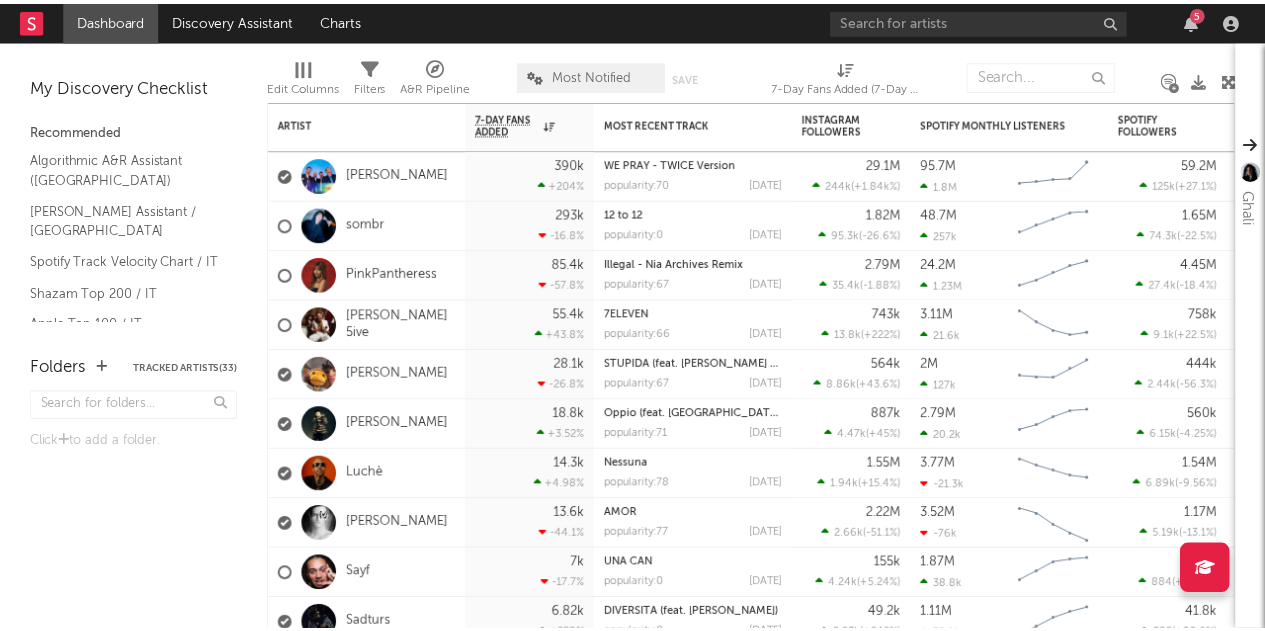 scroll, scrollTop: 0, scrollLeft: 0, axis: both 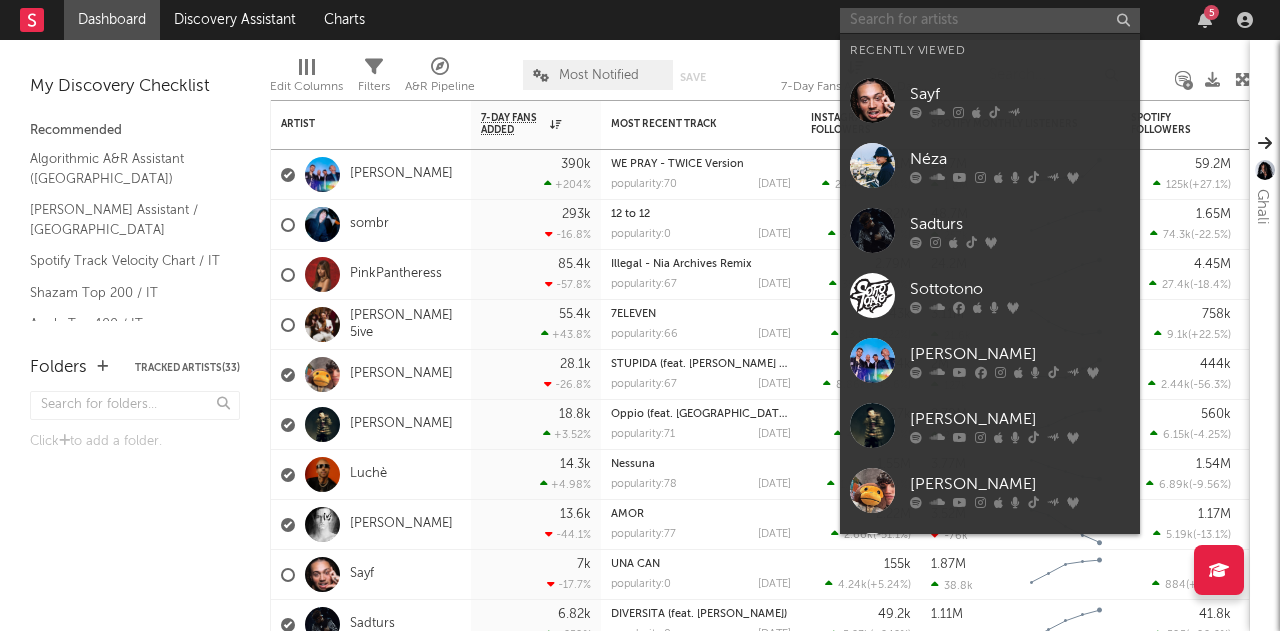 click at bounding box center [990, 20] 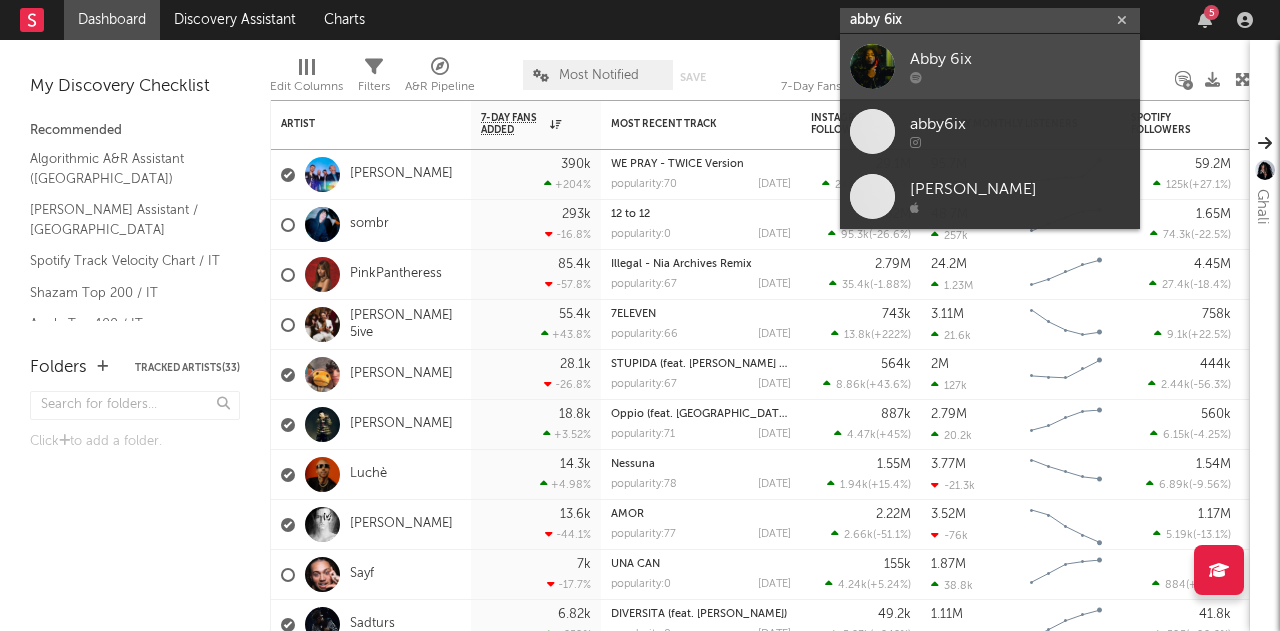type on "abby 6ix" 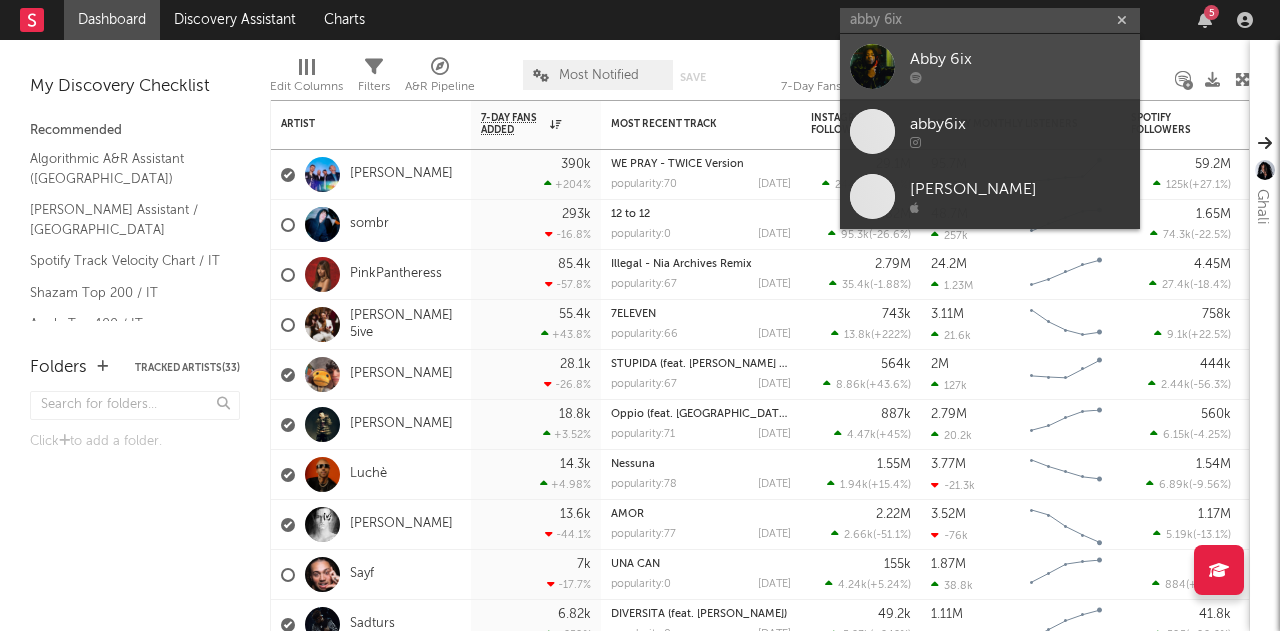 click at bounding box center (1020, 78) 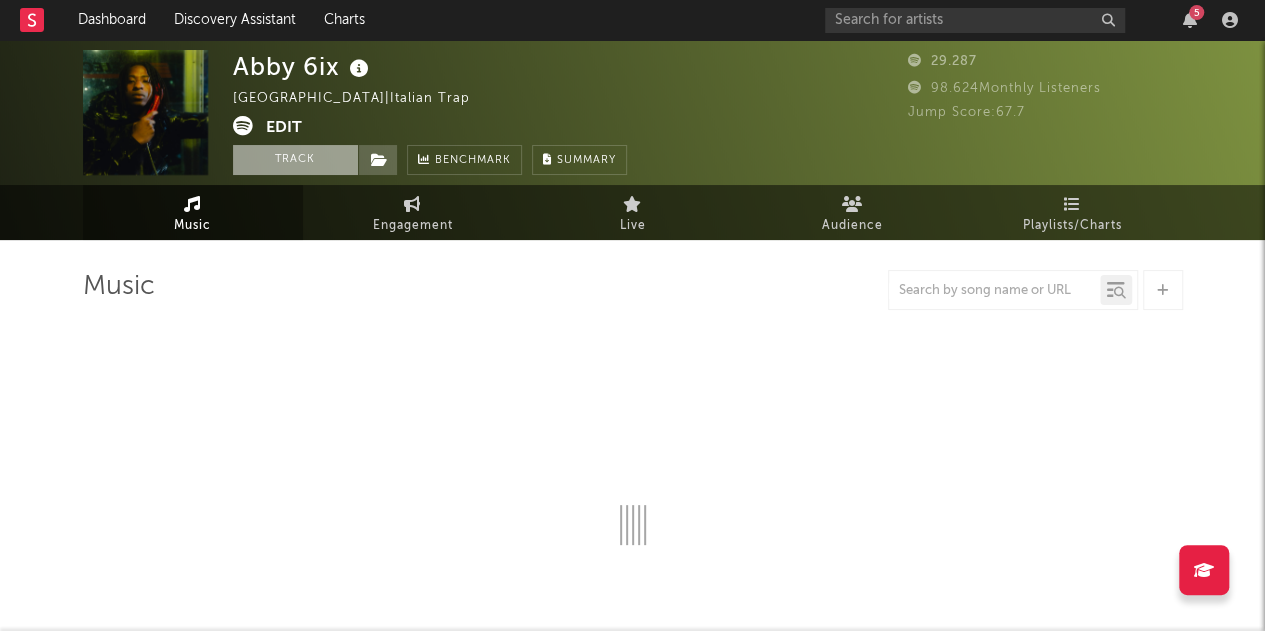 click on "Track" at bounding box center (295, 160) 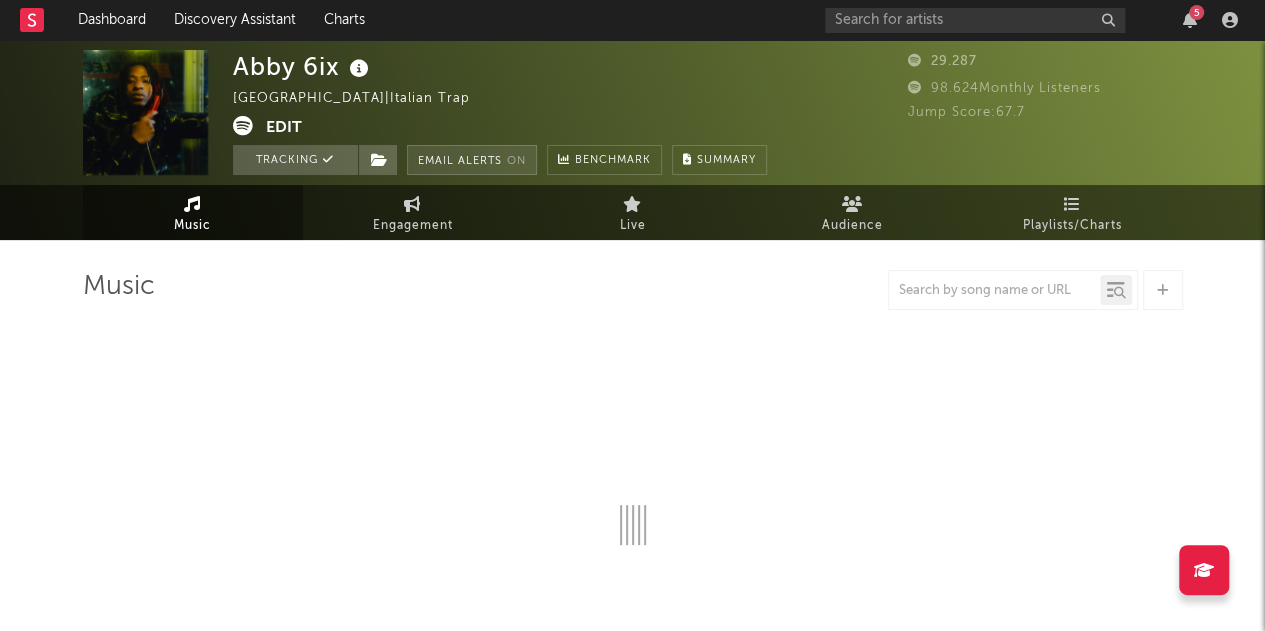click on "Email Alerts  On" at bounding box center [472, 160] 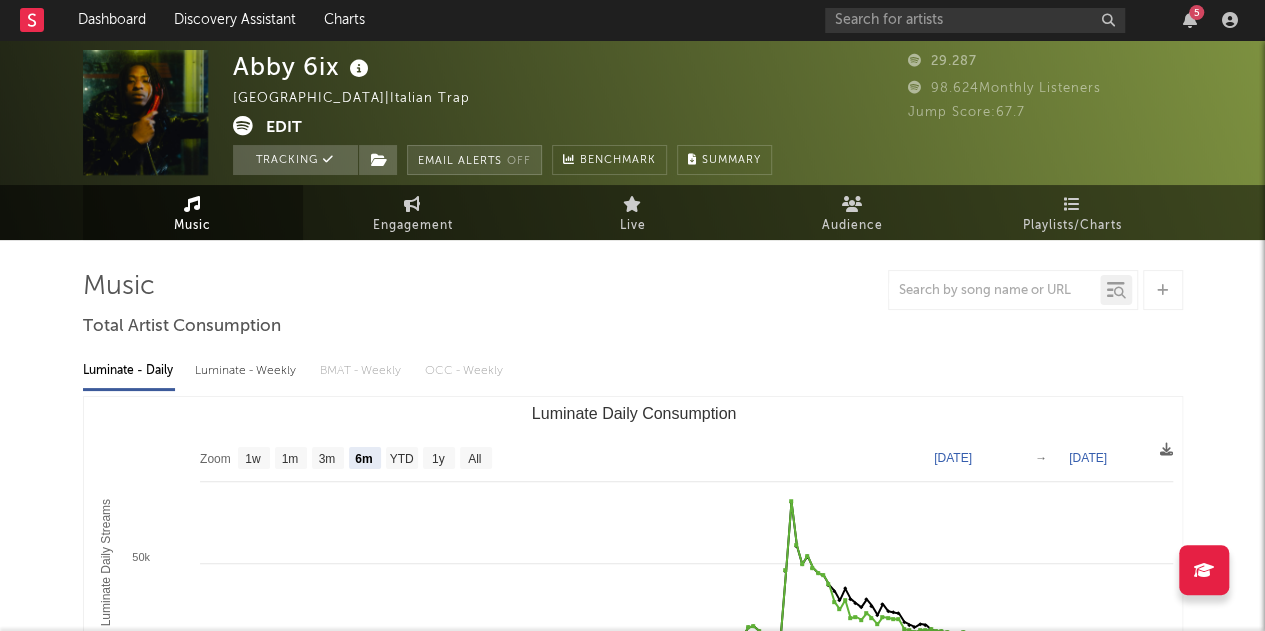 select on "6m" 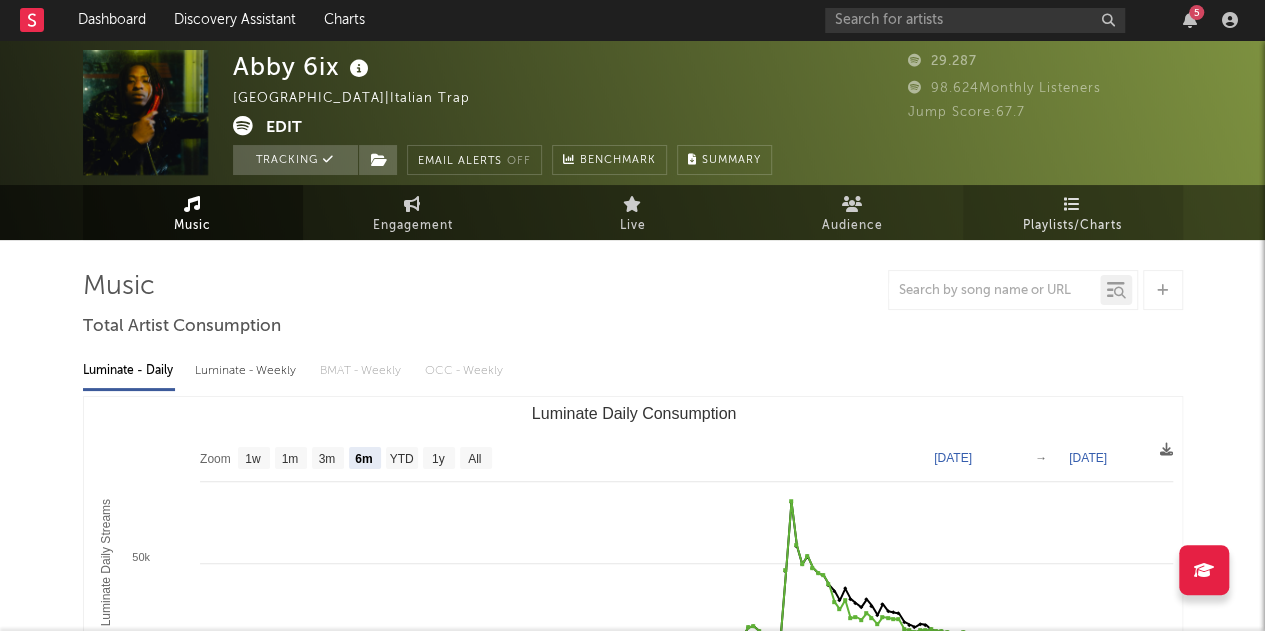 click on "Playlists/Charts" at bounding box center (1072, 226) 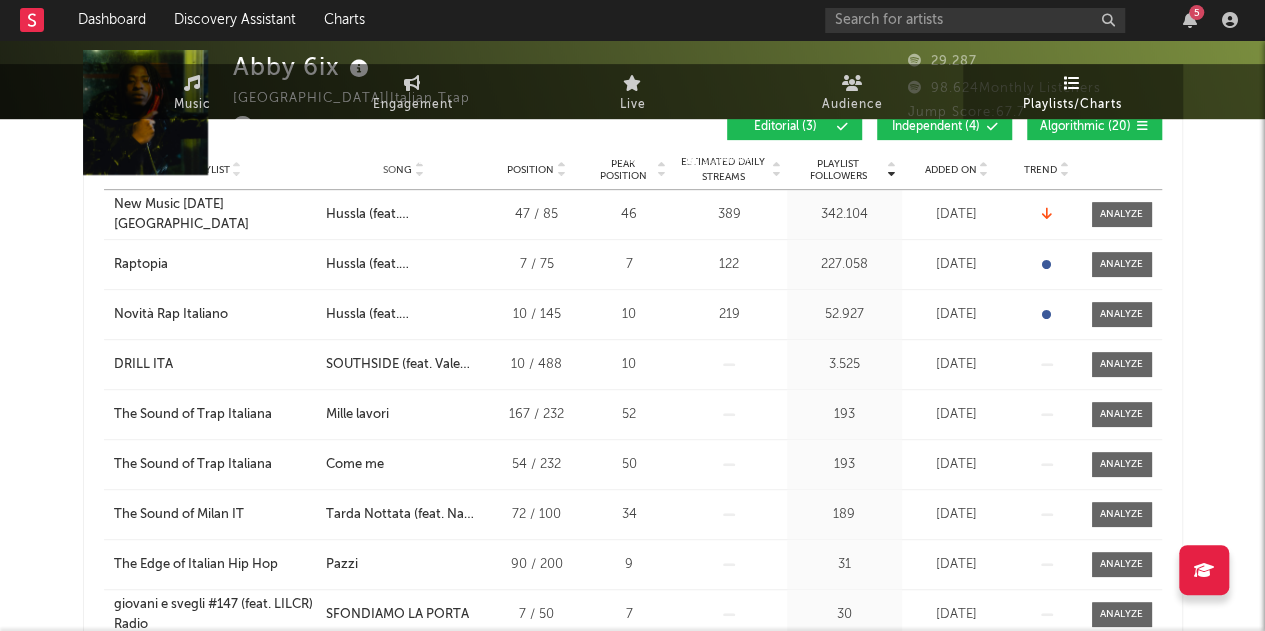 scroll, scrollTop: 0, scrollLeft: 0, axis: both 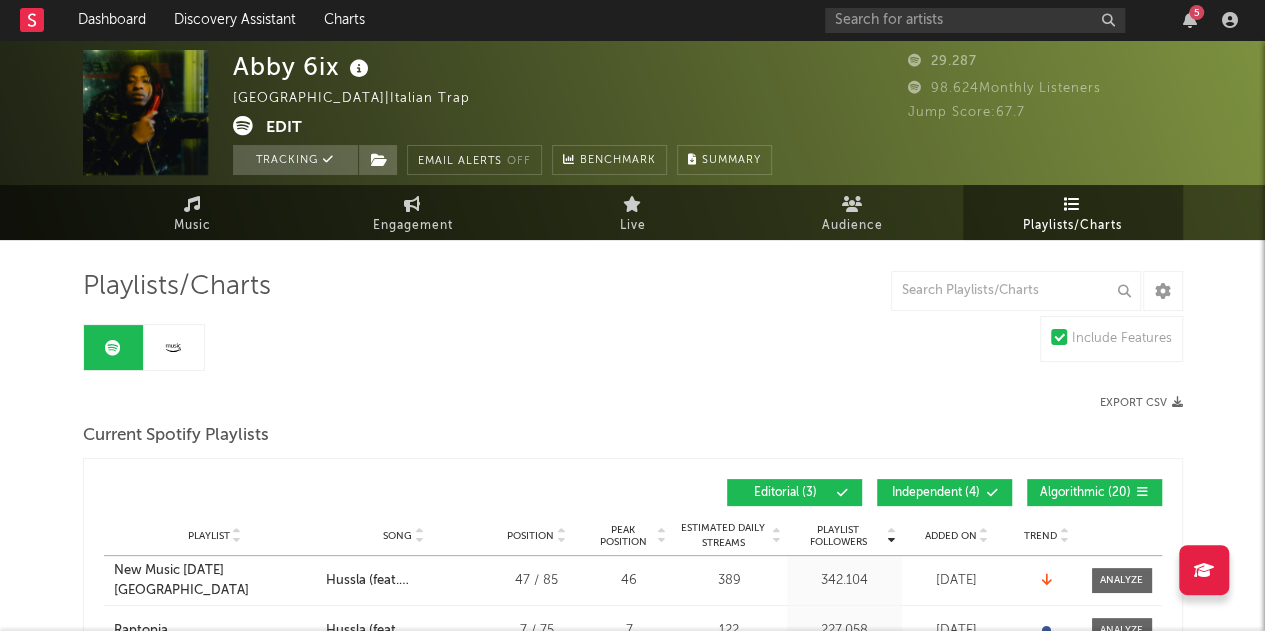 click on "Independent   ( 4 )" at bounding box center [936, 493] 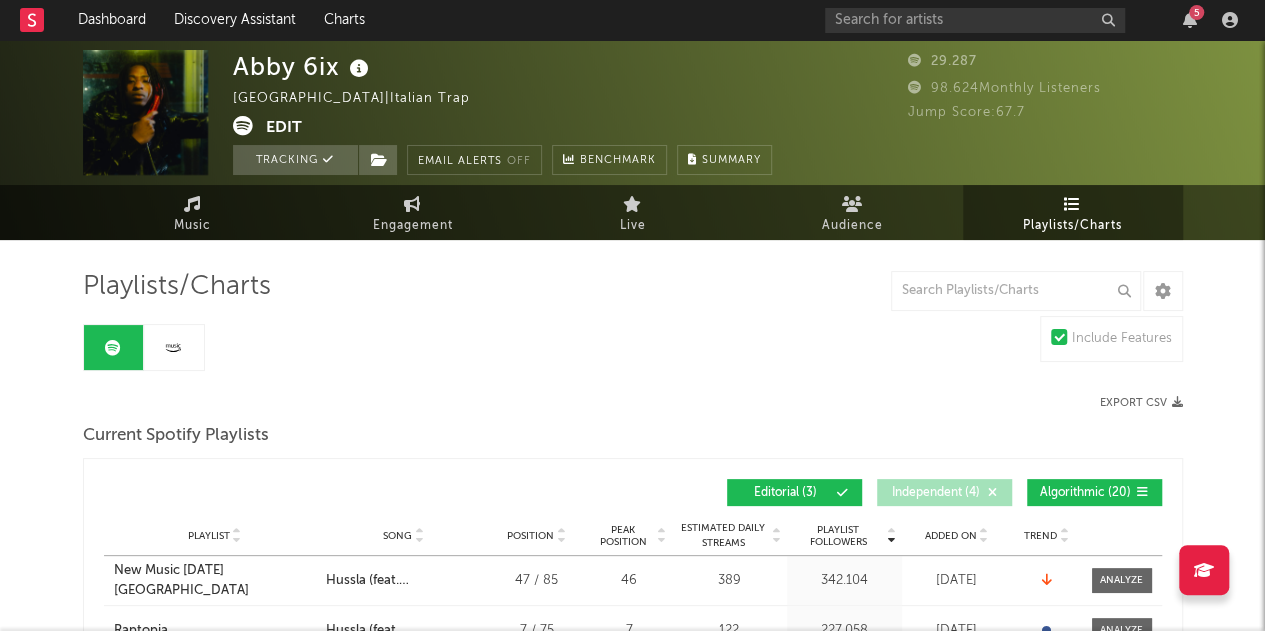 click on "Algorithmic   ( 20 )" at bounding box center [1094, 492] 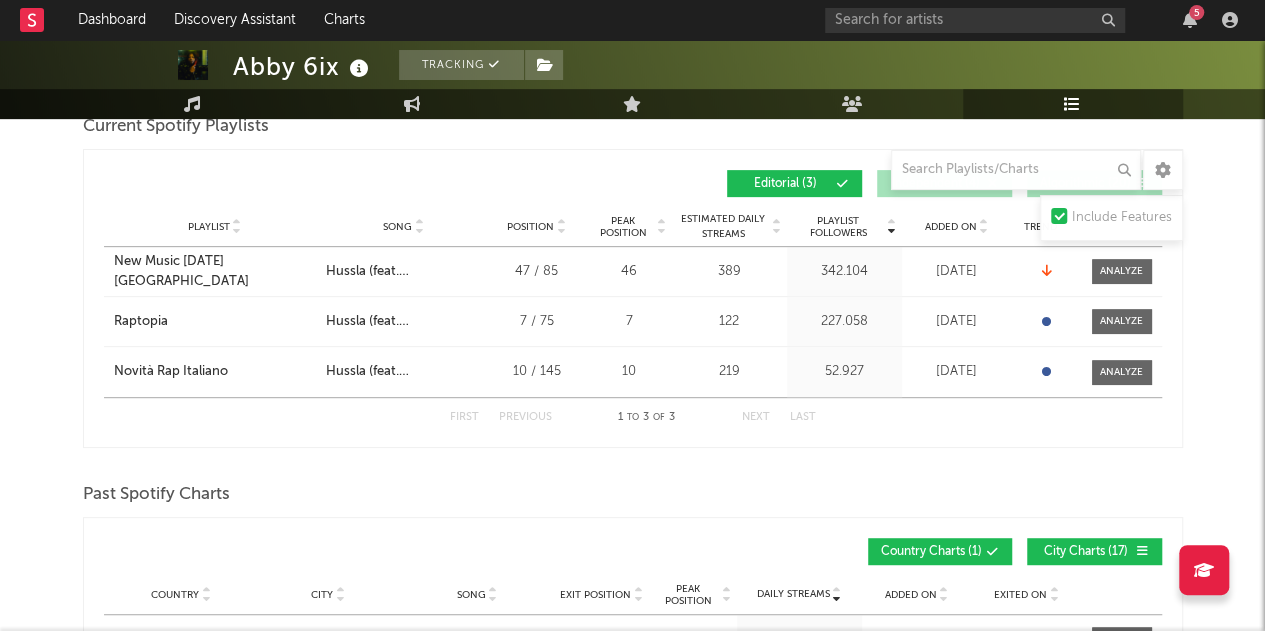 scroll, scrollTop: 324, scrollLeft: 0, axis: vertical 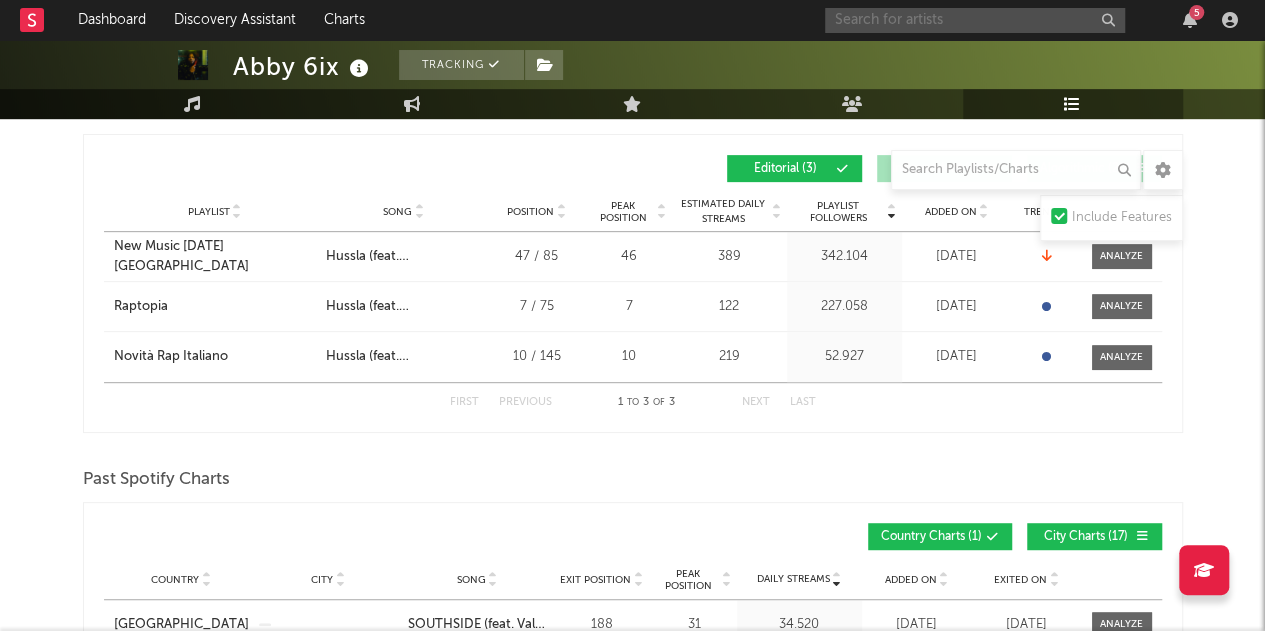 click at bounding box center (975, 20) 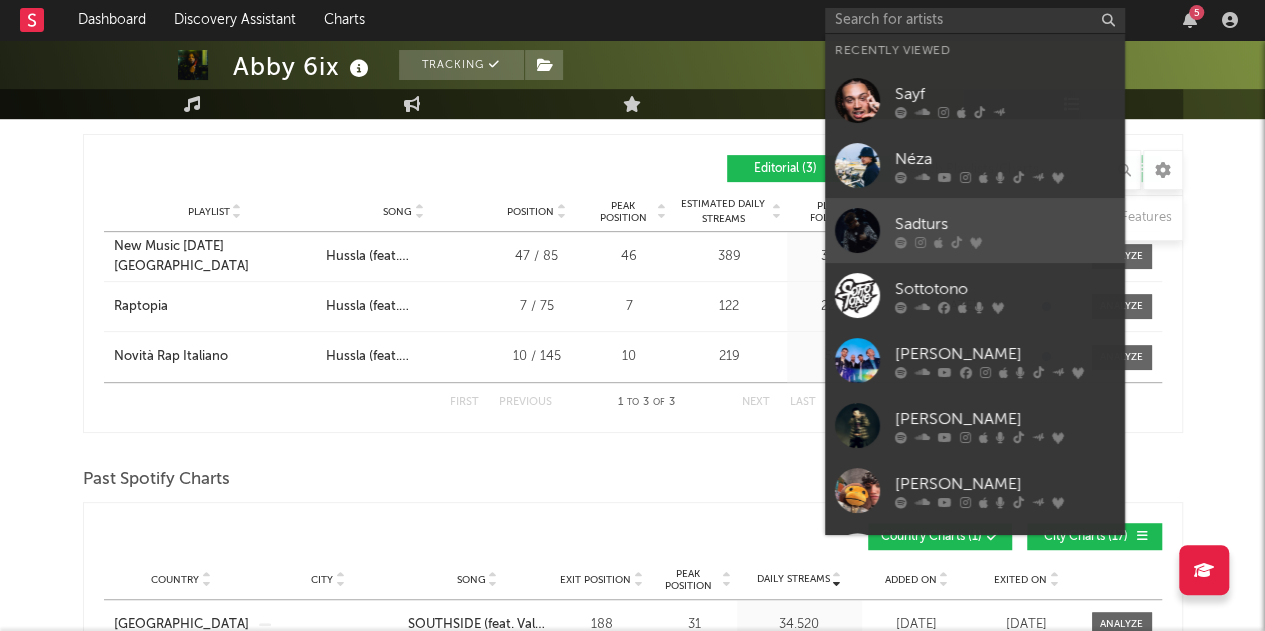 click on "Sadturs" at bounding box center [1005, 224] 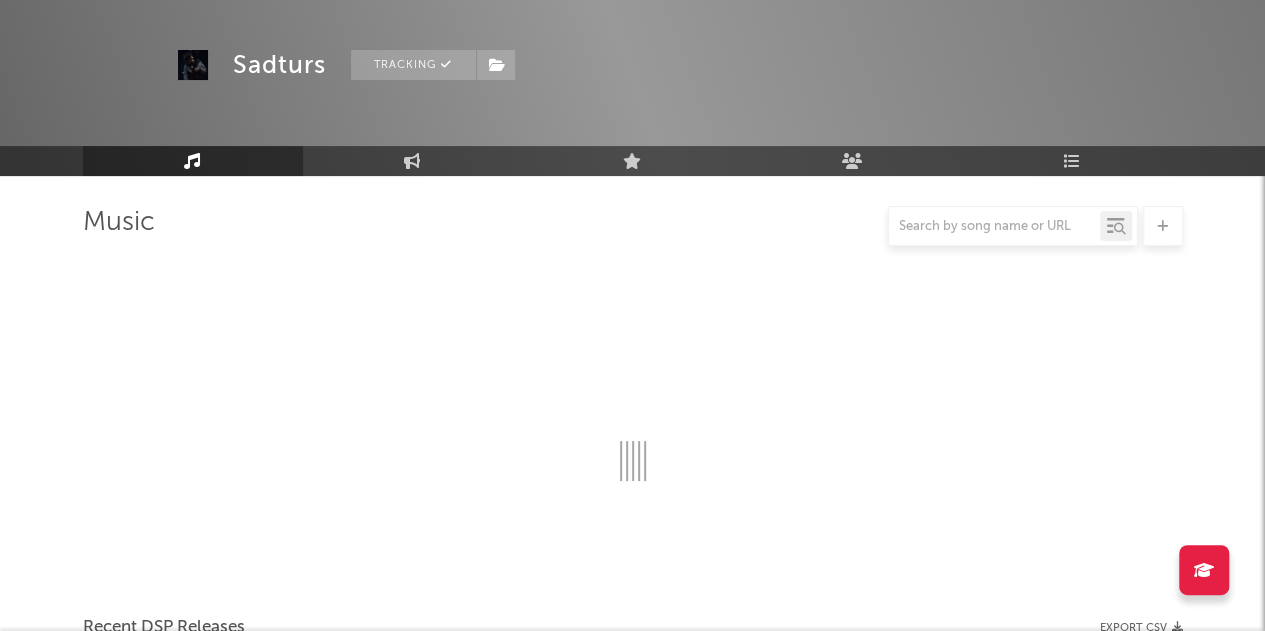 scroll, scrollTop: 324, scrollLeft: 0, axis: vertical 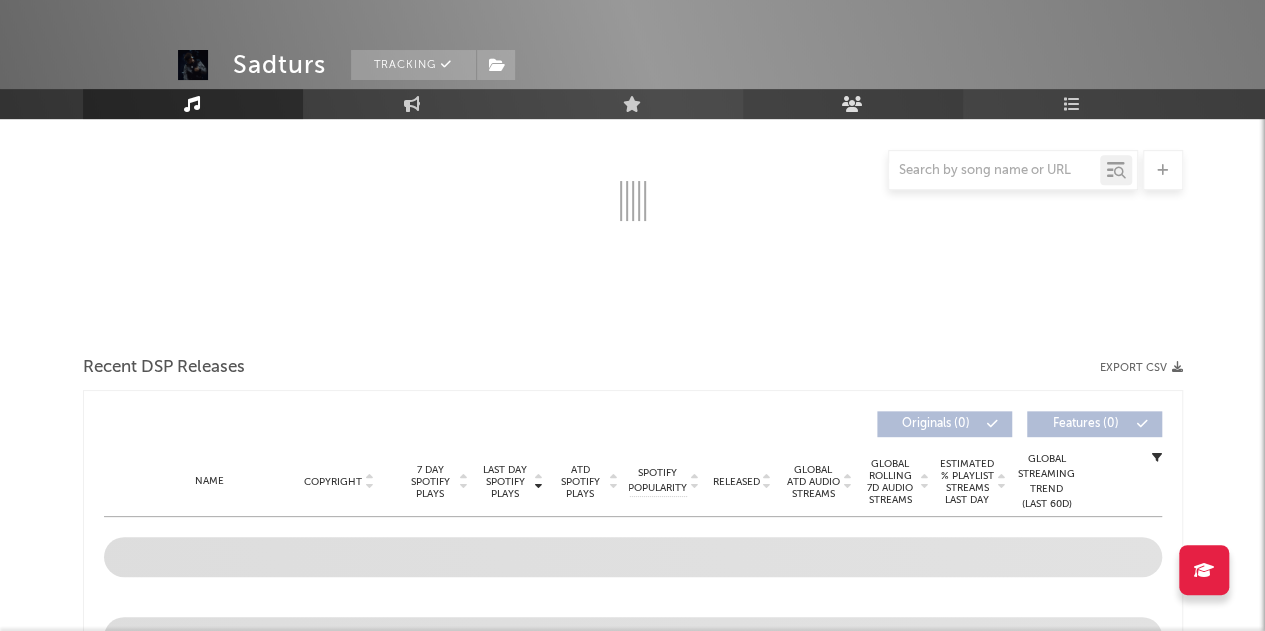 select on "6m" 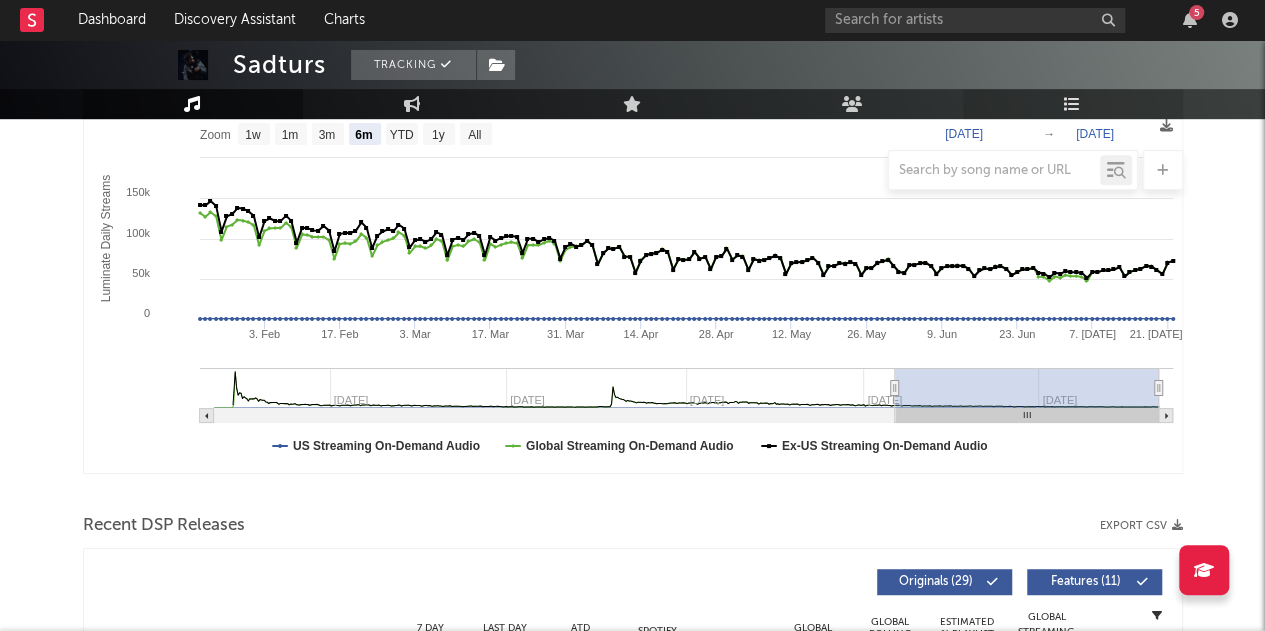 click on "Playlists/Charts" at bounding box center [1073, 104] 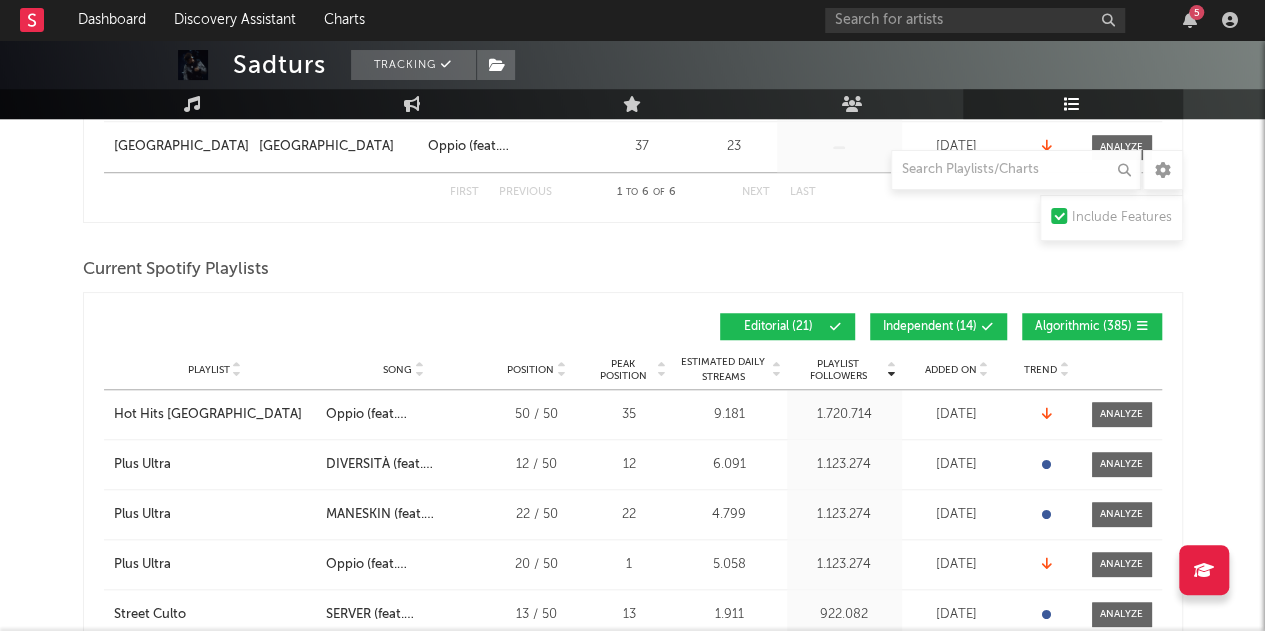 scroll, scrollTop: 720, scrollLeft: 0, axis: vertical 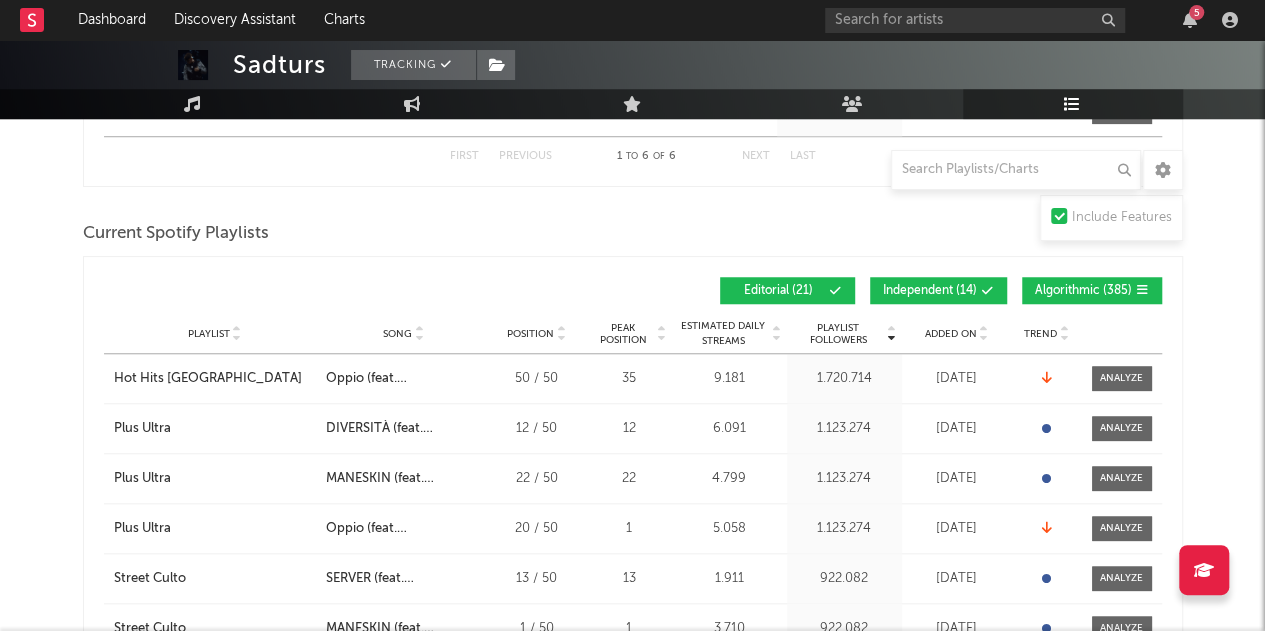 click on "Independent   ( 14 )" at bounding box center [930, 291] 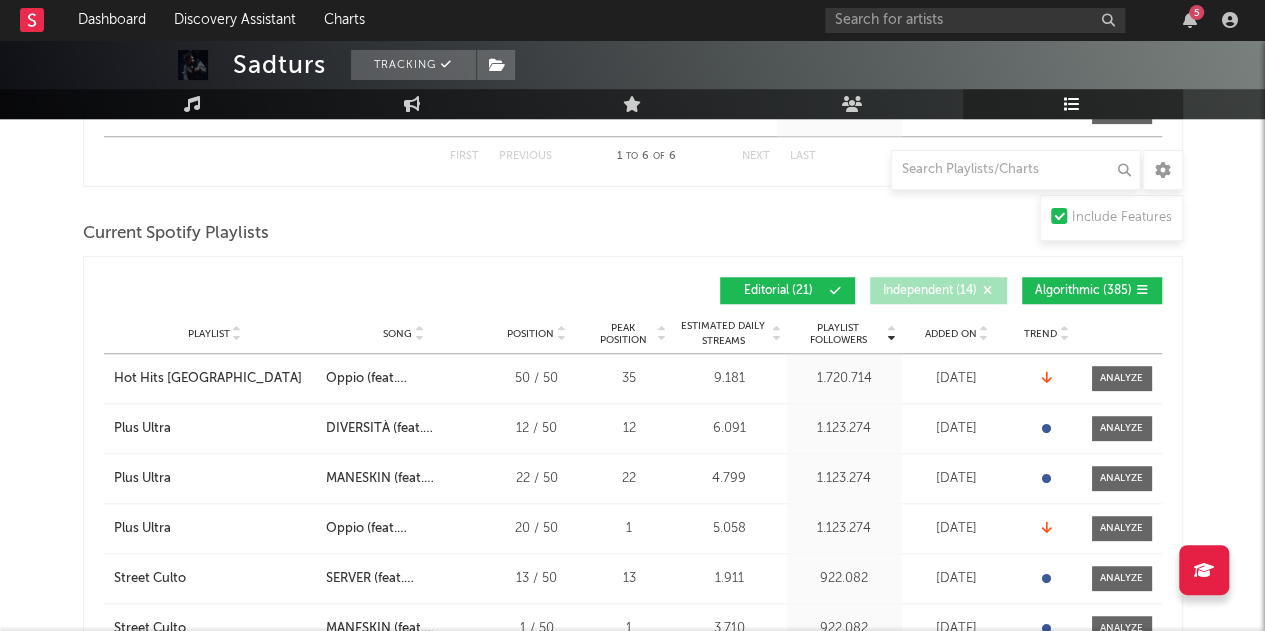 click on "Algorithmic   ( 385 )" at bounding box center [1092, 290] 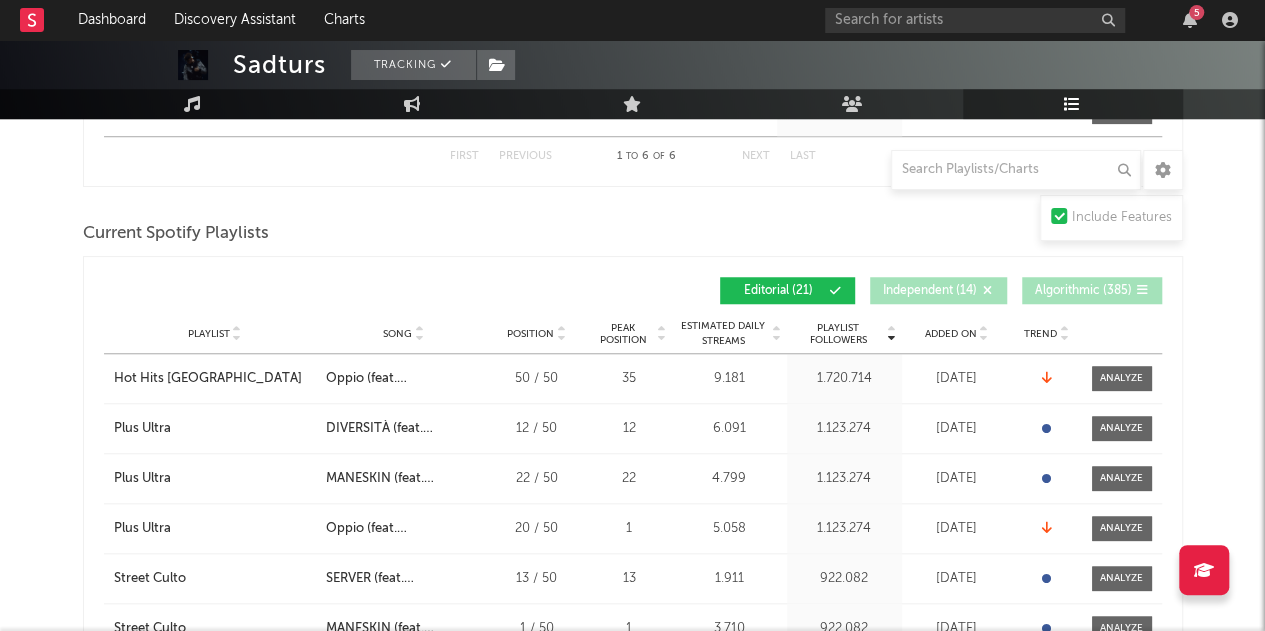 click on "Added On" at bounding box center [951, 334] 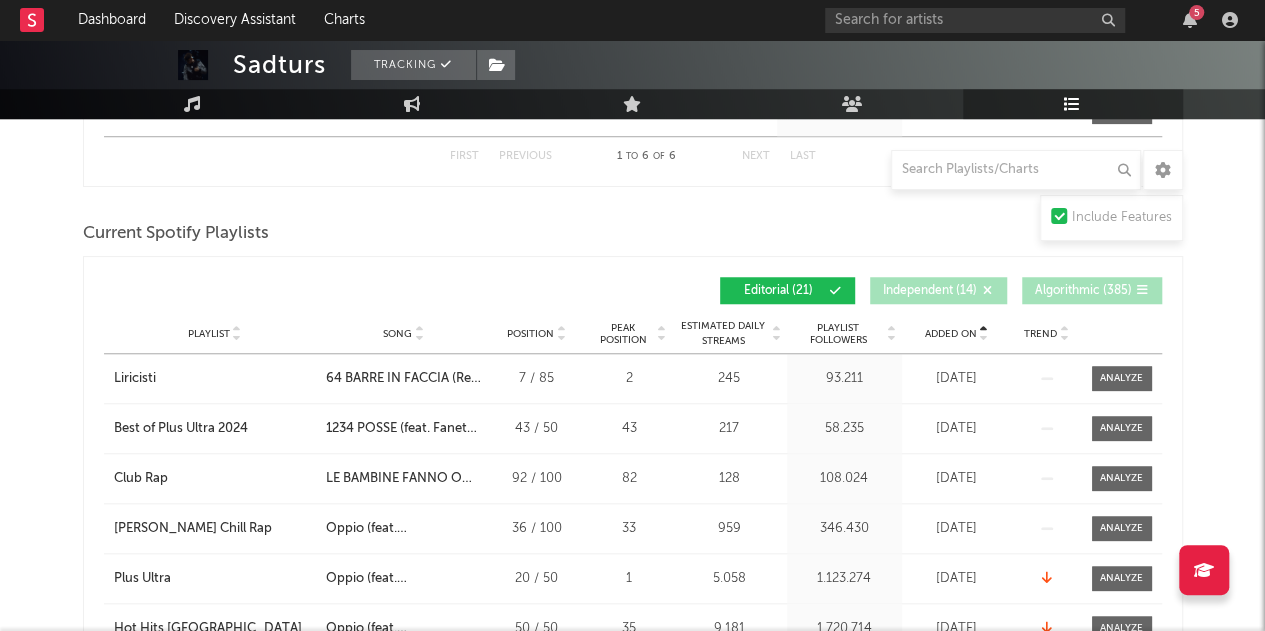 click on "Added On" at bounding box center [951, 334] 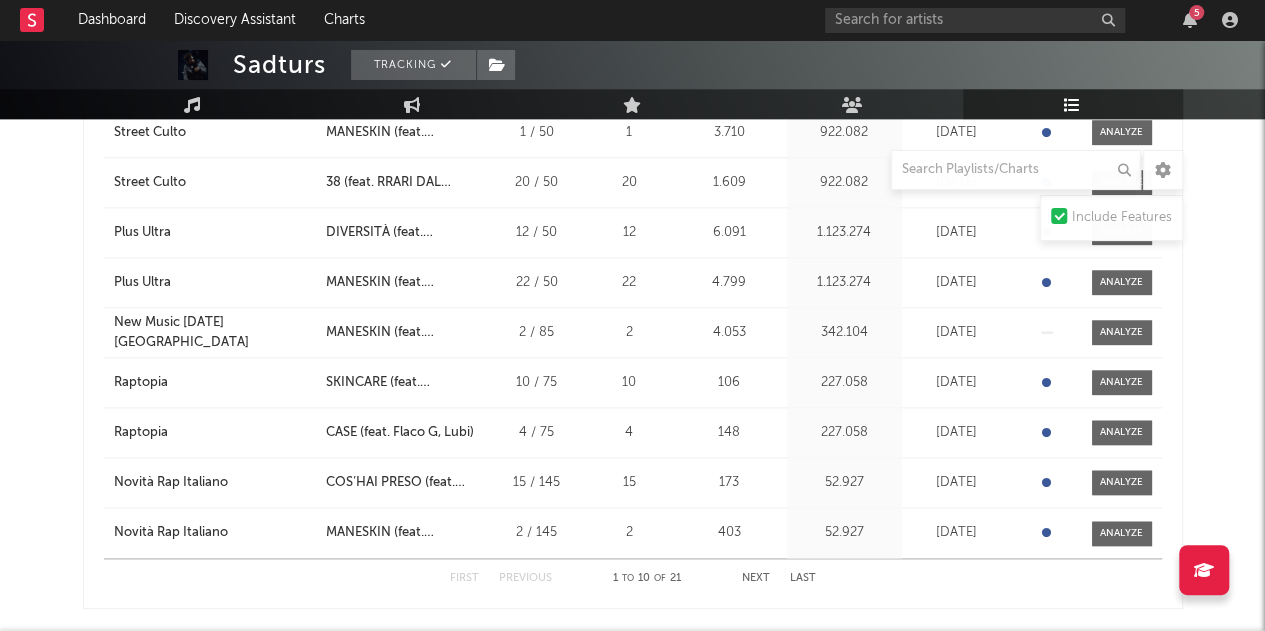 scroll, scrollTop: 1017, scrollLeft: 0, axis: vertical 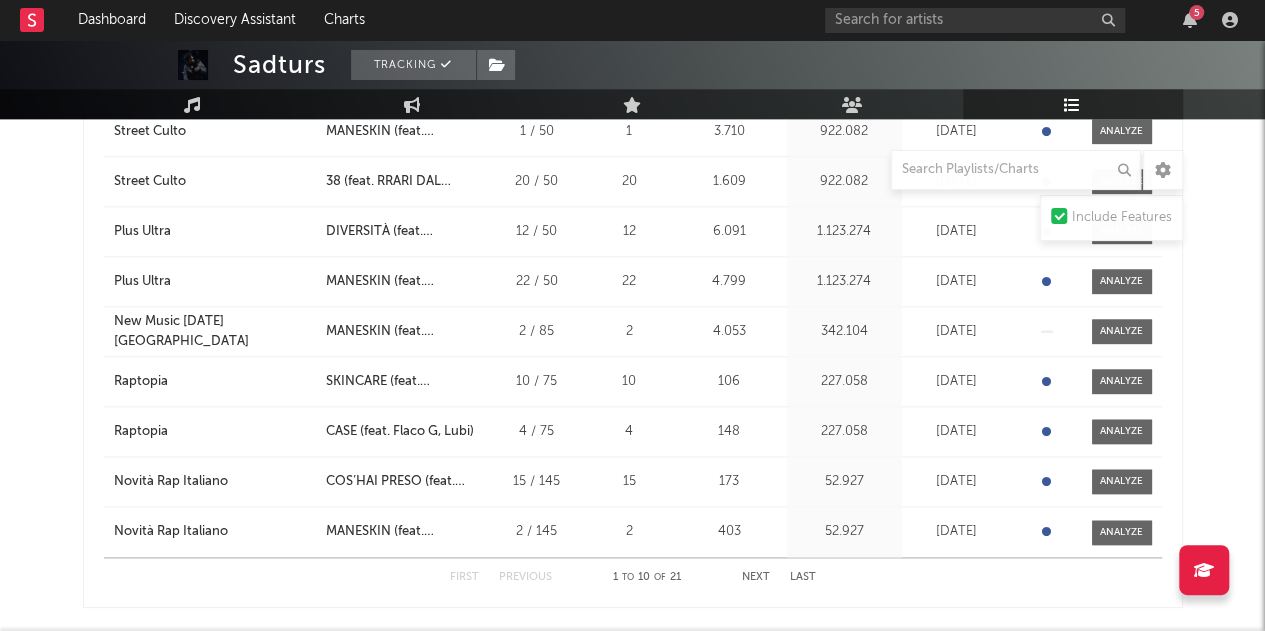 click on "Next" at bounding box center (756, 577) 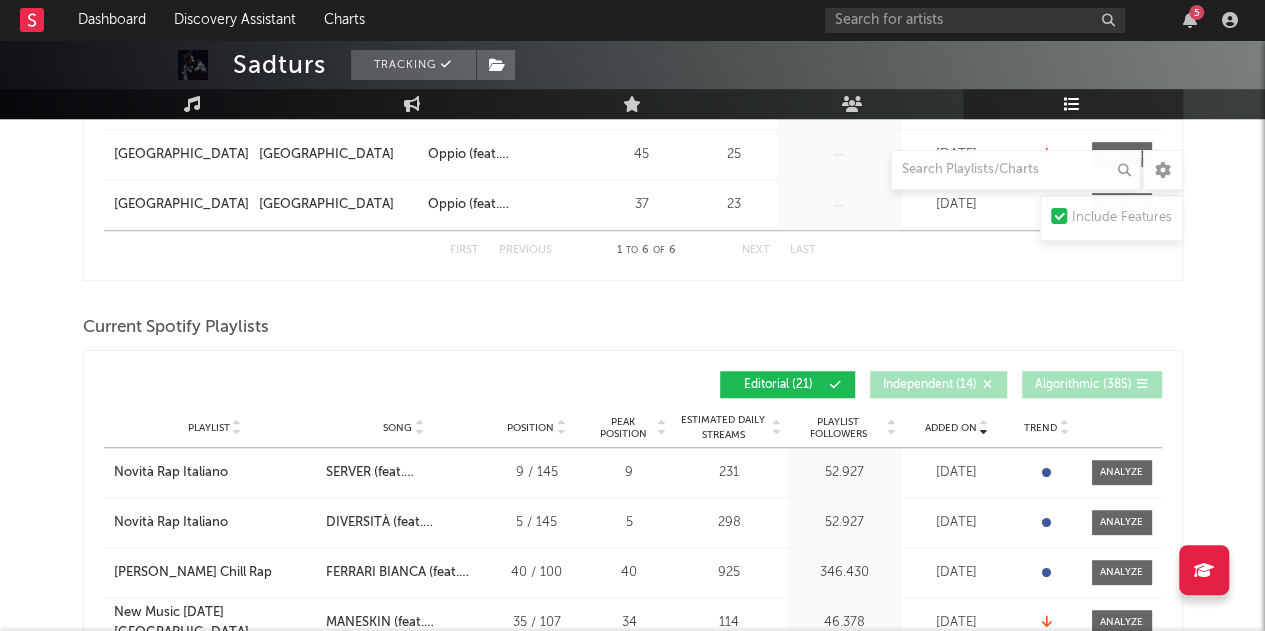 scroll, scrollTop: 688, scrollLeft: 0, axis: vertical 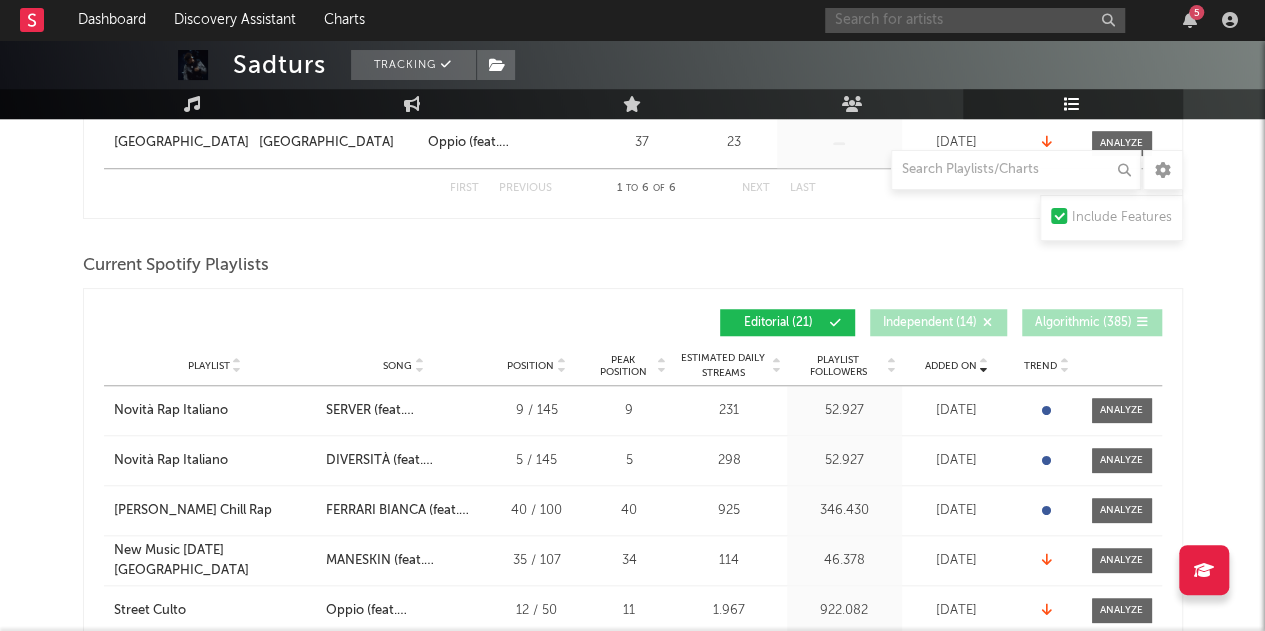 click at bounding box center (975, 20) 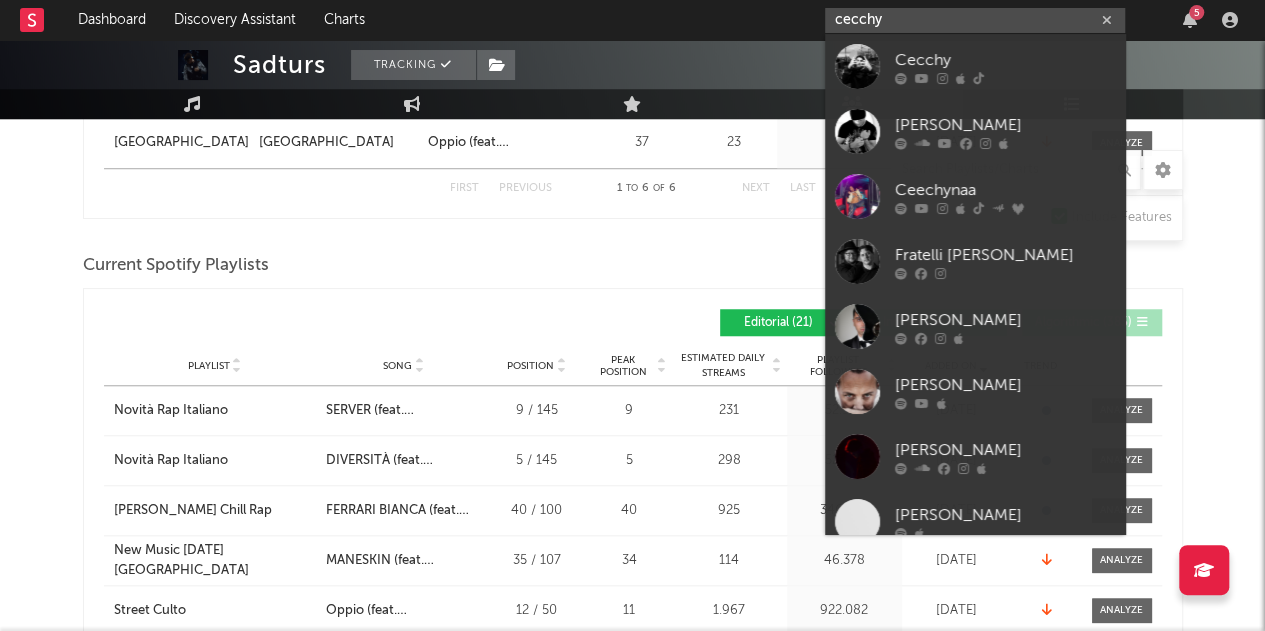 type on "cecchy" 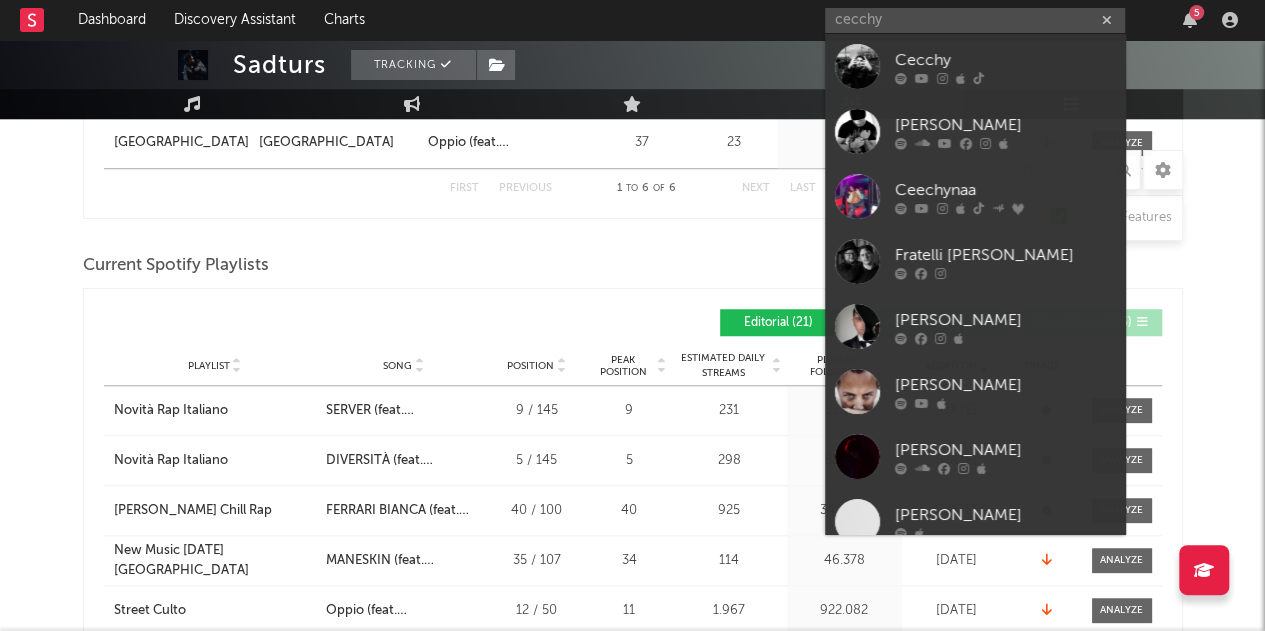 click on "Cecchy" at bounding box center (1005, 60) 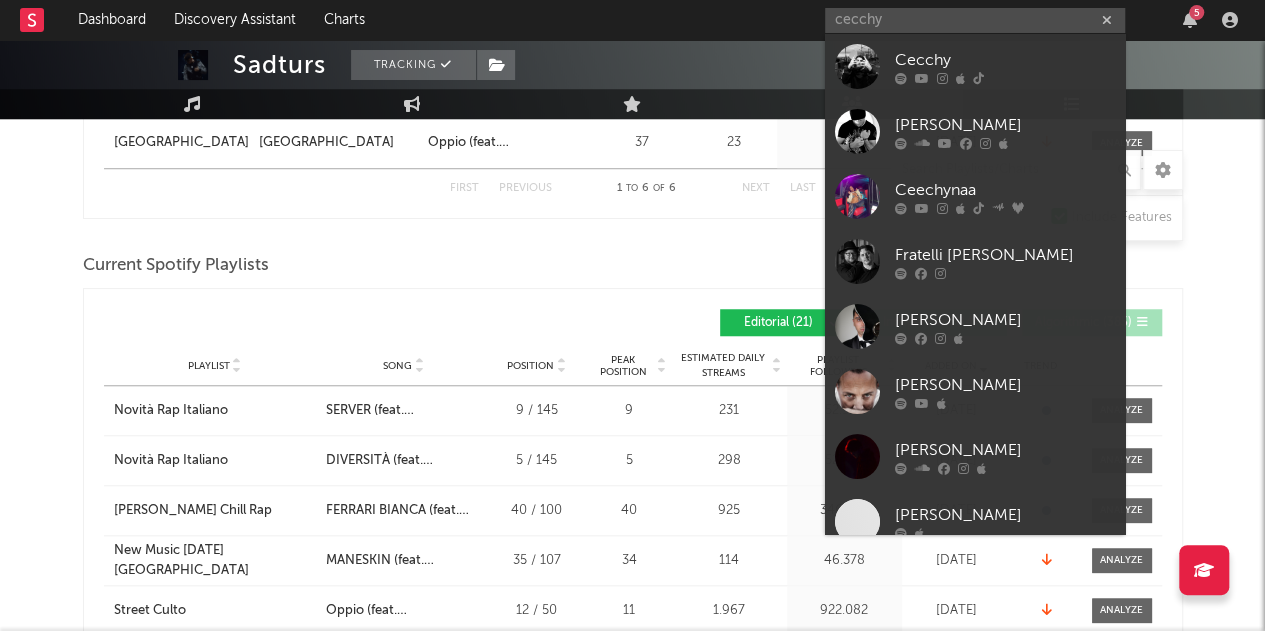 type 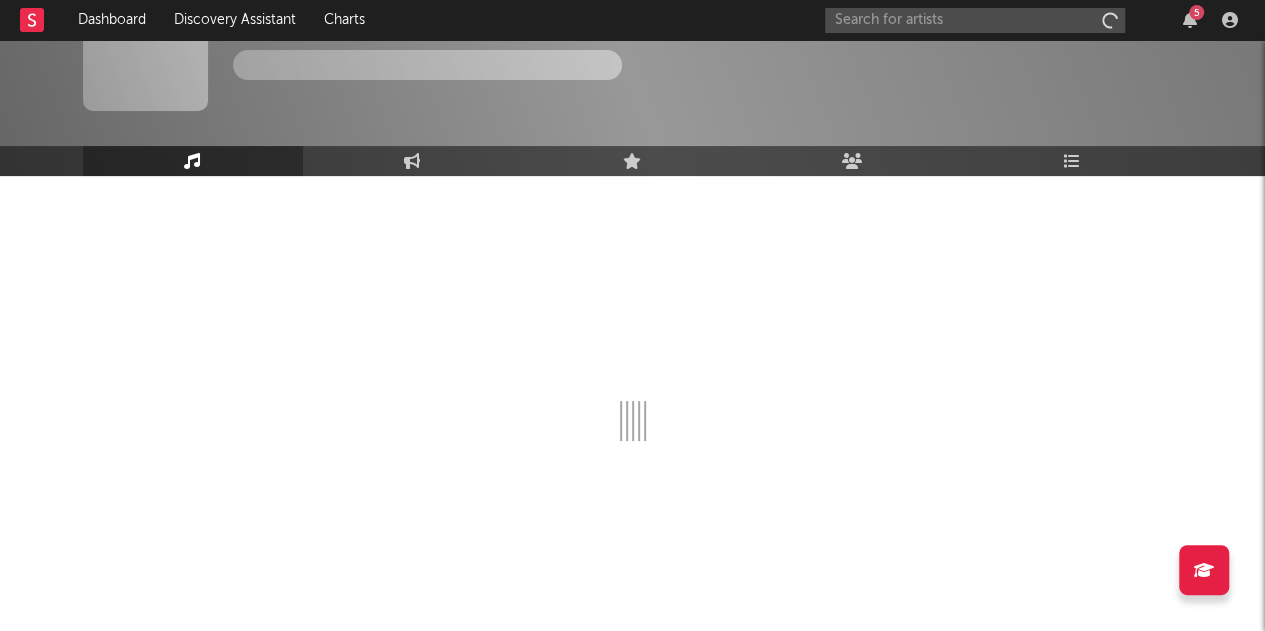 scroll, scrollTop: 64, scrollLeft: 0, axis: vertical 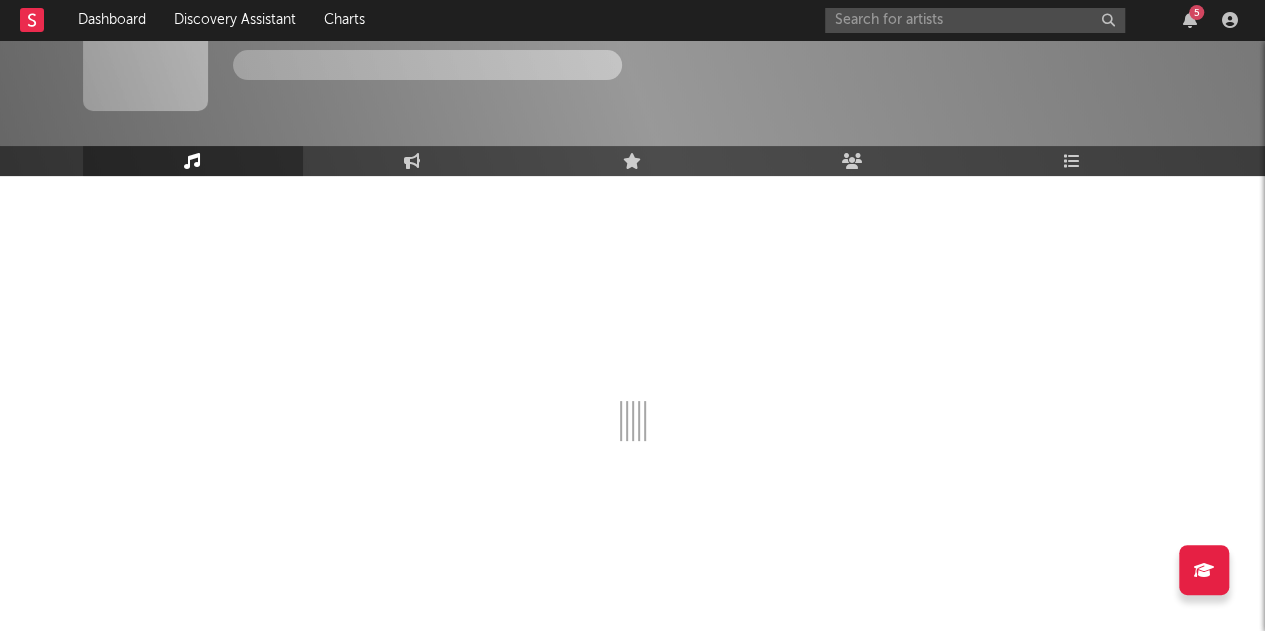 select on "1w" 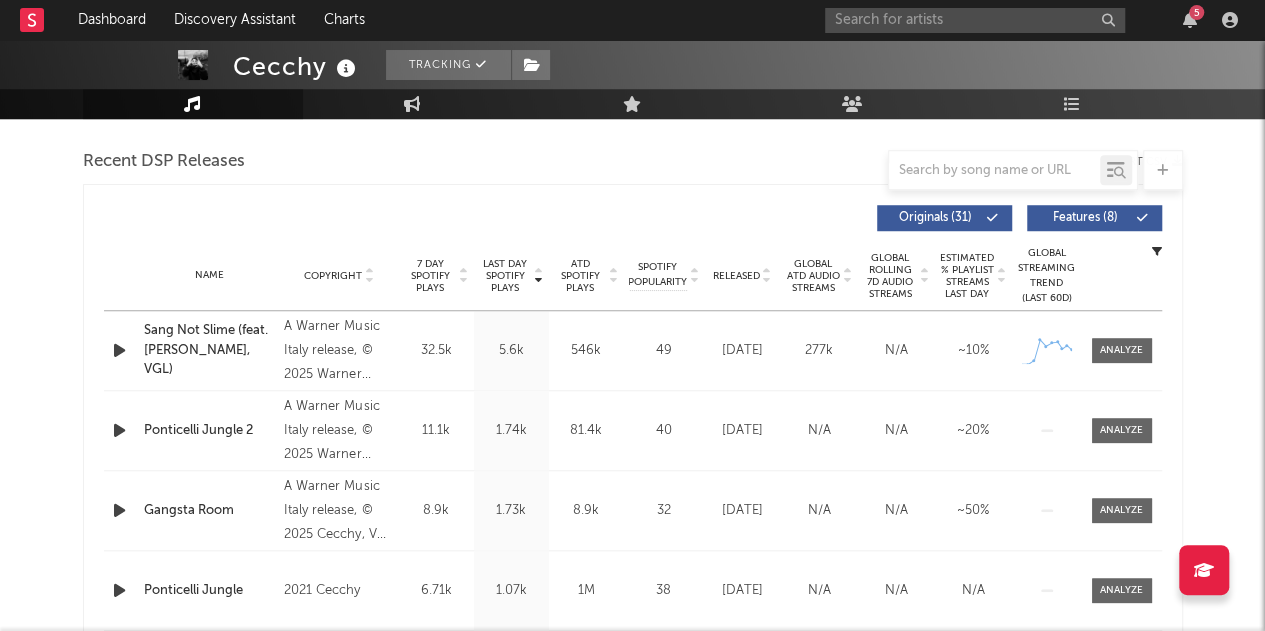 scroll, scrollTop: 1120, scrollLeft: 0, axis: vertical 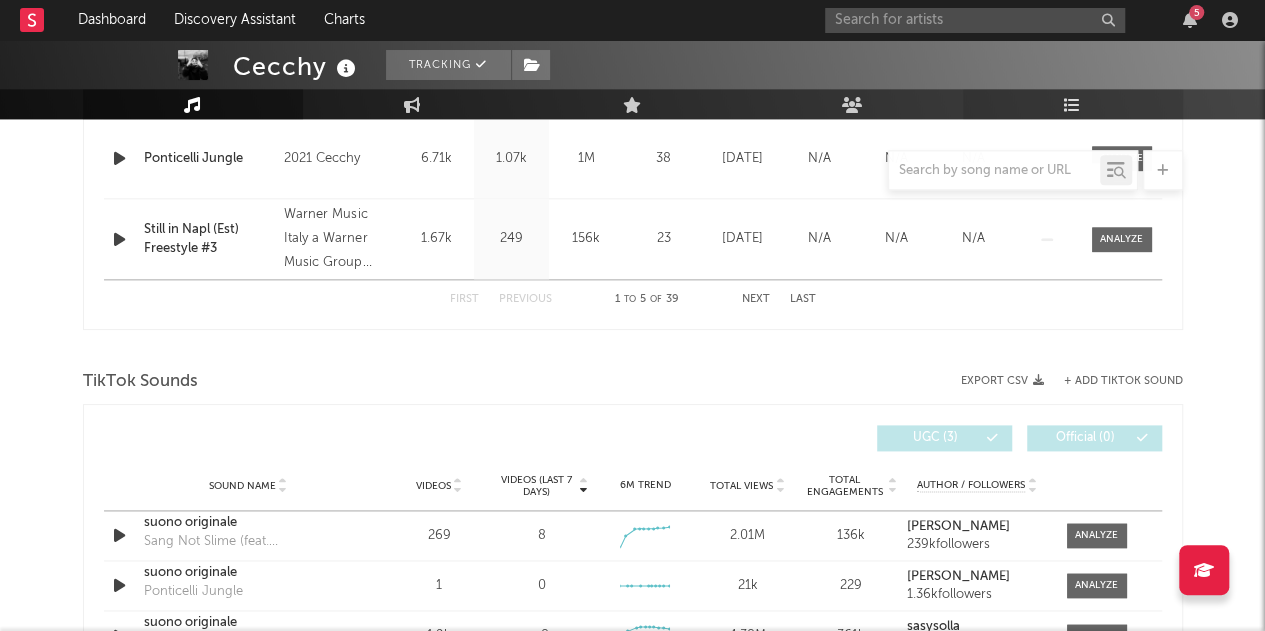 click on "Playlists/Charts" at bounding box center (1073, 104) 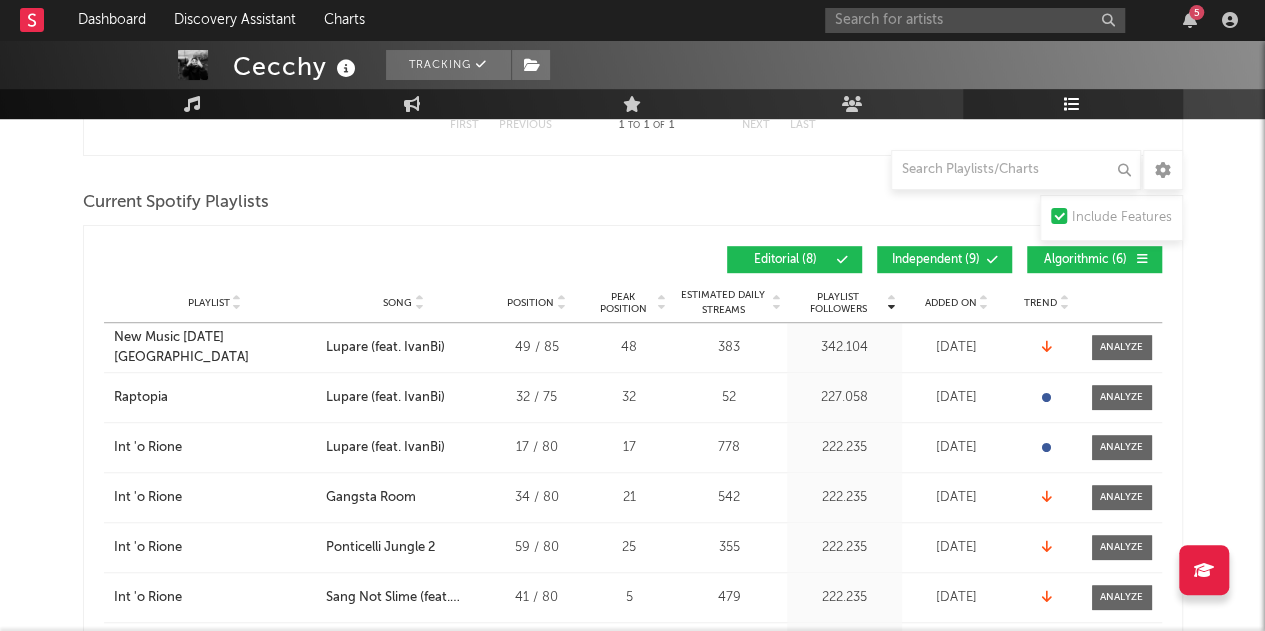 scroll, scrollTop: 502, scrollLeft: 0, axis: vertical 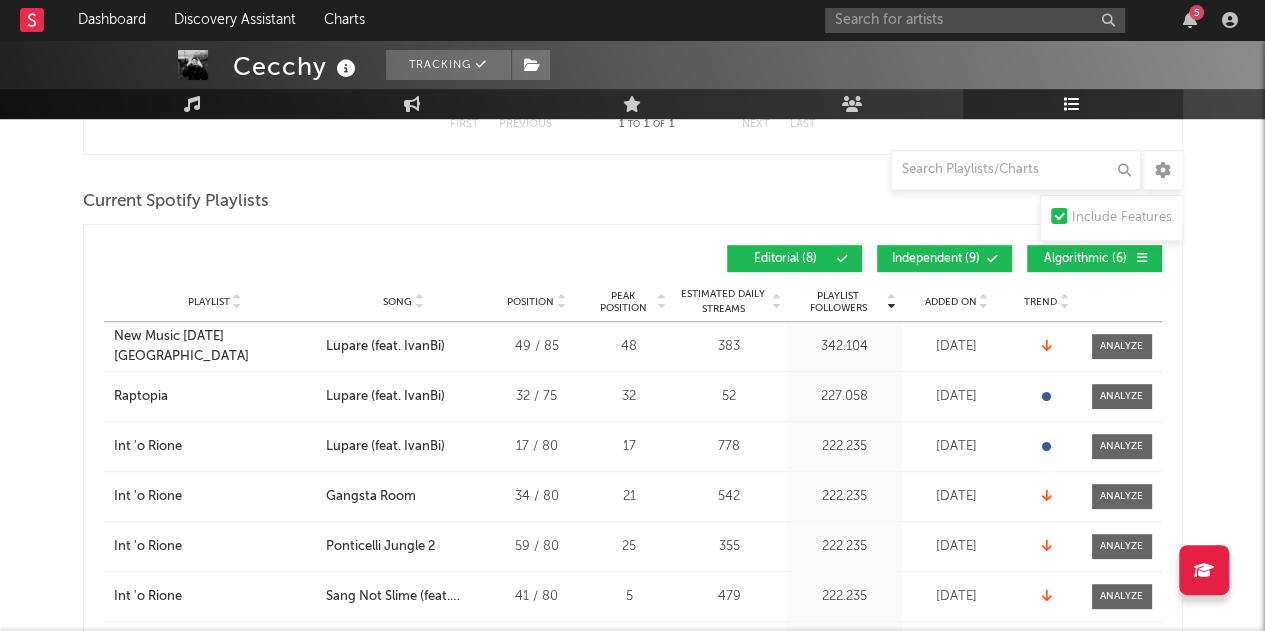 click on "Independent   ( 9 )" at bounding box center [936, 259] 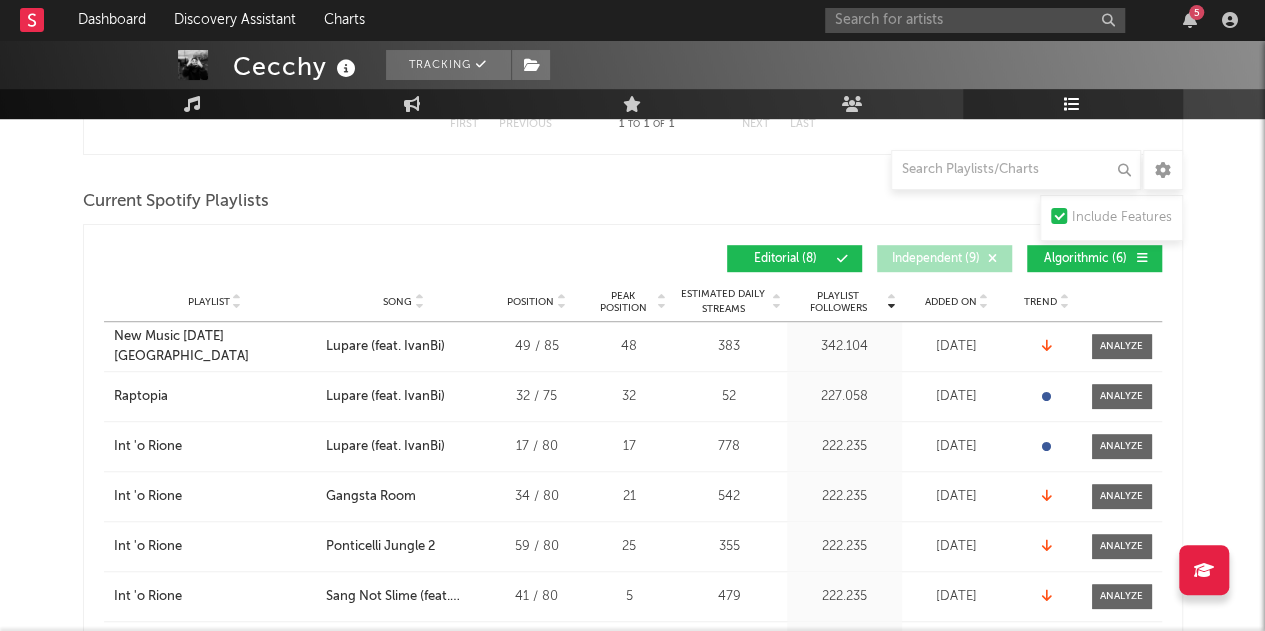 click on "Algorithmic   ( 6 )" at bounding box center (1086, 259) 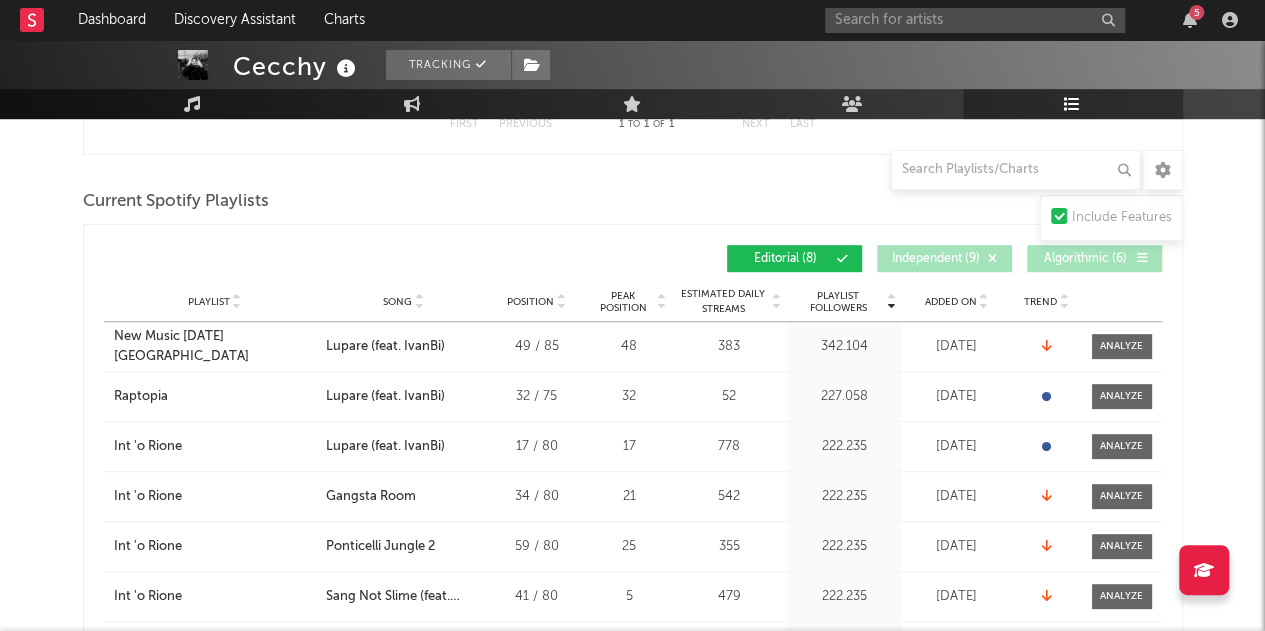 click on "Added On" at bounding box center (951, 302) 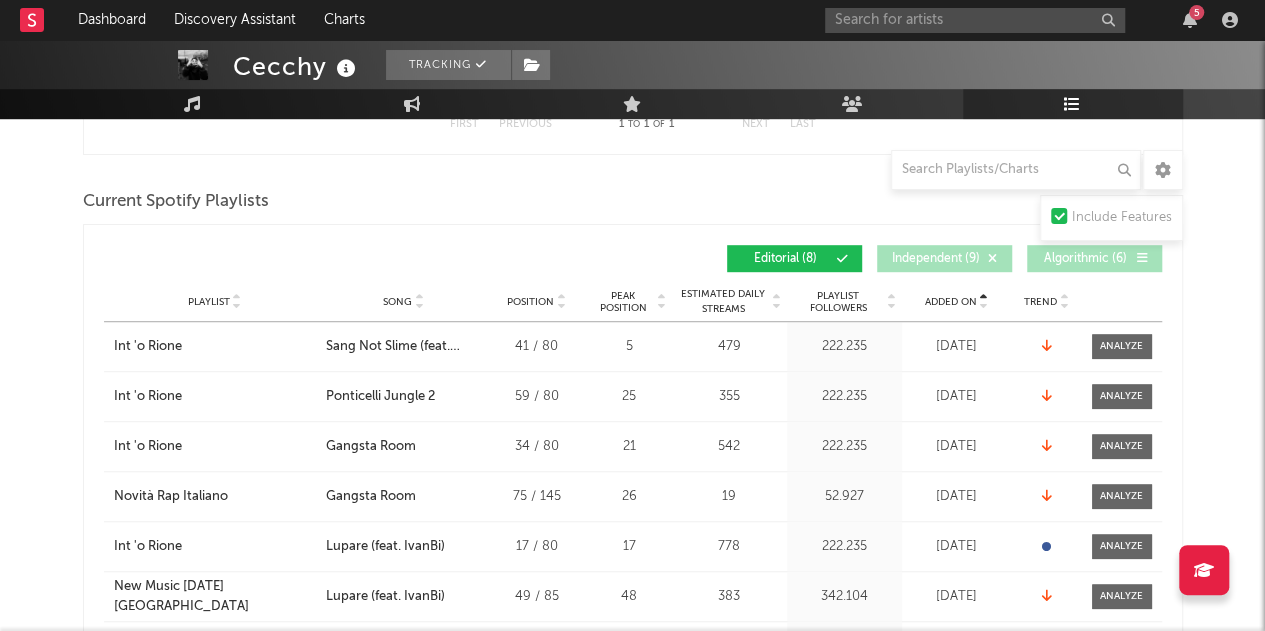 click on "Added On" at bounding box center (951, 302) 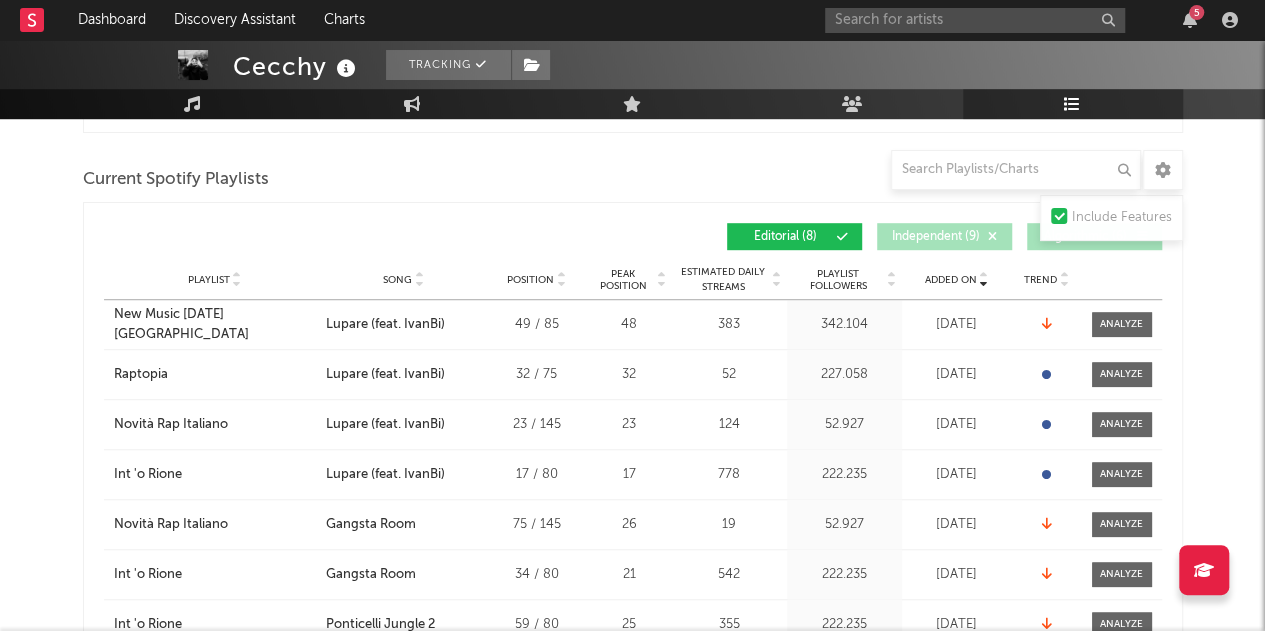 scroll, scrollTop: 532, scrollLeft: 0, axis: vertical 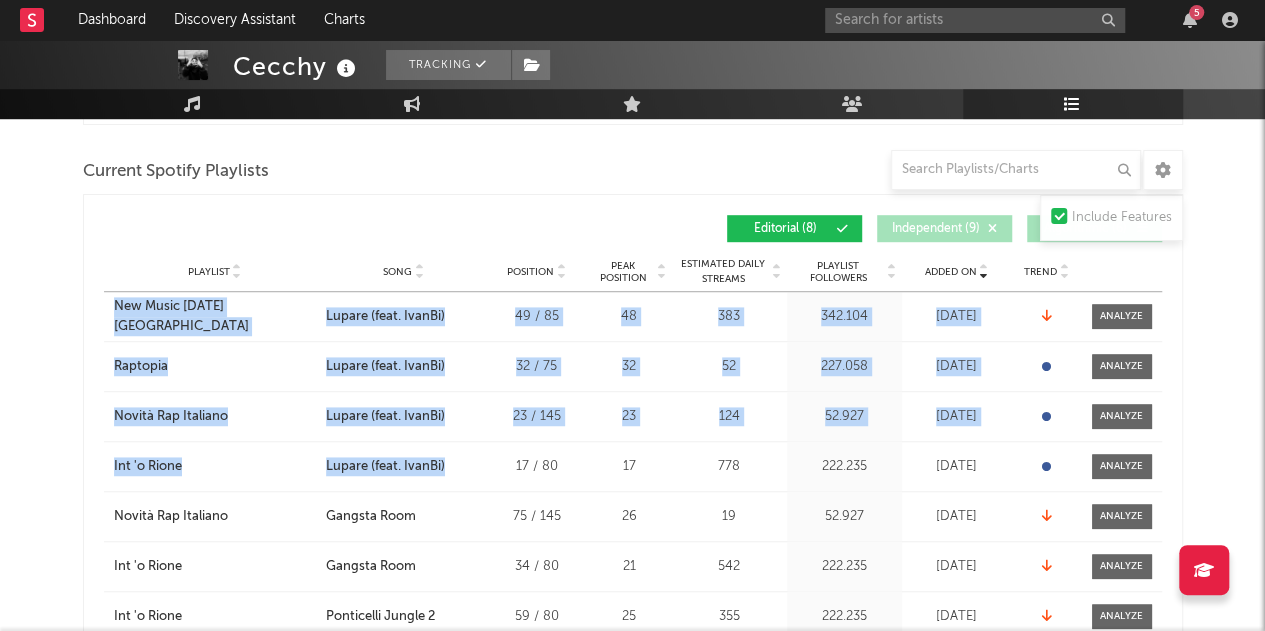 drag, startPoint x: 107, startPoint y: 306, endPoint x: 446, endPoint y: 465, distance: 374.43558 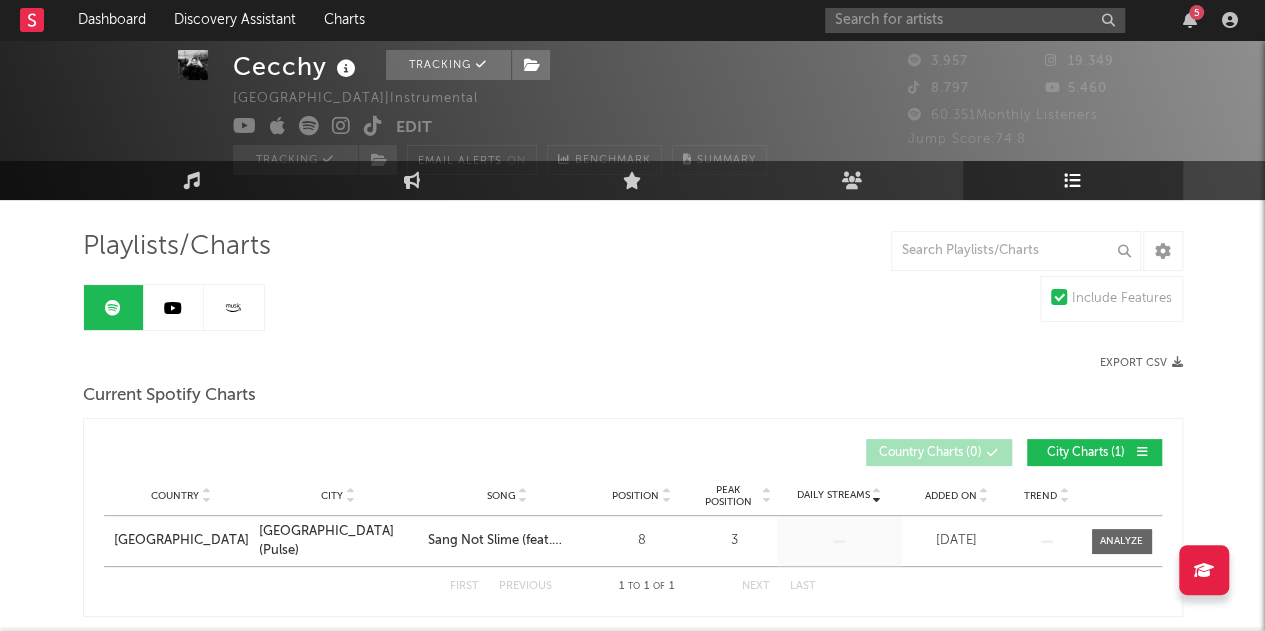 scroll, scrollTop: 37, scrollLeft: 0, axis: vertical 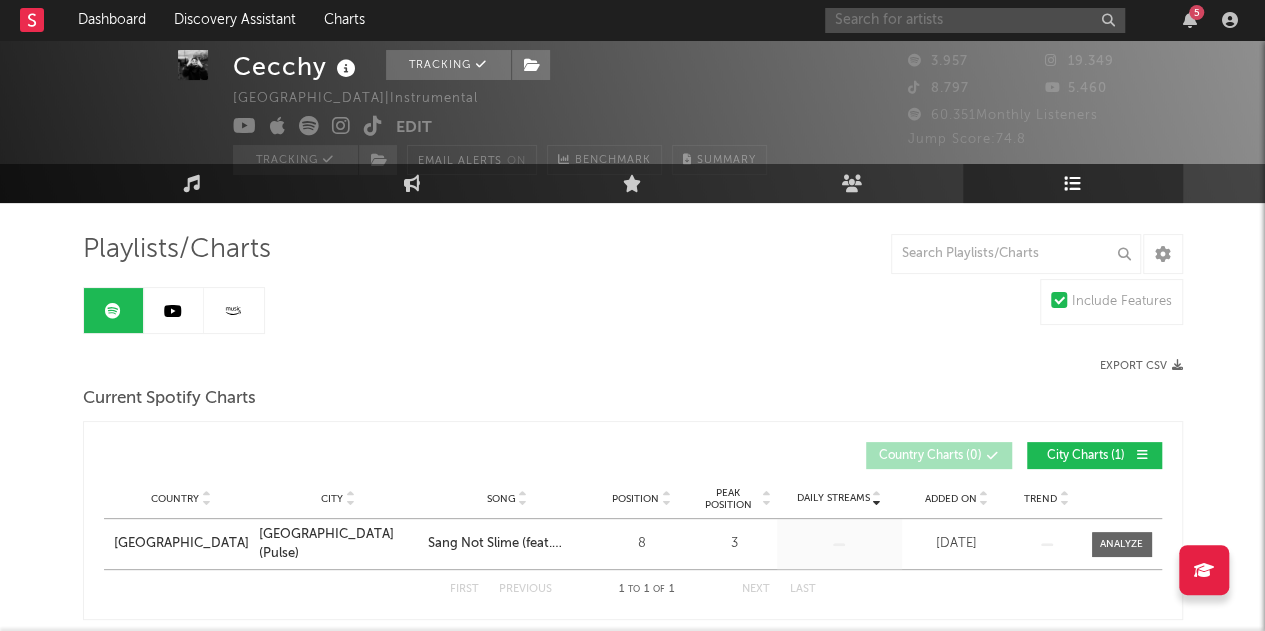click at bounding box center [975, 20] 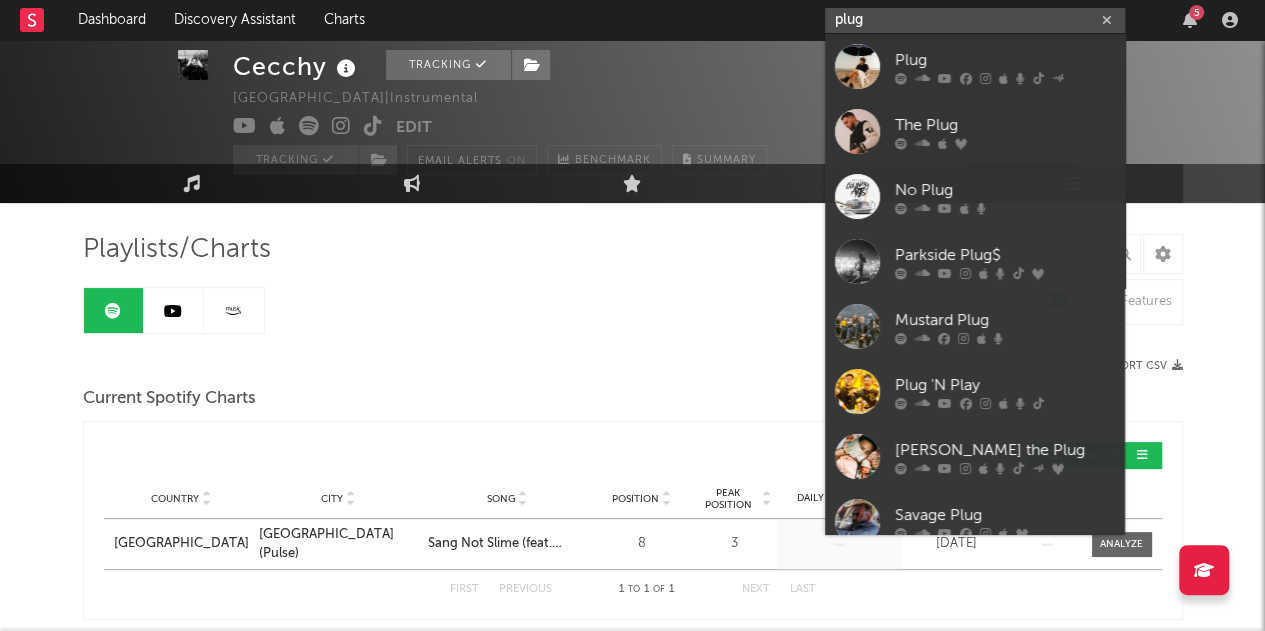 type on "plug" 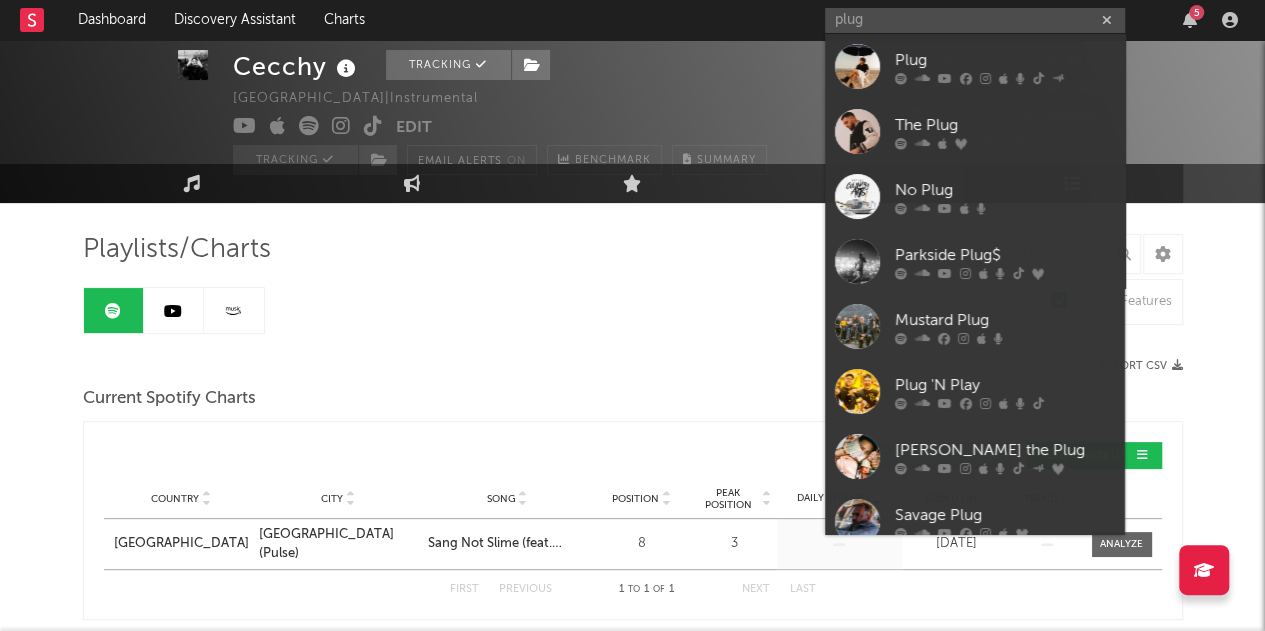 click at bounding box center (901, 78) 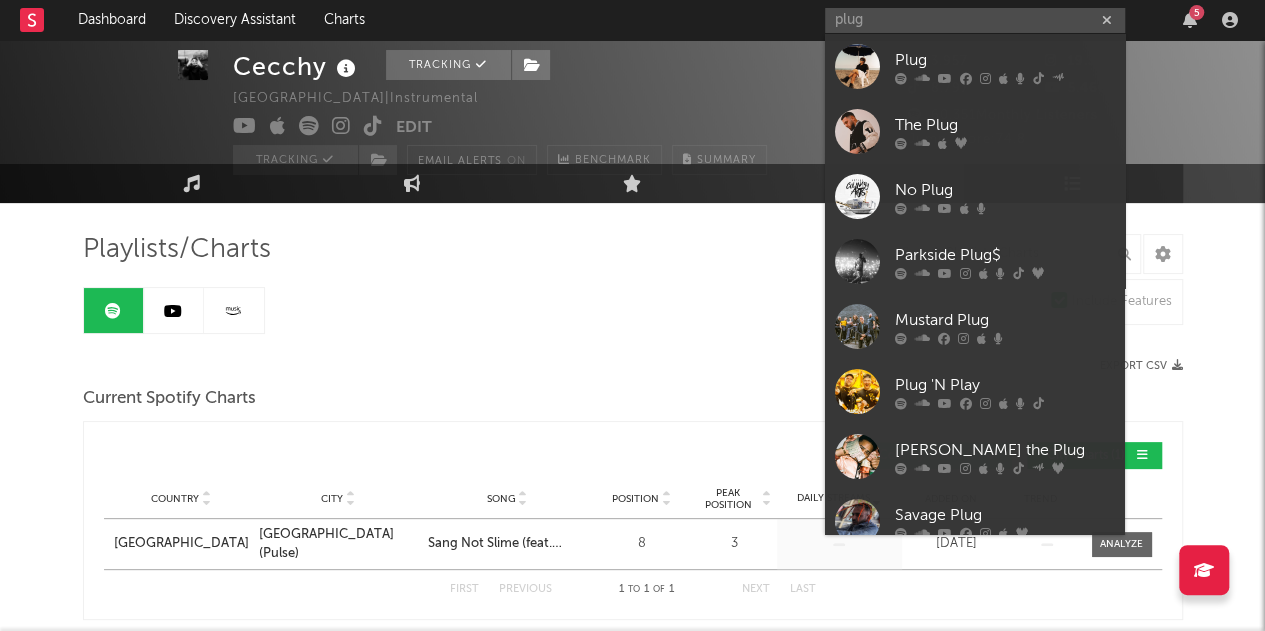 type 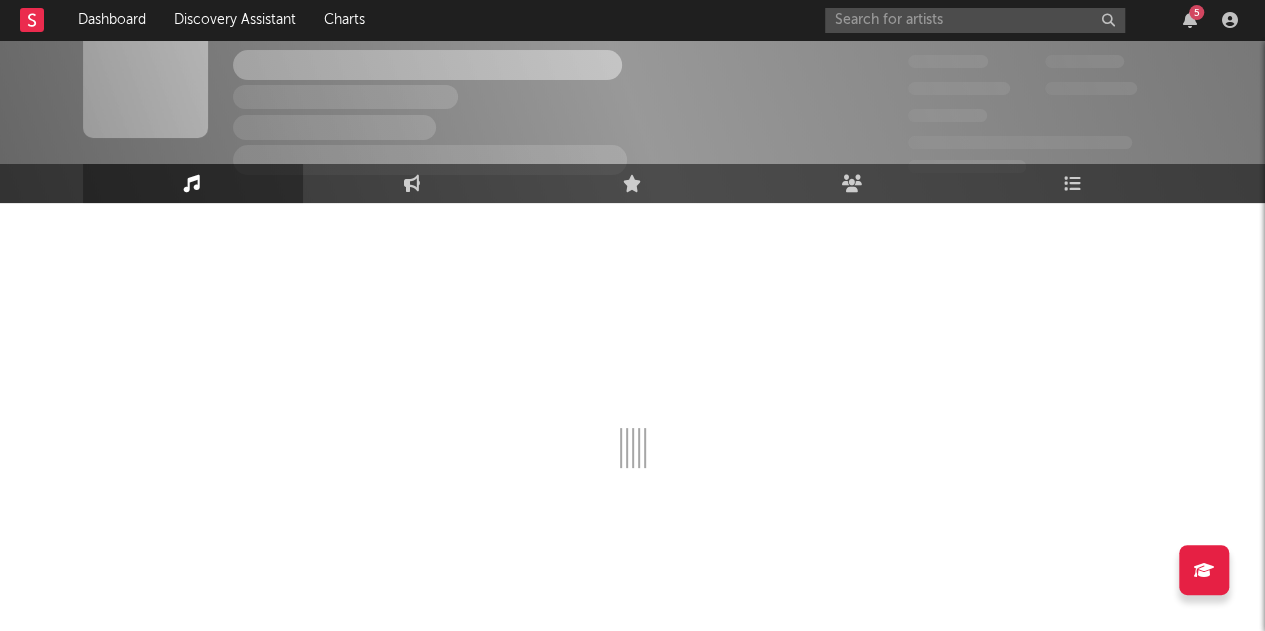 select on "6m" 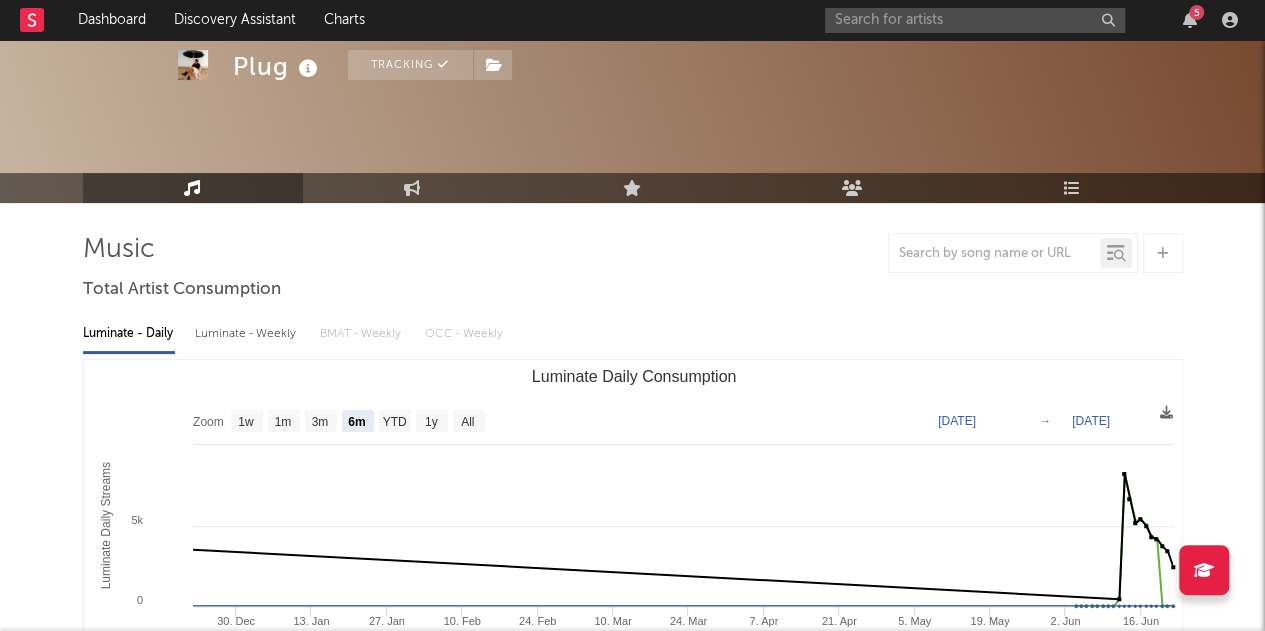 scroll, scrollTop: 257, scrollLeft: 0, axis: vertical 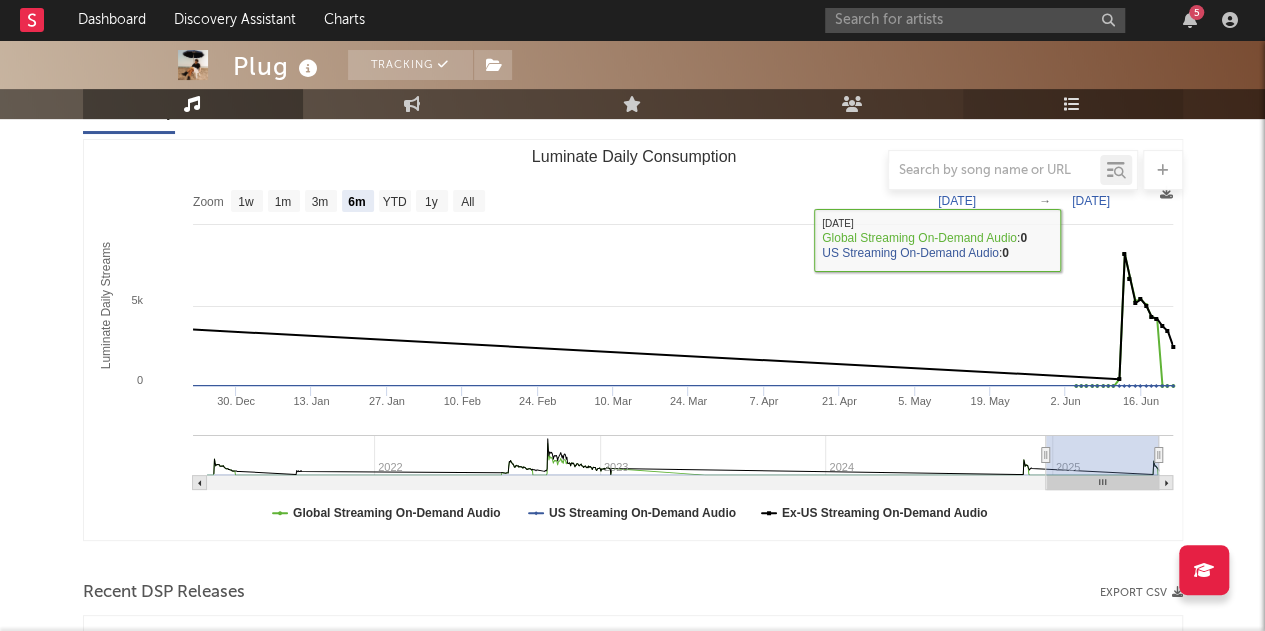 click on "Playlists/Charts" at bounding box center [1073, 104] 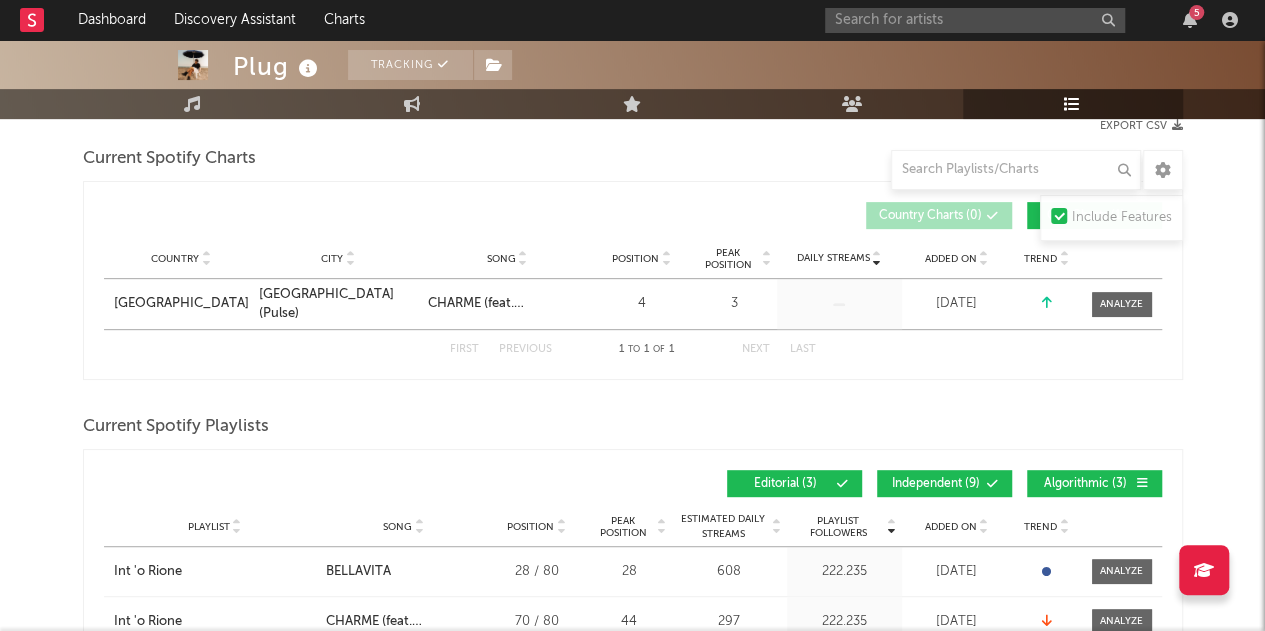 scroll, scrollTop: 398, scrollLeft: 0, axis: vertical 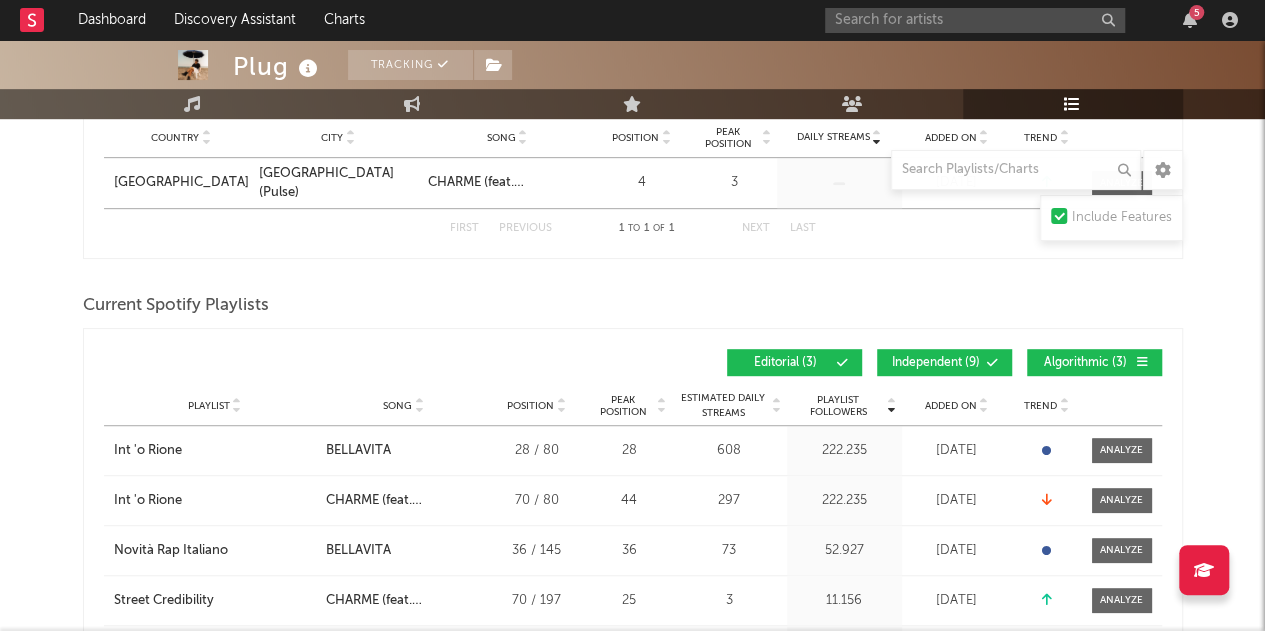 click on "Playlist Followers Playlist Song Position Peak Position Playlist Followers Added On Trend Position Followers Editorial   ( 3 ) Independent   ( 9 ) Algorithmic   ( 3 )" at bounding box center [633, 362] 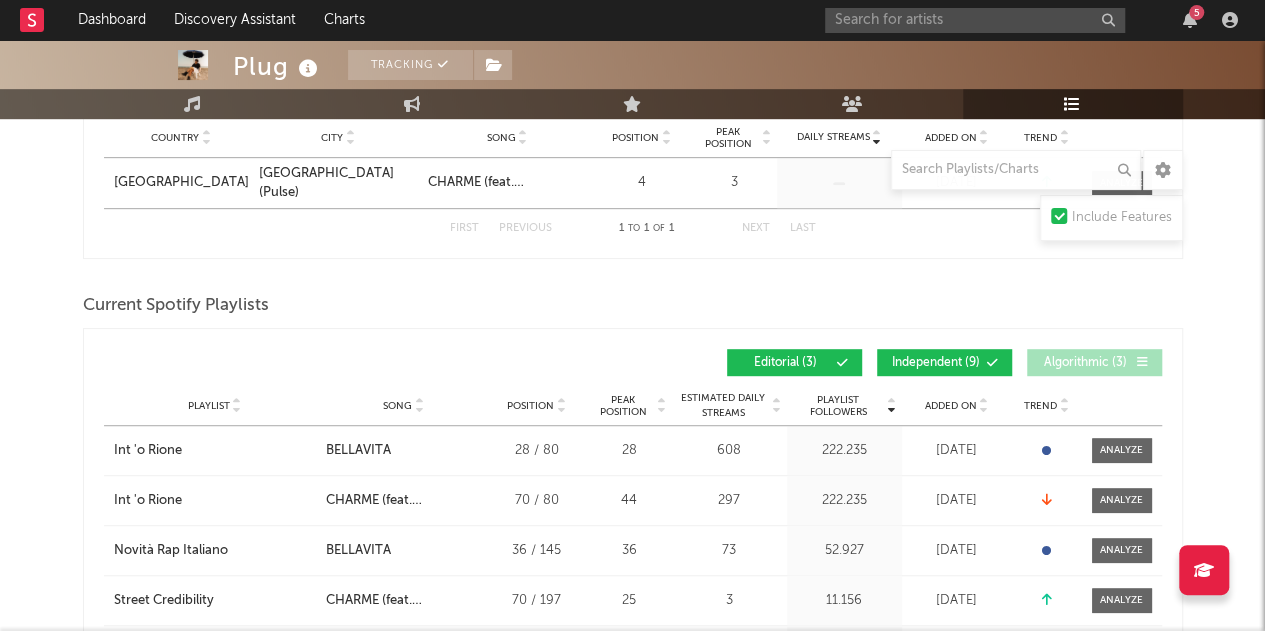 click on "Independent   ( 9 )" at bounding box center (936, 363) 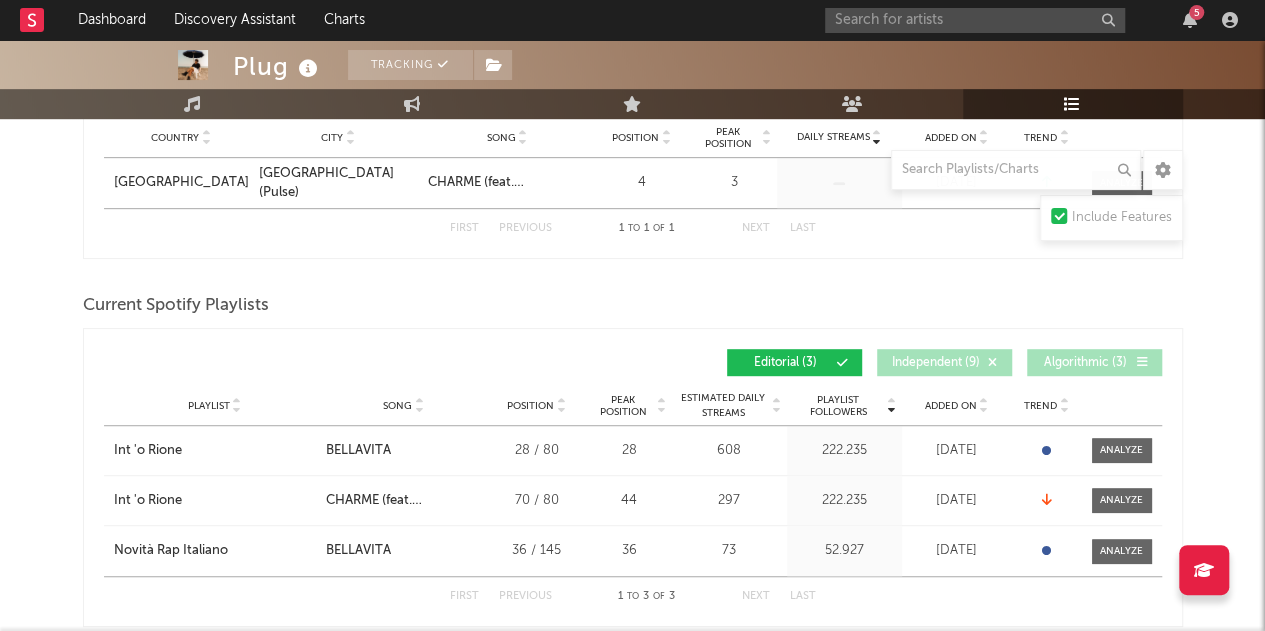 click on "Added On" at bounding box center (951, 406) 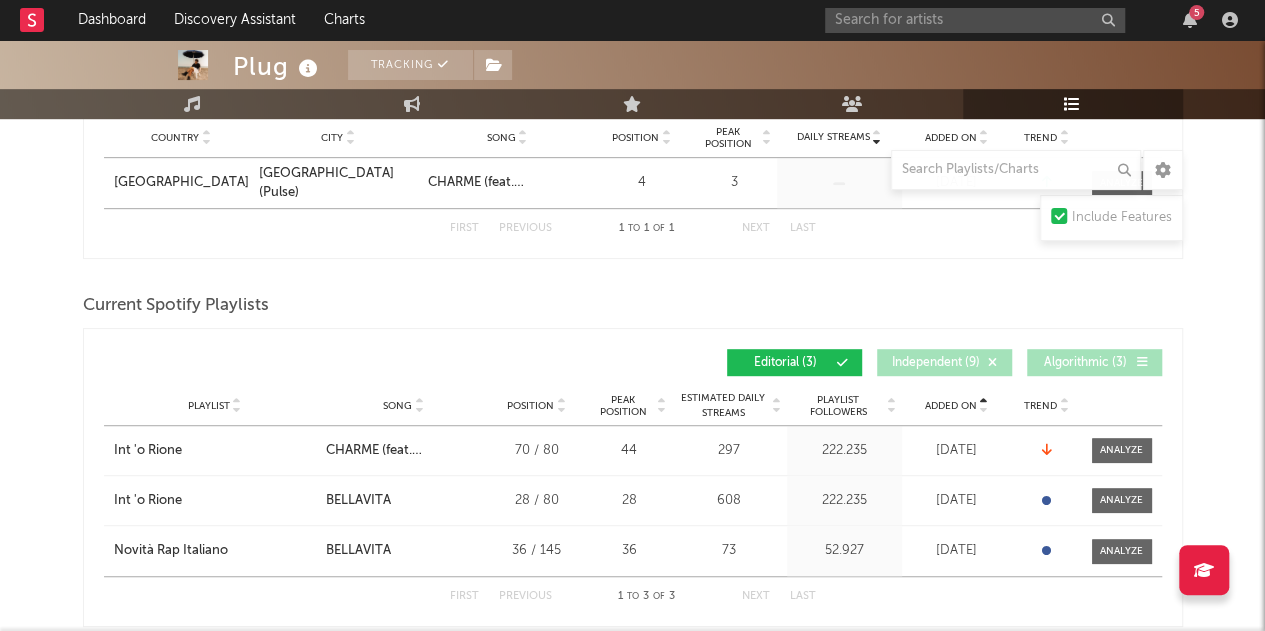 click on "Added On" at bounding box center [951, 406] 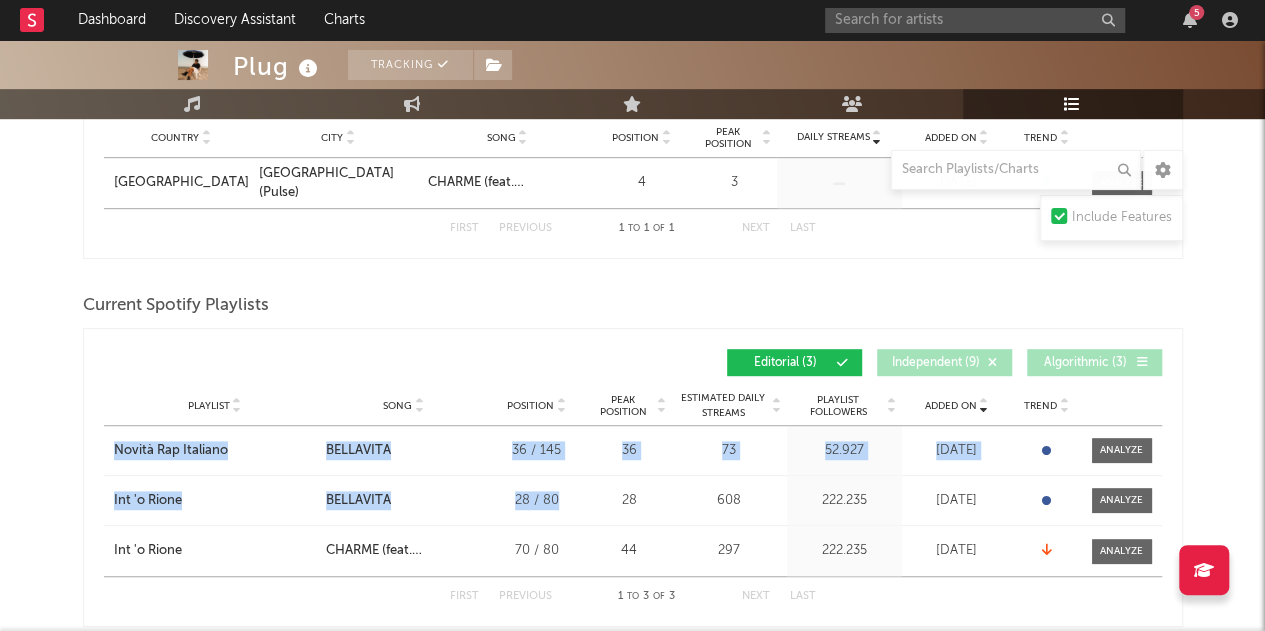 drag, startPoint x: 96, startPoint y: 439, endPoint x: 564, endPoint y: 492, distance: 470.99152 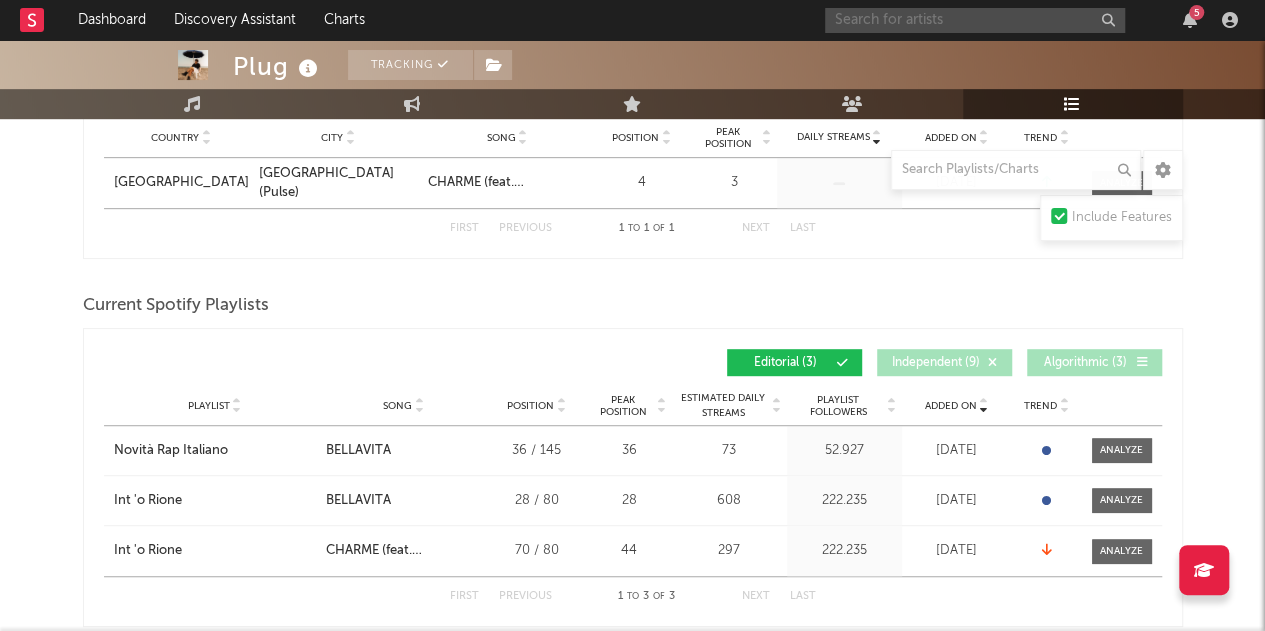 click at bounding box center (975, 20) 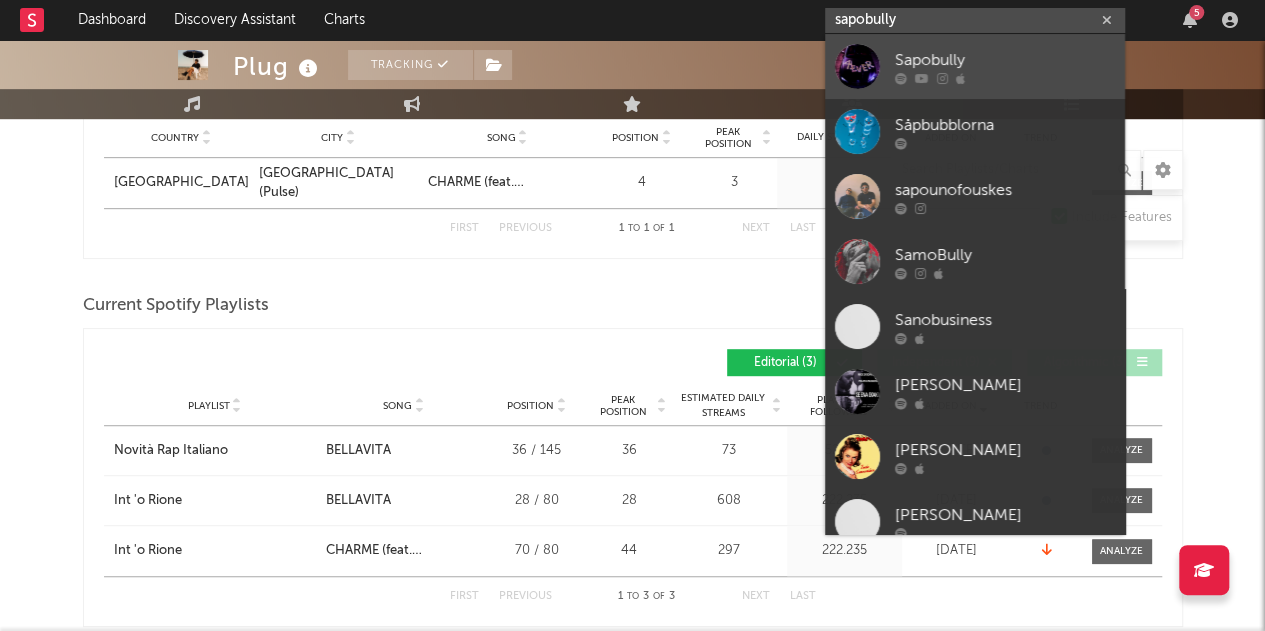 type on "sapobully" 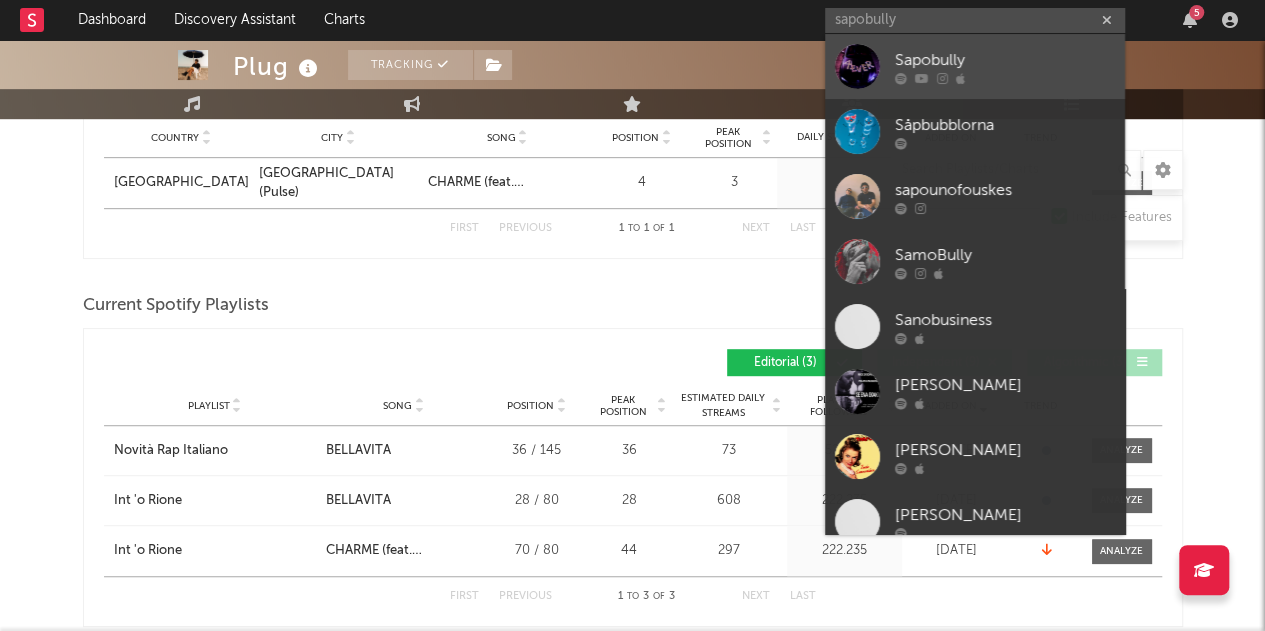 click on "Sapobully" at bounding box center (1005, 60) 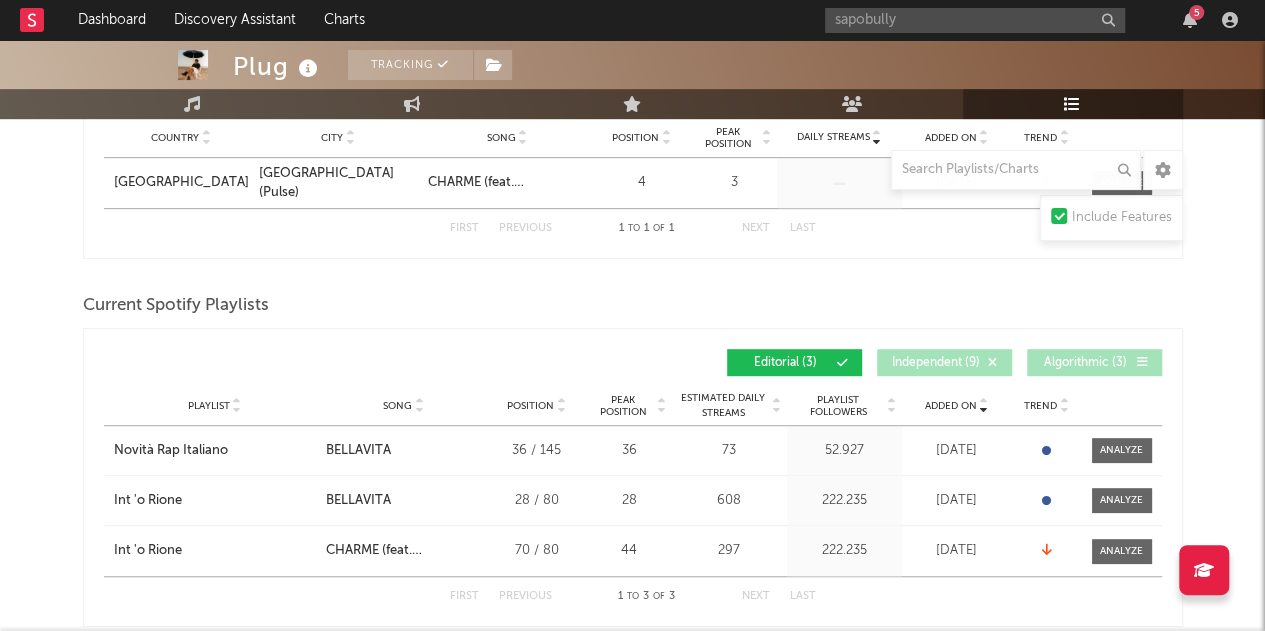 type 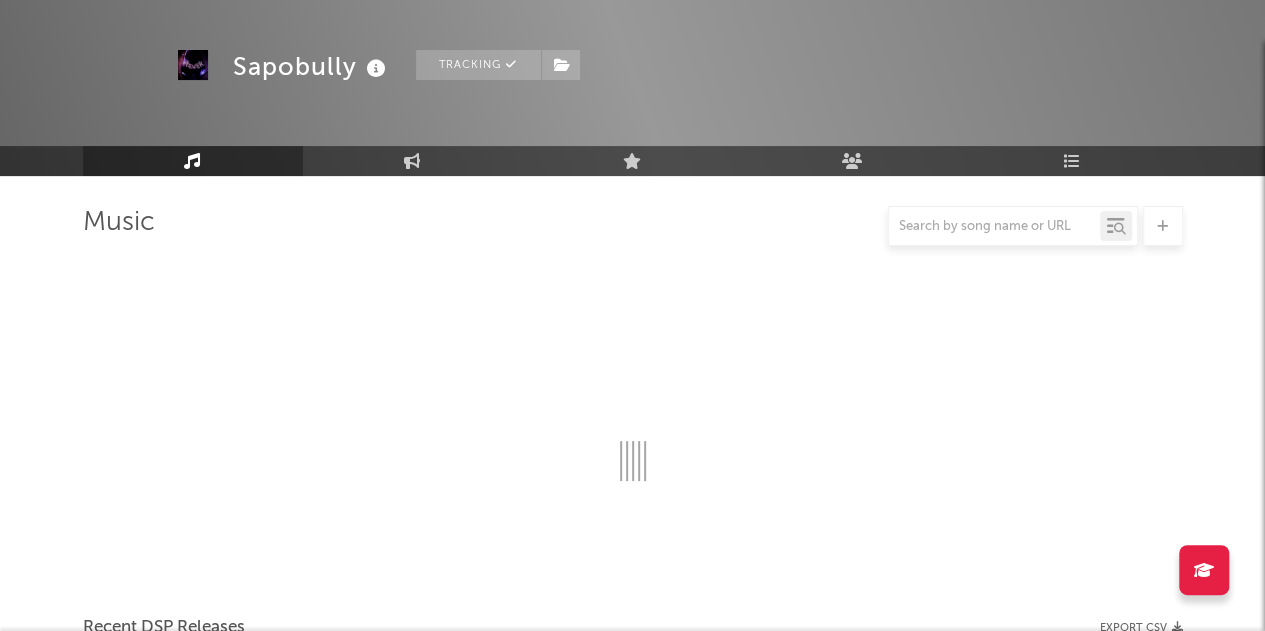scroll, scrollTop: 398, scrollLeft: 0, axis: vertical 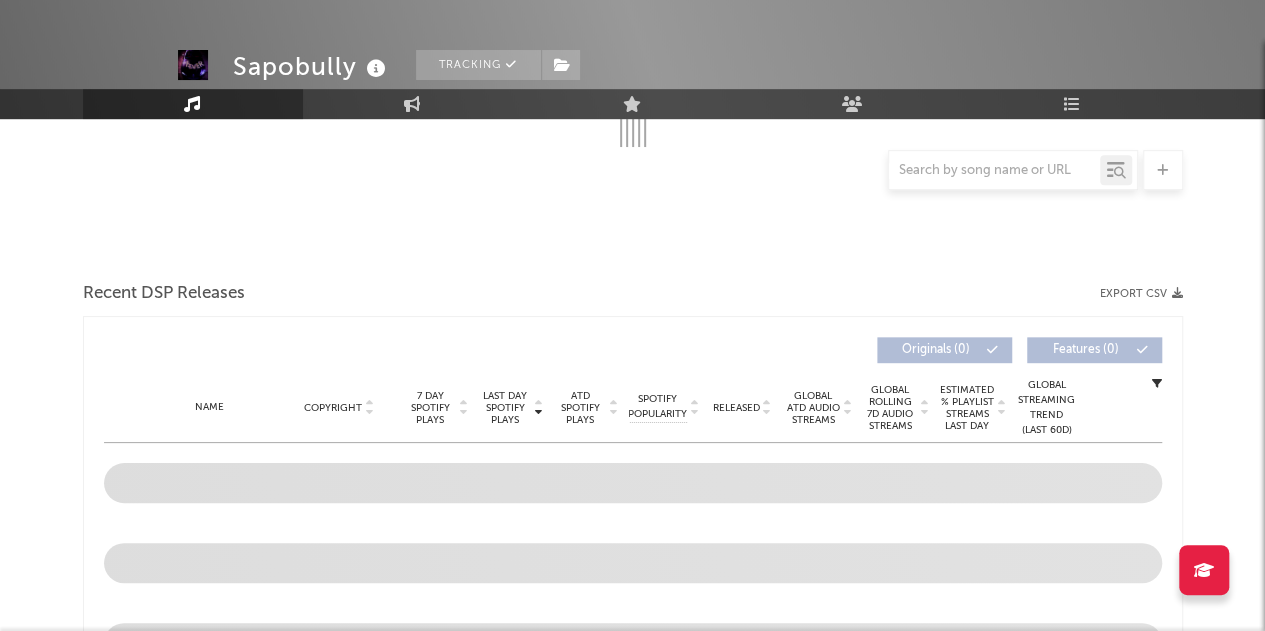 select on "6m" 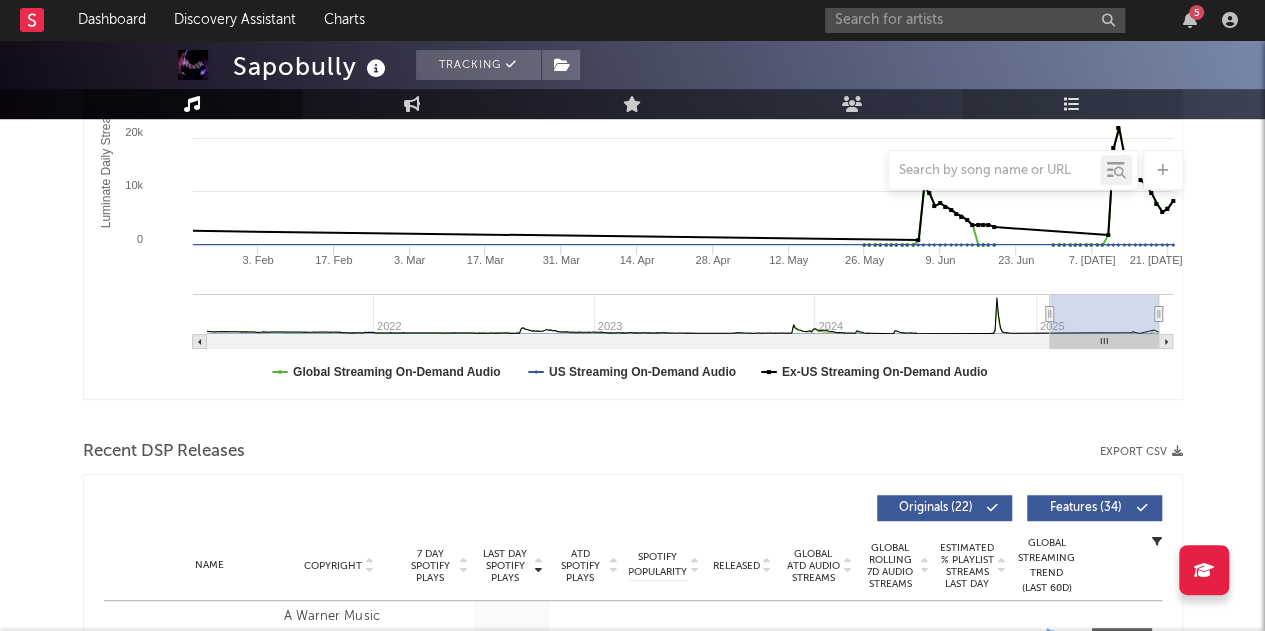 click at bounding box center (1072, 104) 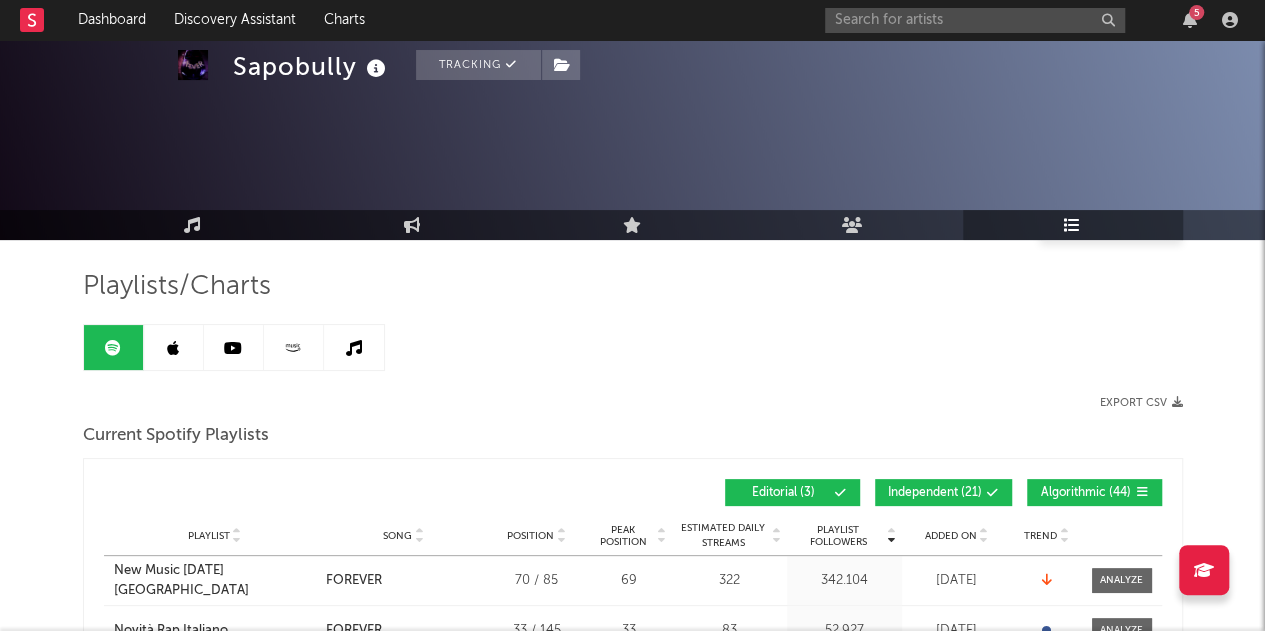 scroll, scrollTop: 199, scrollLeft: 0, axis: vertical 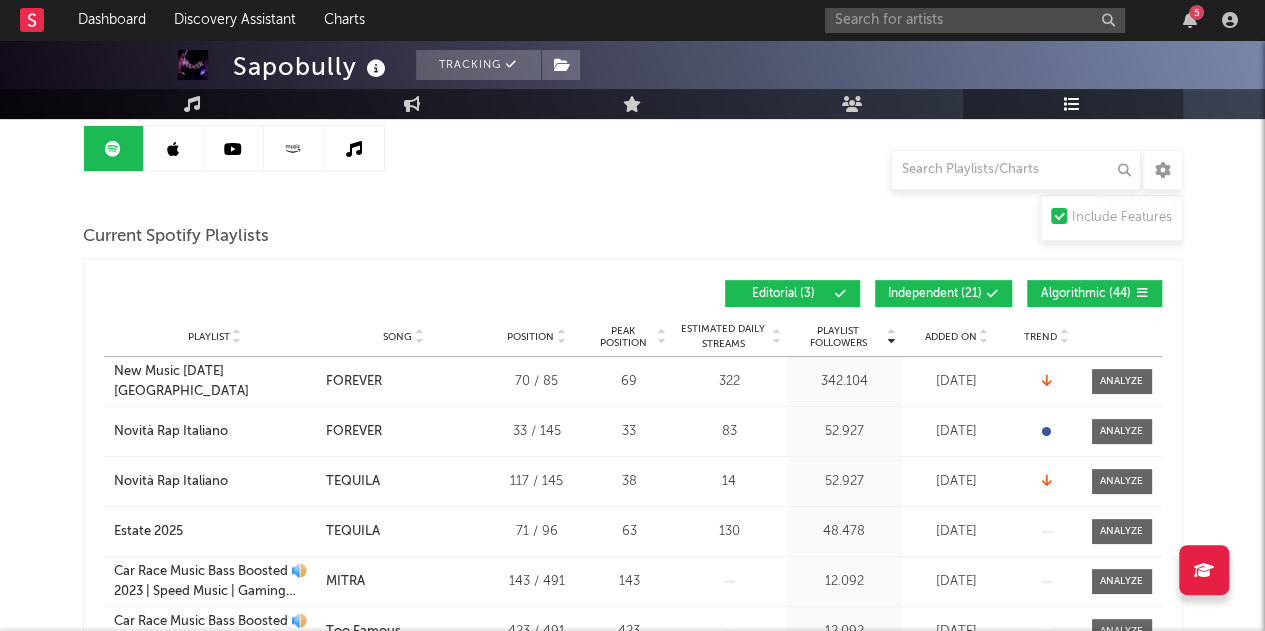 click on "Playlist New Music [DATE] Italia City Song FOREVER Position 70 / 85 Peak Position 69 Estimated Daily Streams 322 Playlist Followers 342.104 Daily Streams Added On [DATE] Exited On [DATE] Trend" at bounding box center [633, 381] 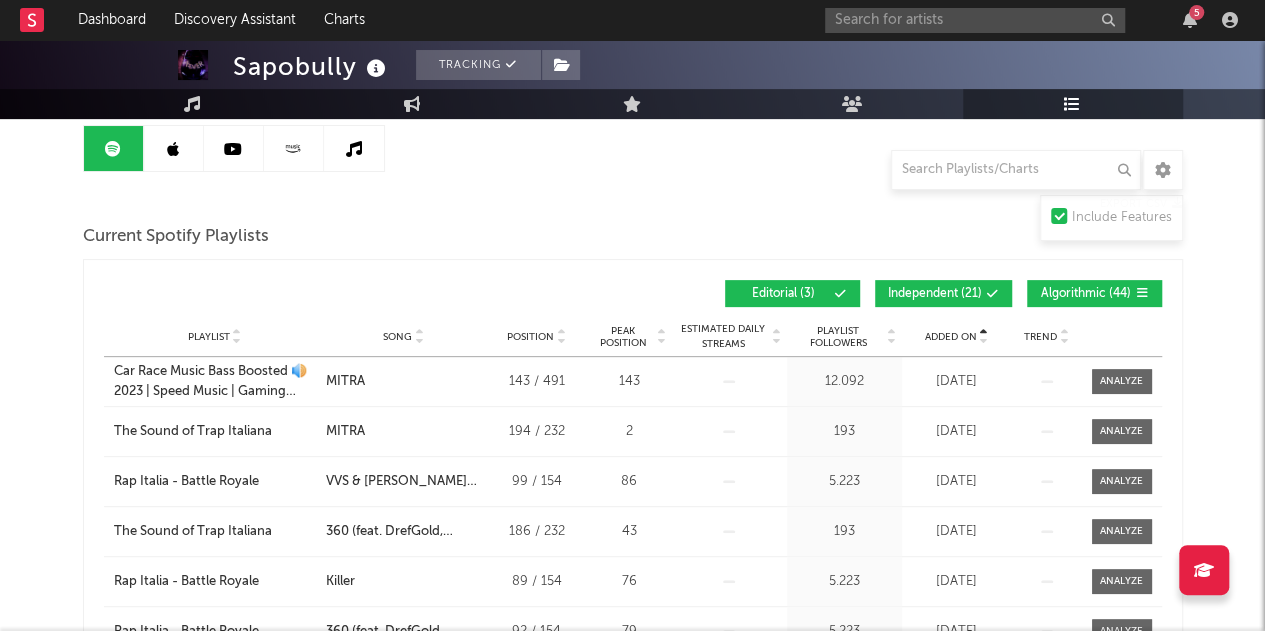 click on "Added On" at bounding box center (951, 337) 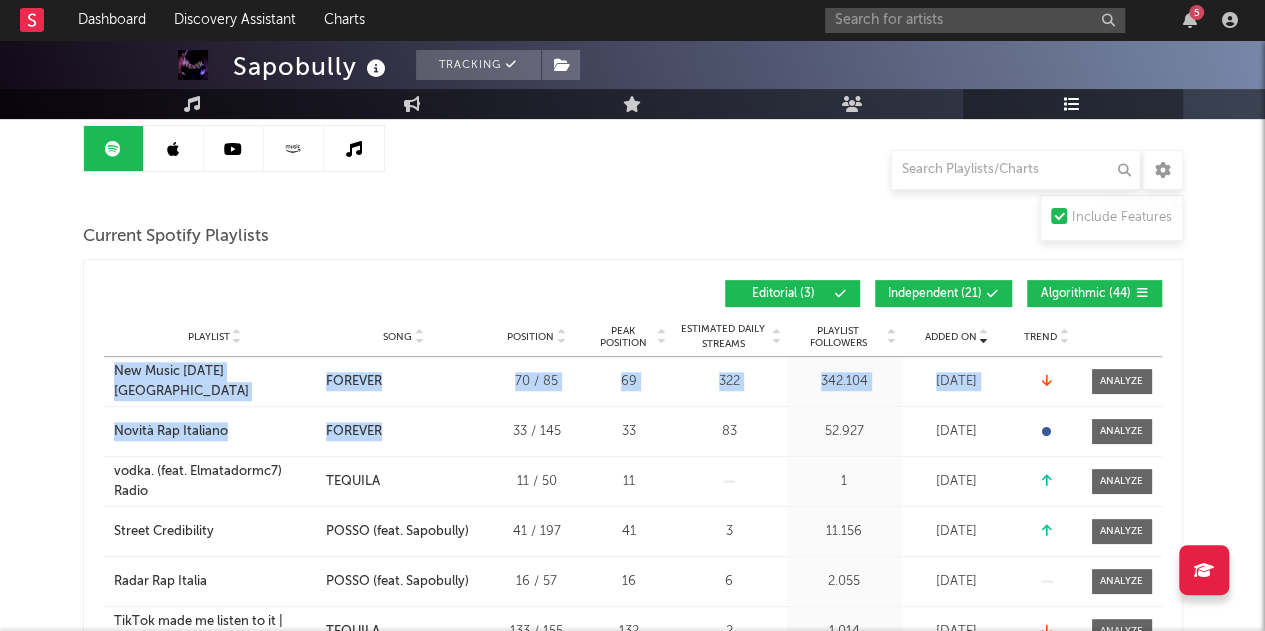 drag, startPoint x: 96, startPoint y: 366, endPoint x: 391, endPoint y: 422, distance: 300.26822 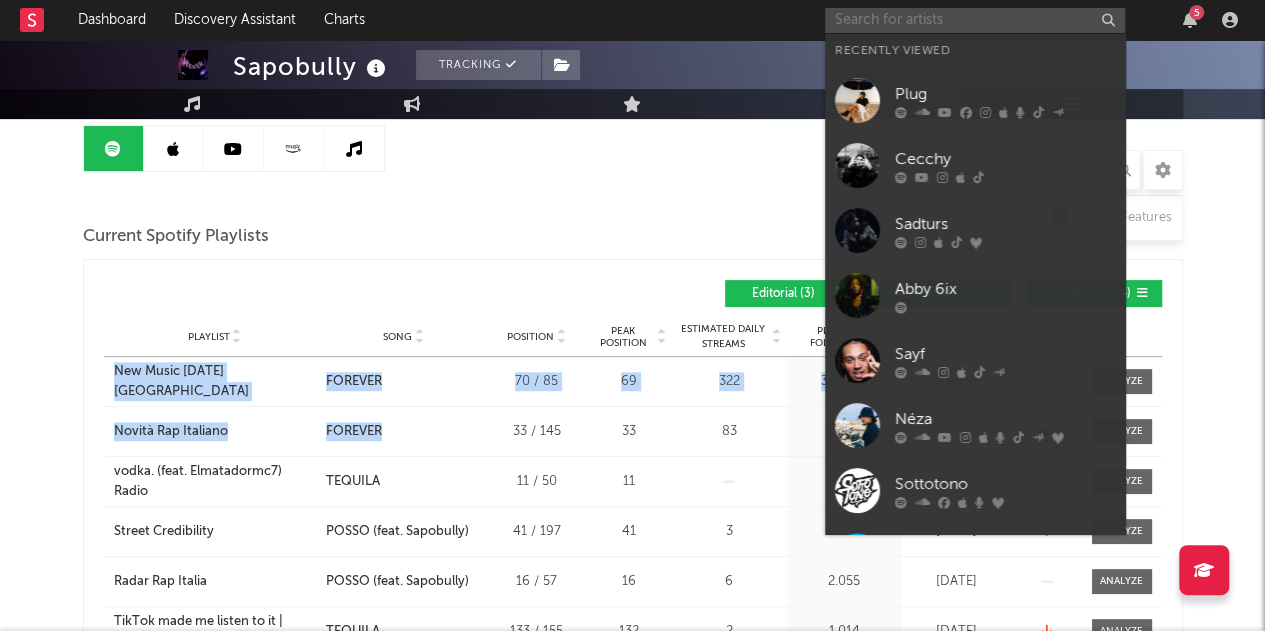 click at bounding box center (975, 20) 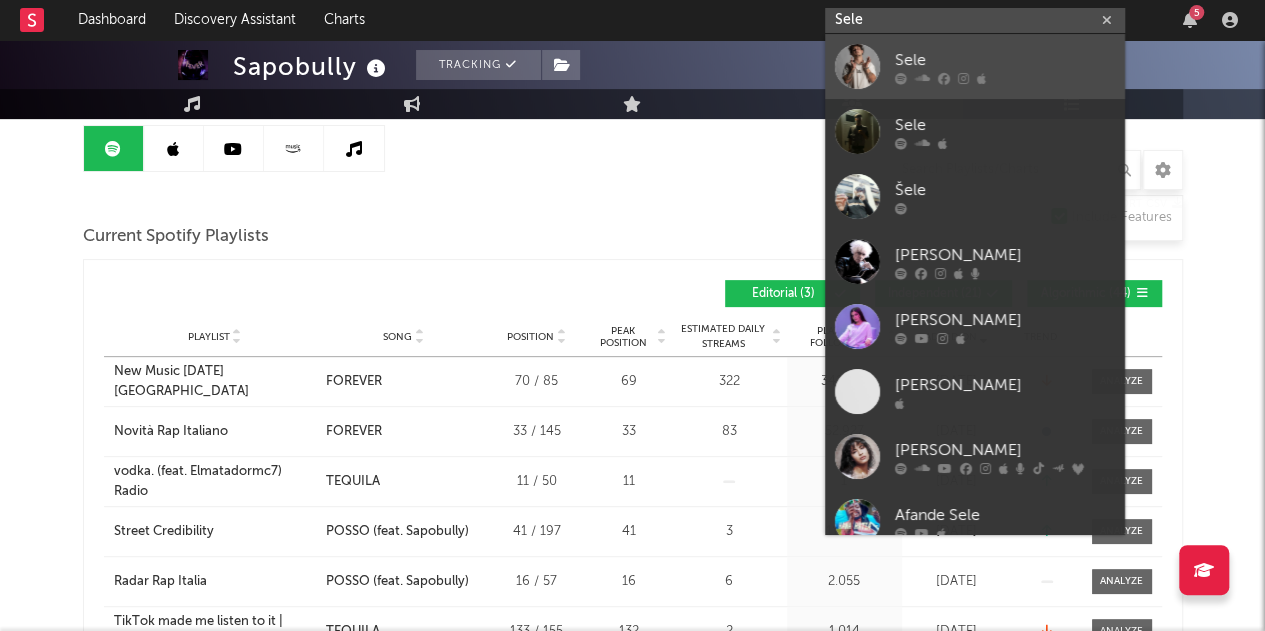 type on "Sele" 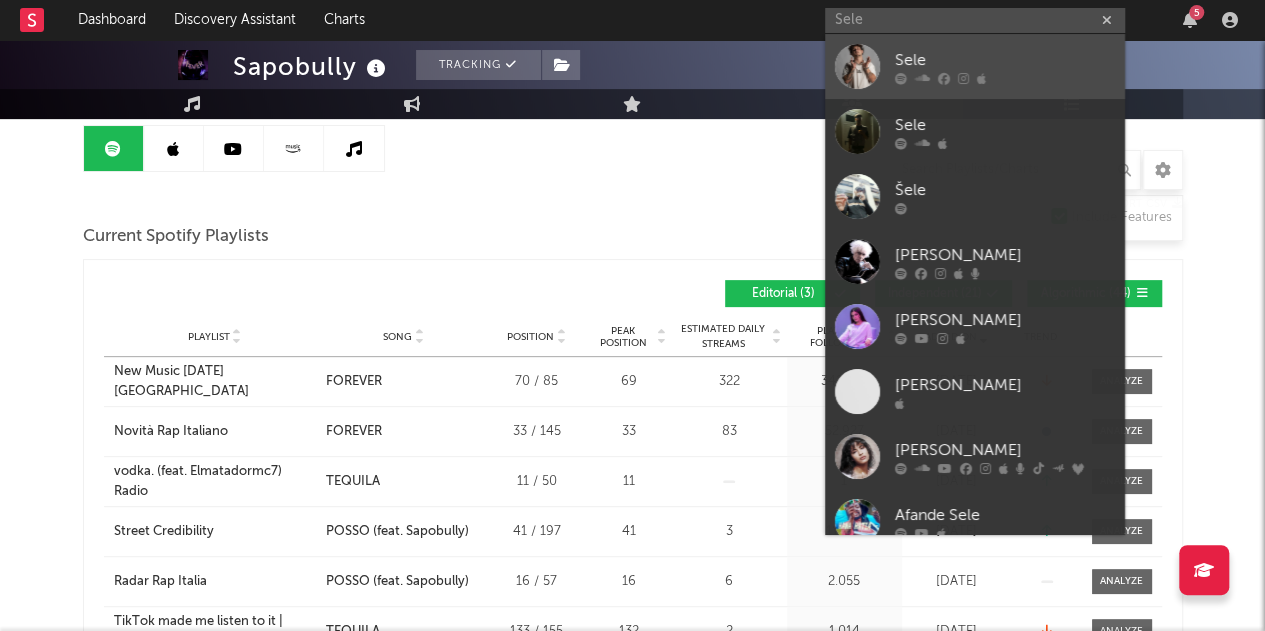 click on "Sele" at bounding box center [1005, 60] 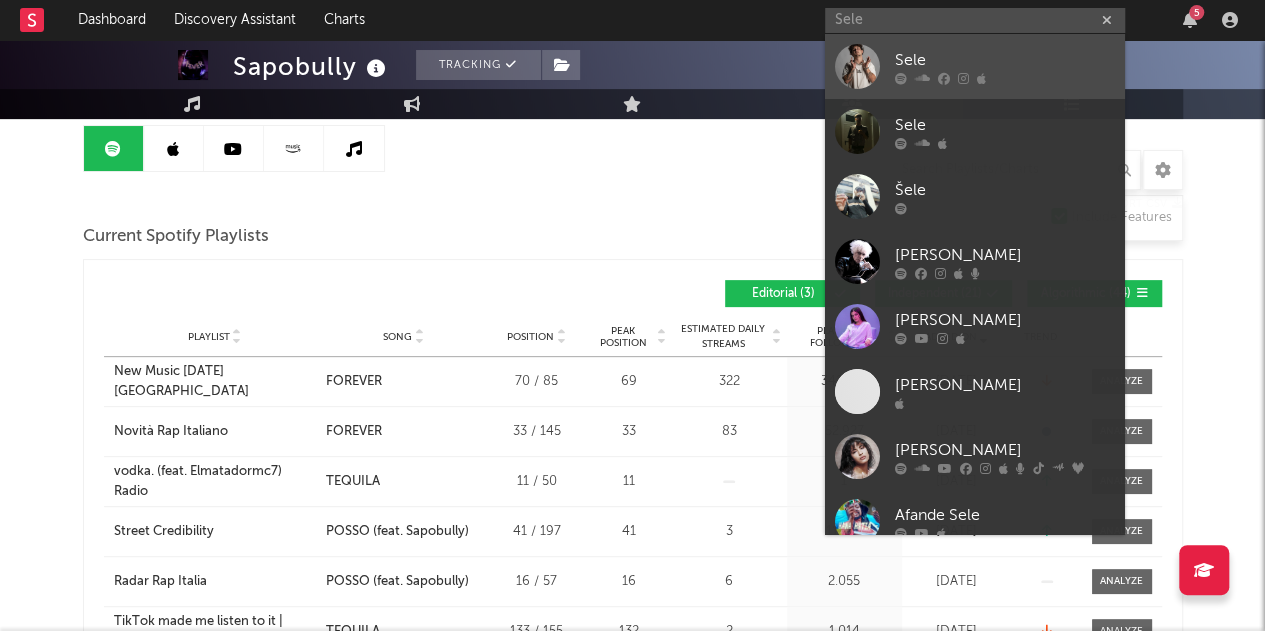 type 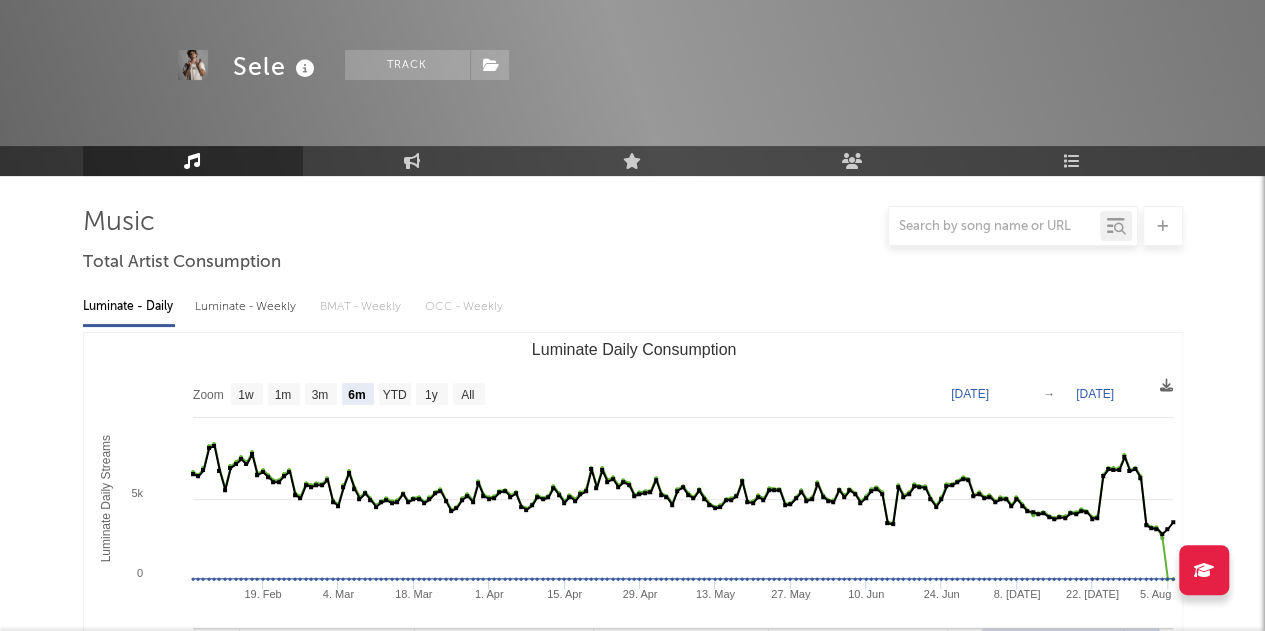 scroll, scrollTop: 199, scrollLeft: 0, axis: vertical 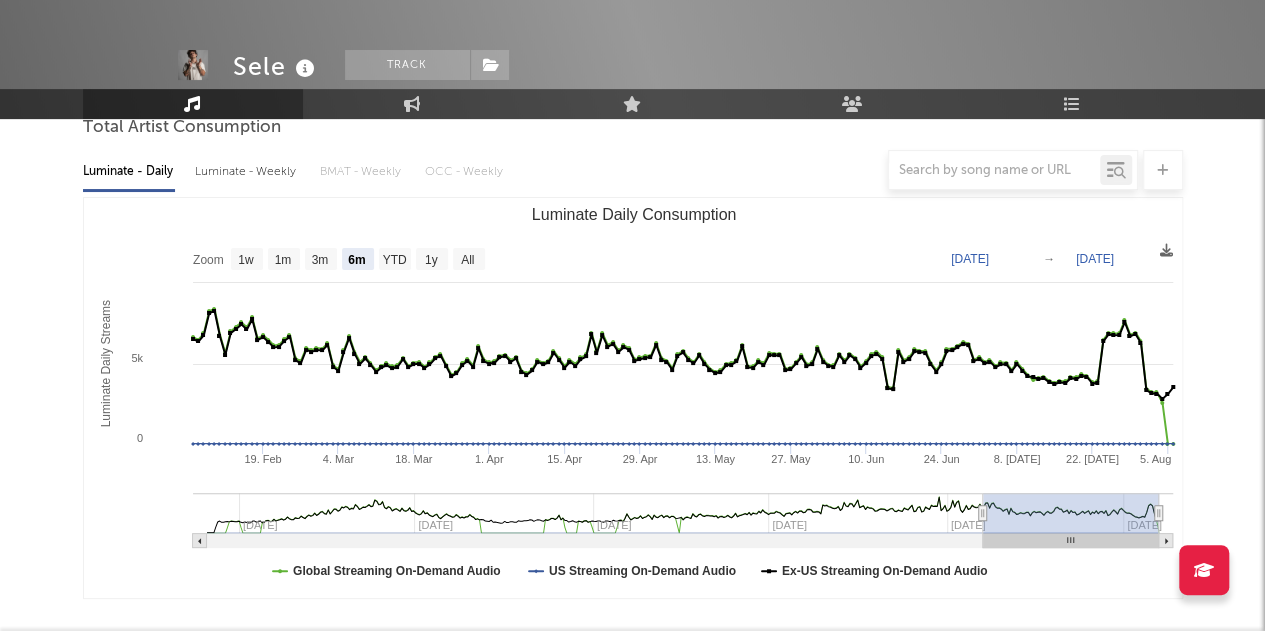 select on "6m" 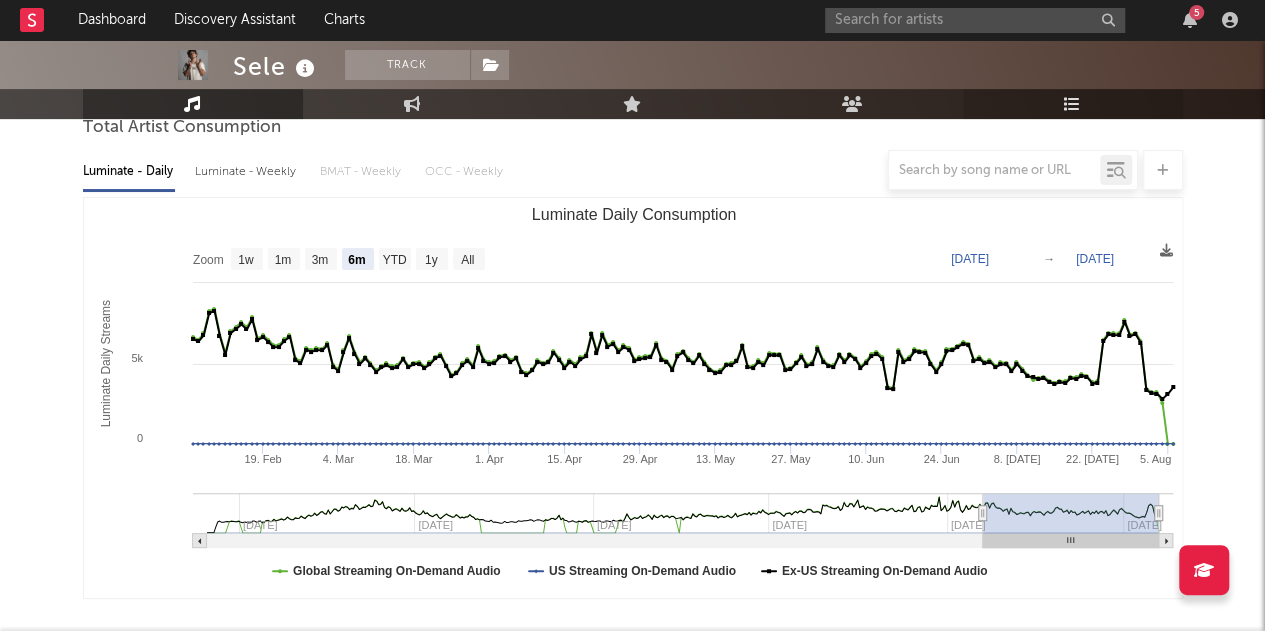 click on "Playlists/Charts" at bounding box center (1073, 104) 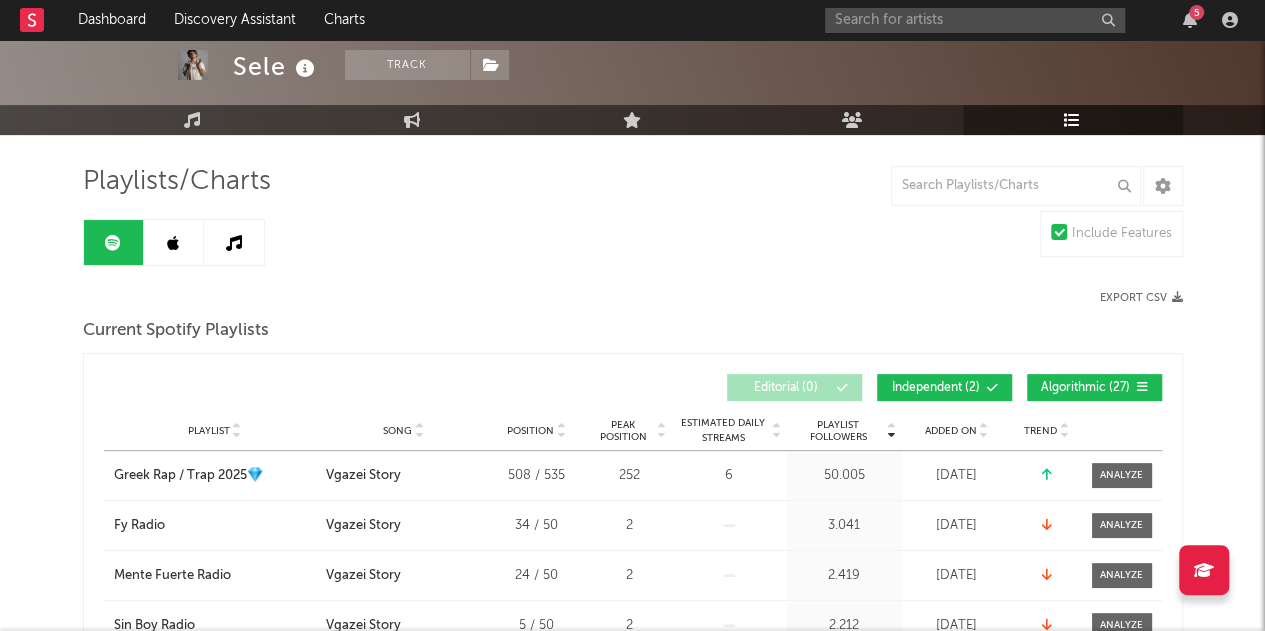 scroll, scrollTop: 103, scrollLeft: 0, axis: vertical 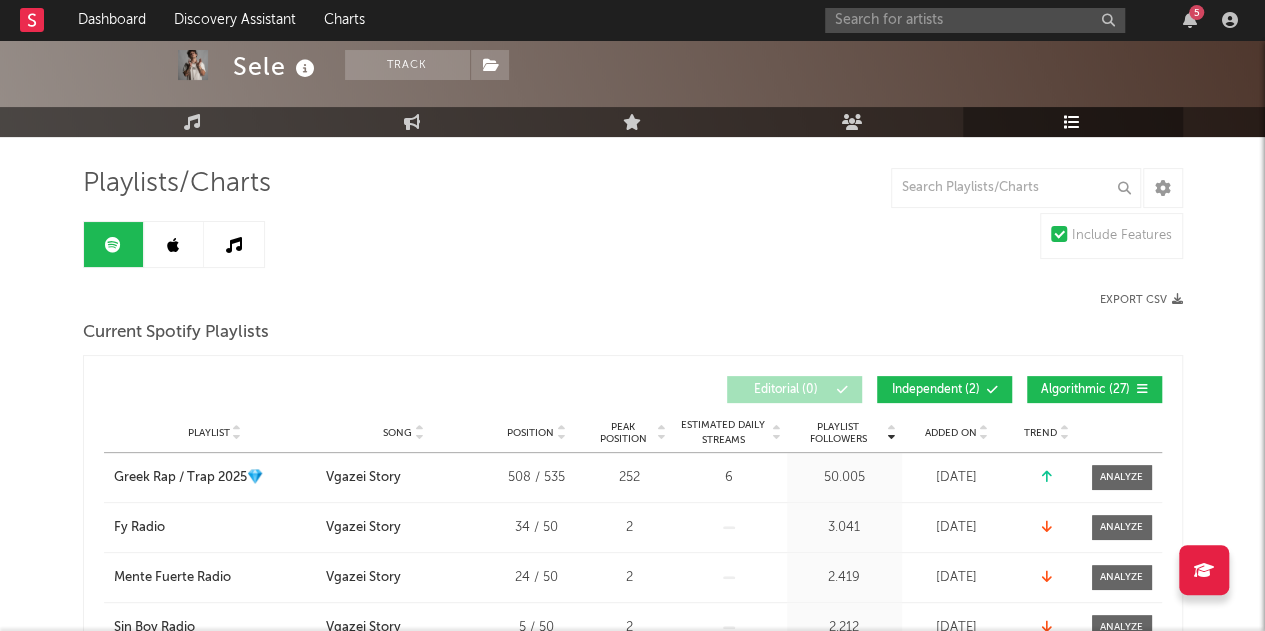 click at bounding box center (984, 437) 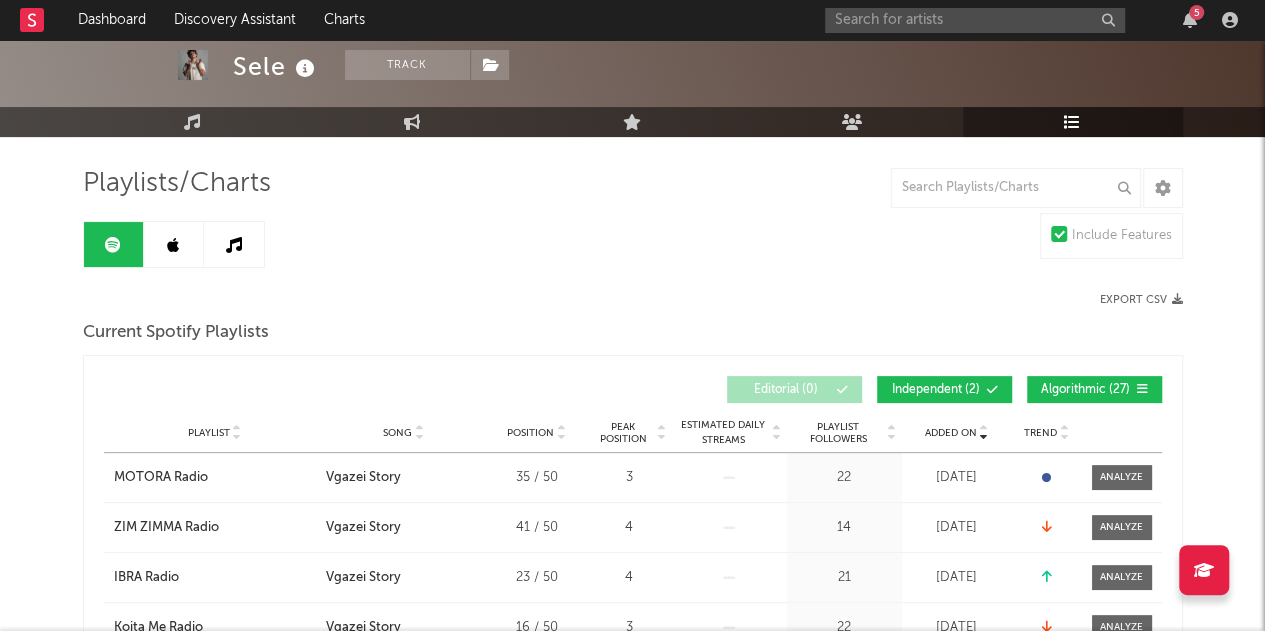 drag, startPoint x: 982, startPoint y: 433, endPoint x: 515, endPoint y: 297, distance: 486.40005 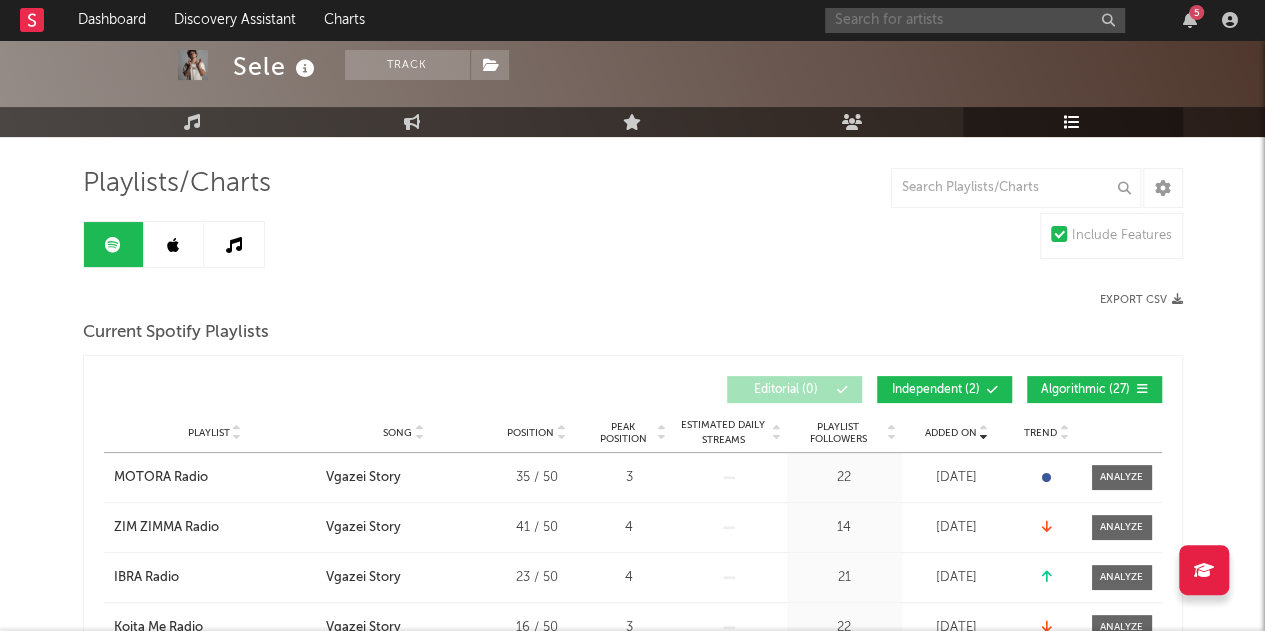 click at bounding box center [975, 20] 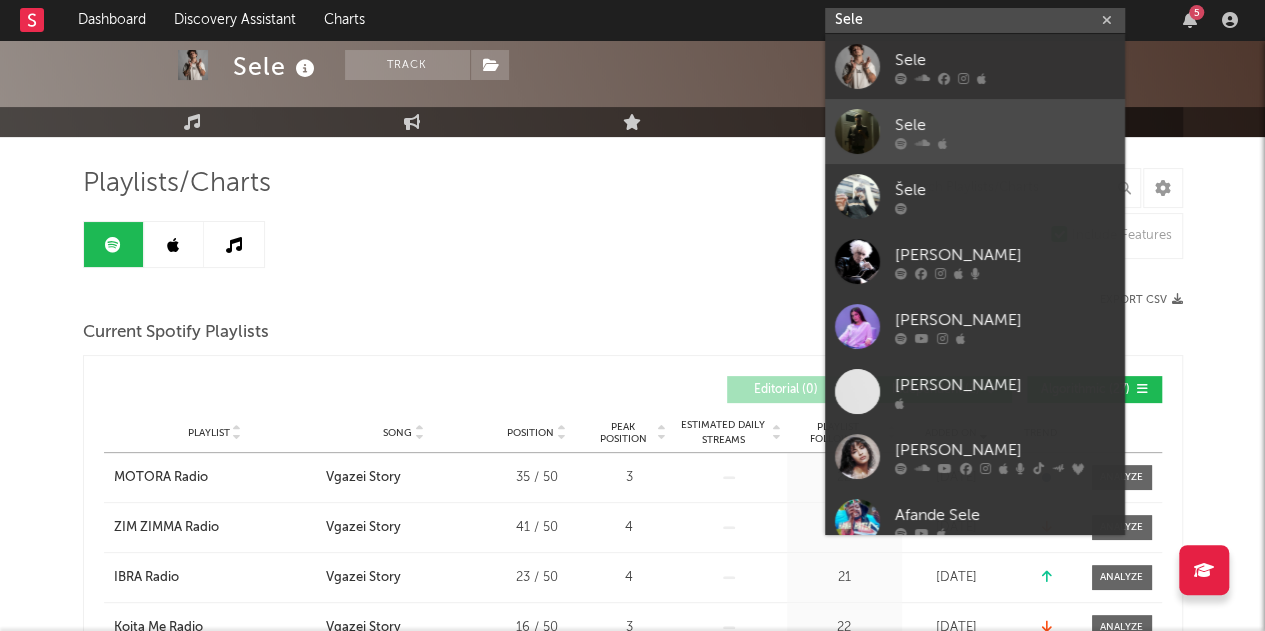 type on "Sele" 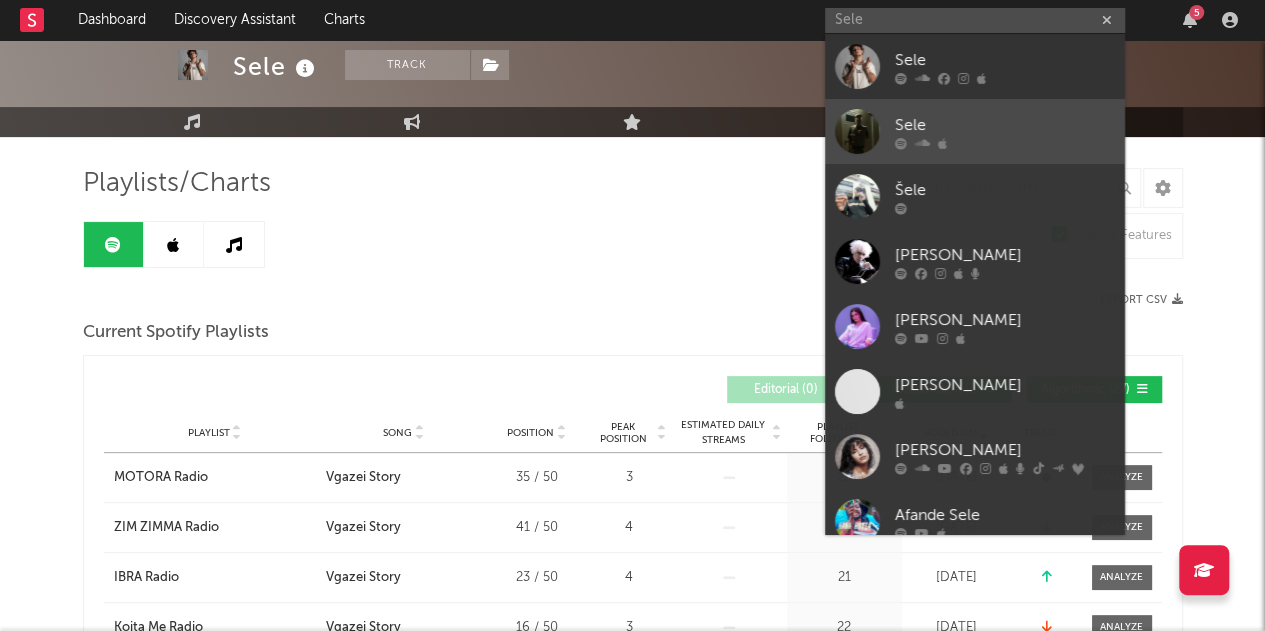 click on "Sele" at bounding box center (1005, 125) 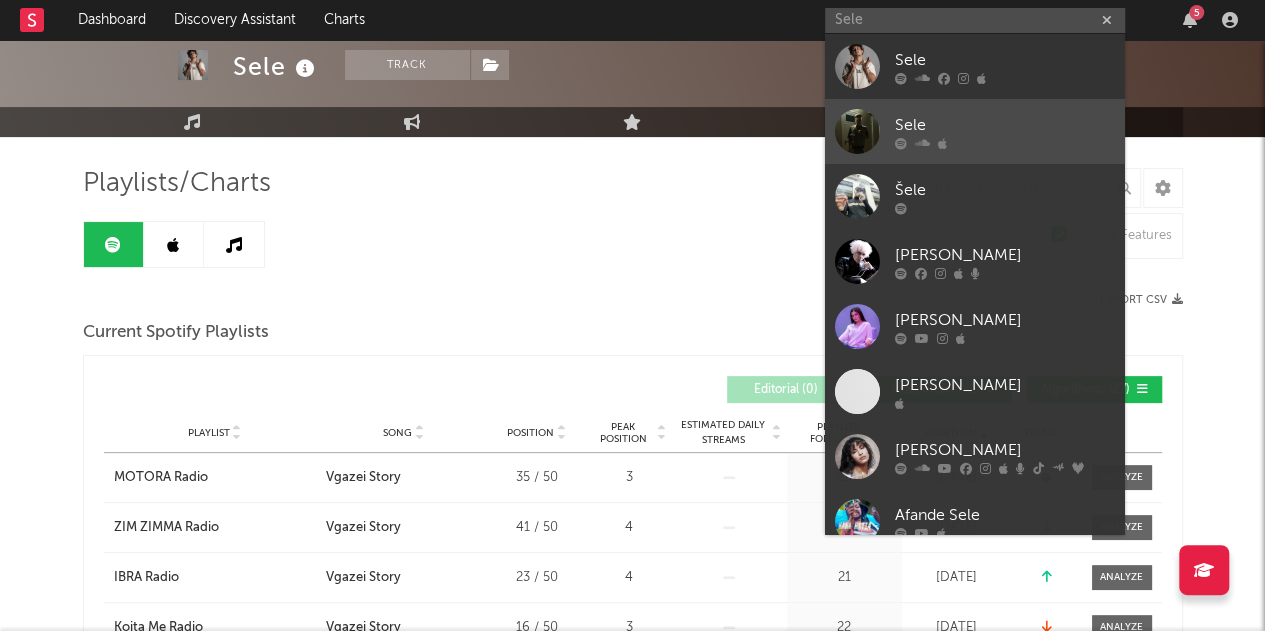 type 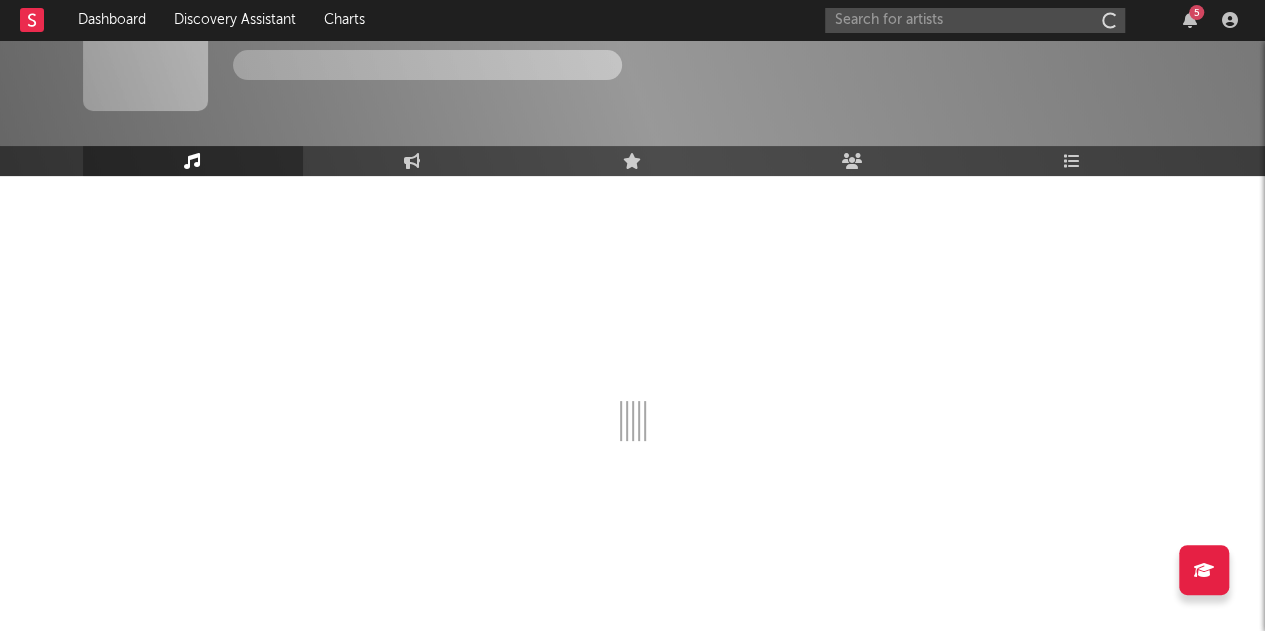 scroll, scrollTop: 64, scrollLeft: 0, axis: vertical 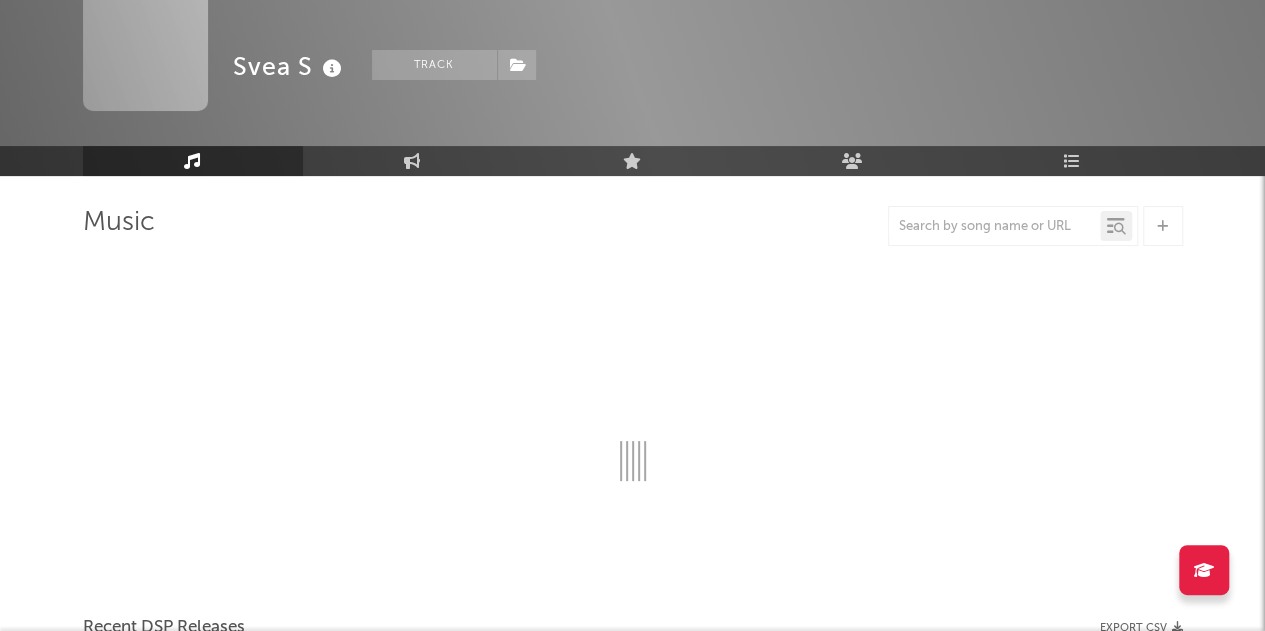 select on "6m" 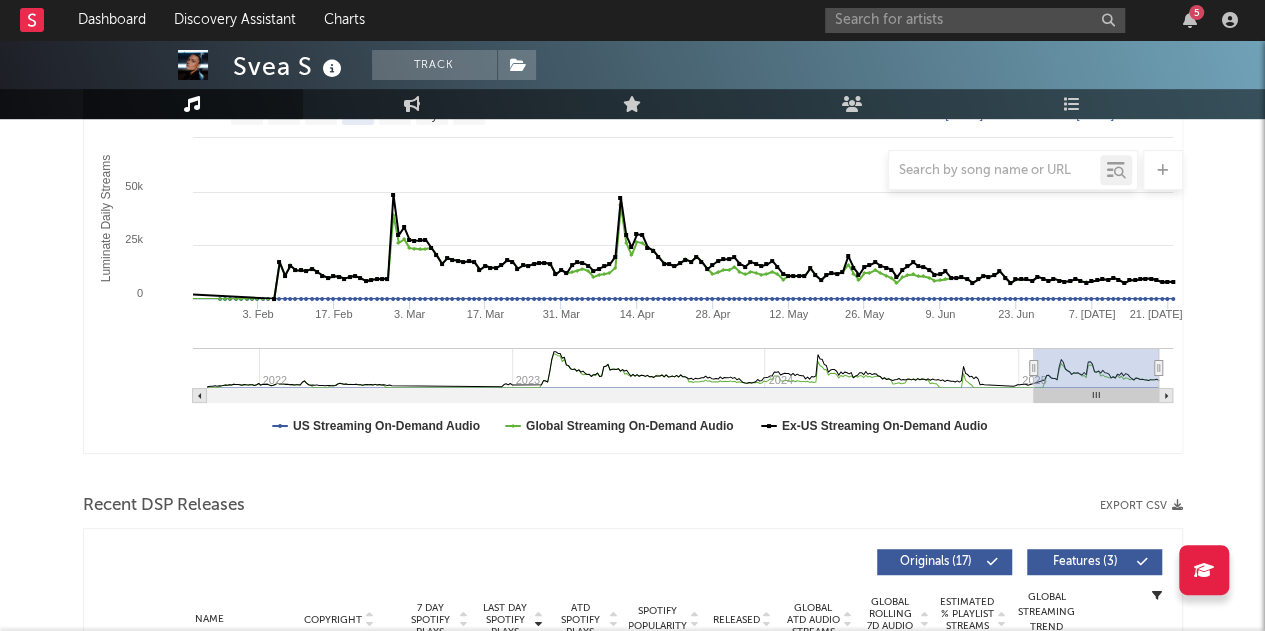 scroll, scrollTop: 397, scrollLeft: 0, axis: vertical 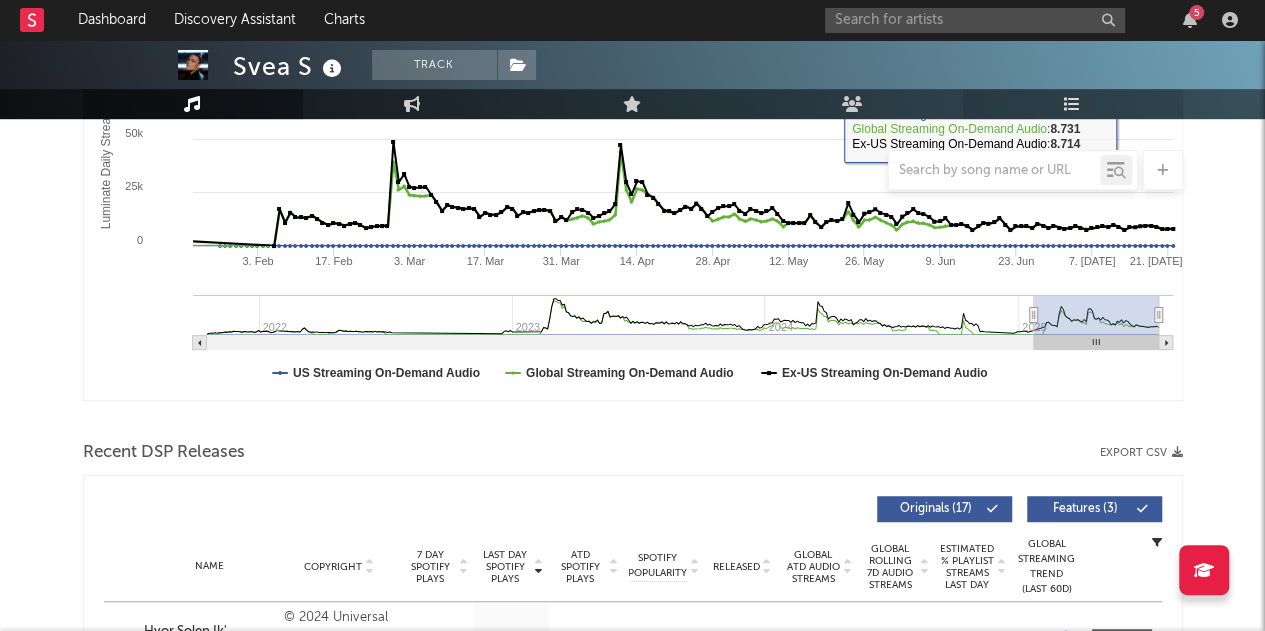 click on "Playlists/Charts" at bounding box center (1073, 104) 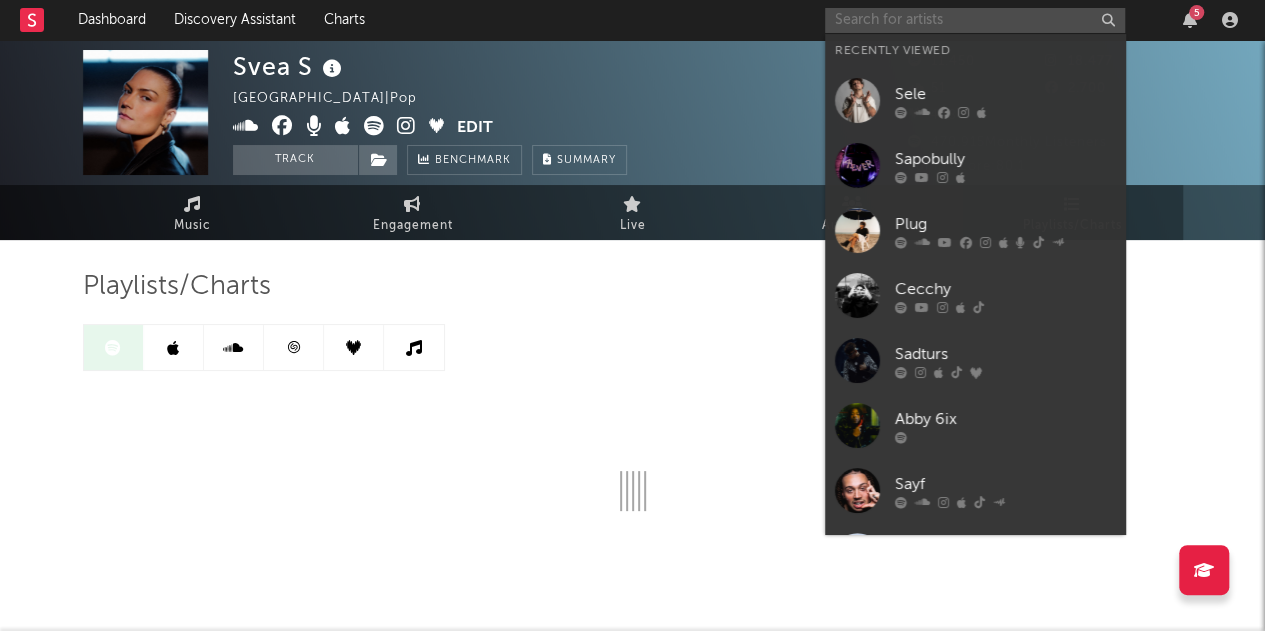 click at bounding box center [975, 20] 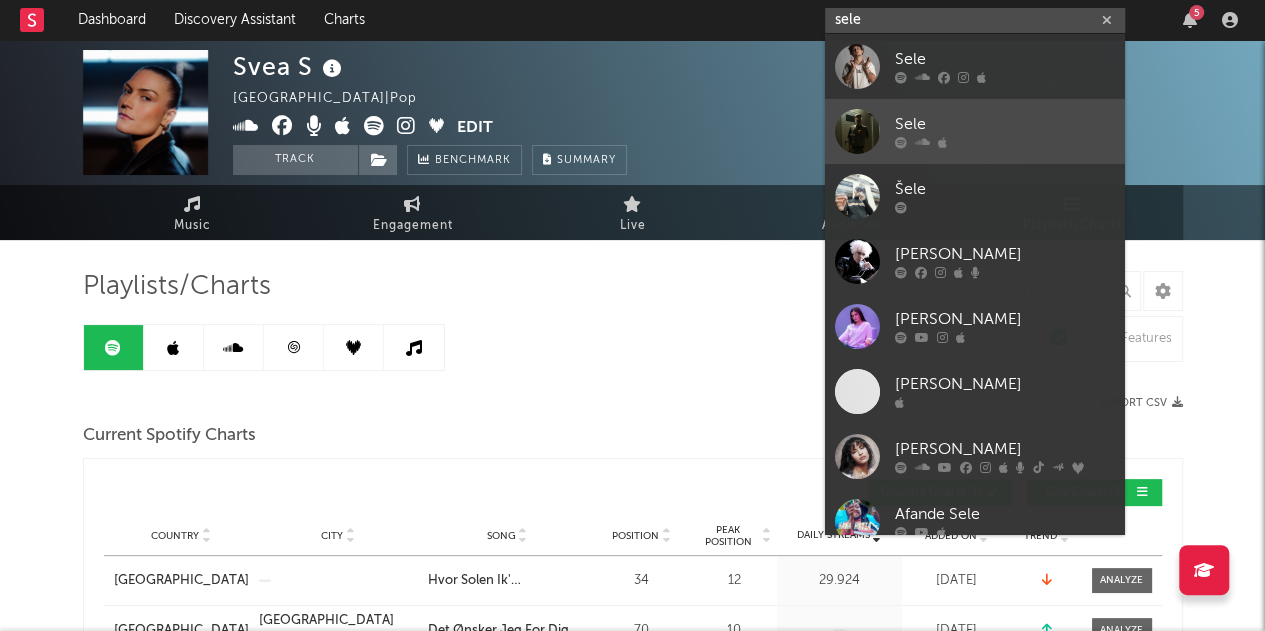 type on "sele" 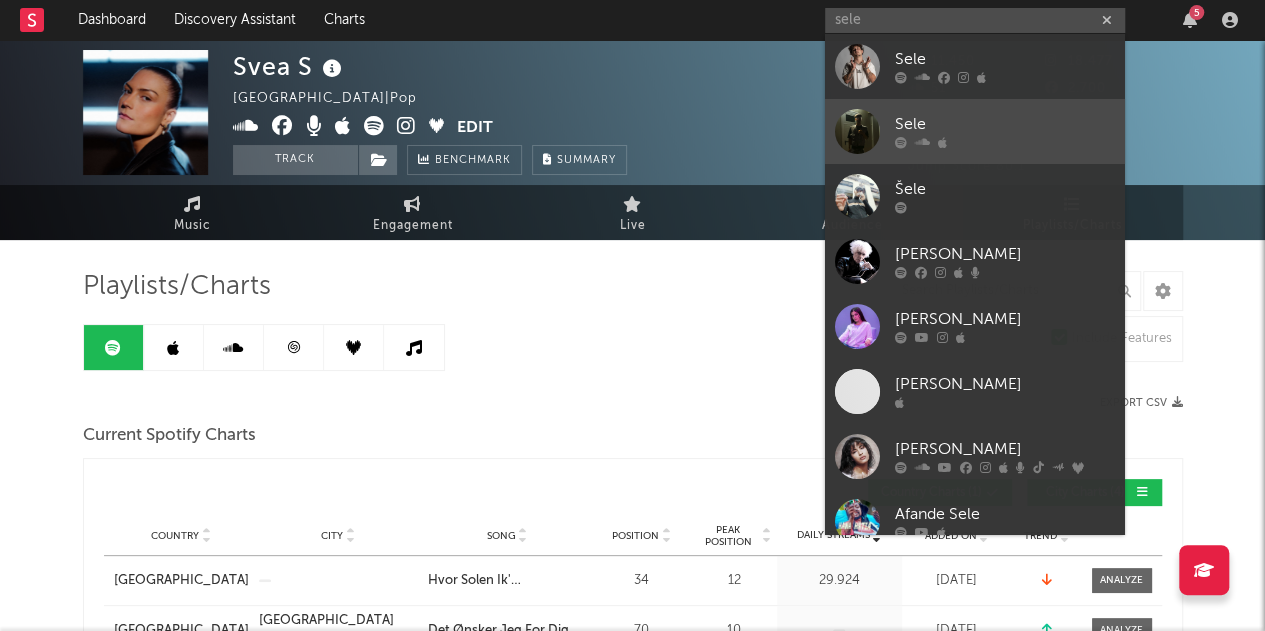click at bounding box center (1005, 143) 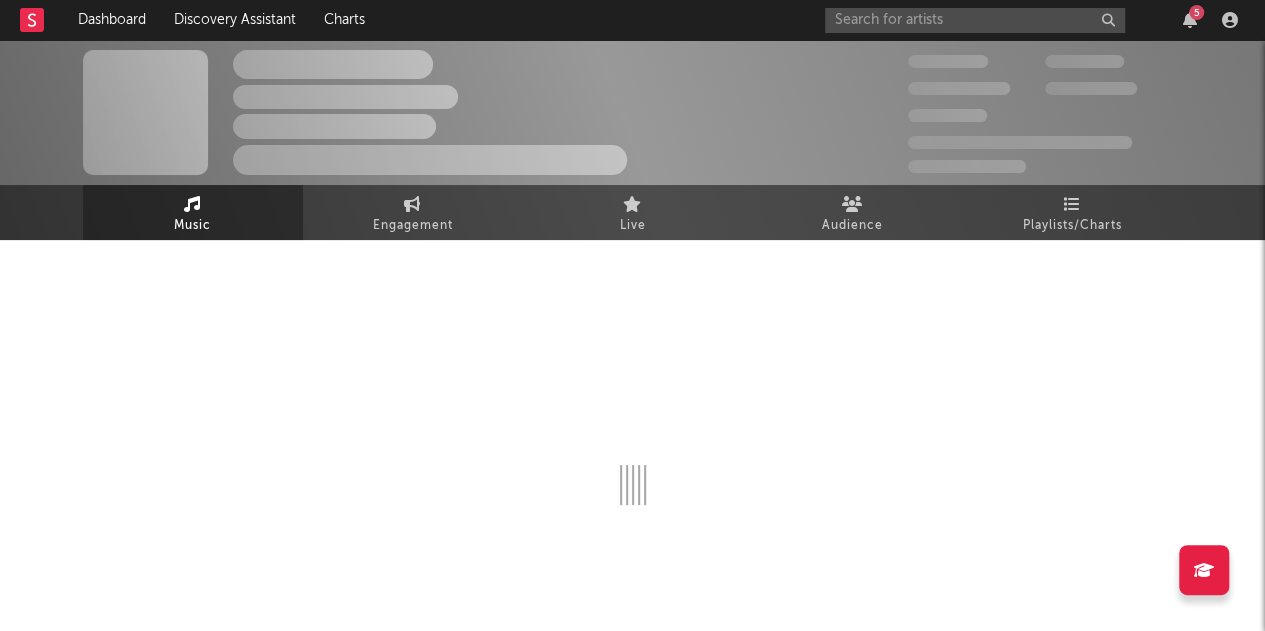 select on "1w" 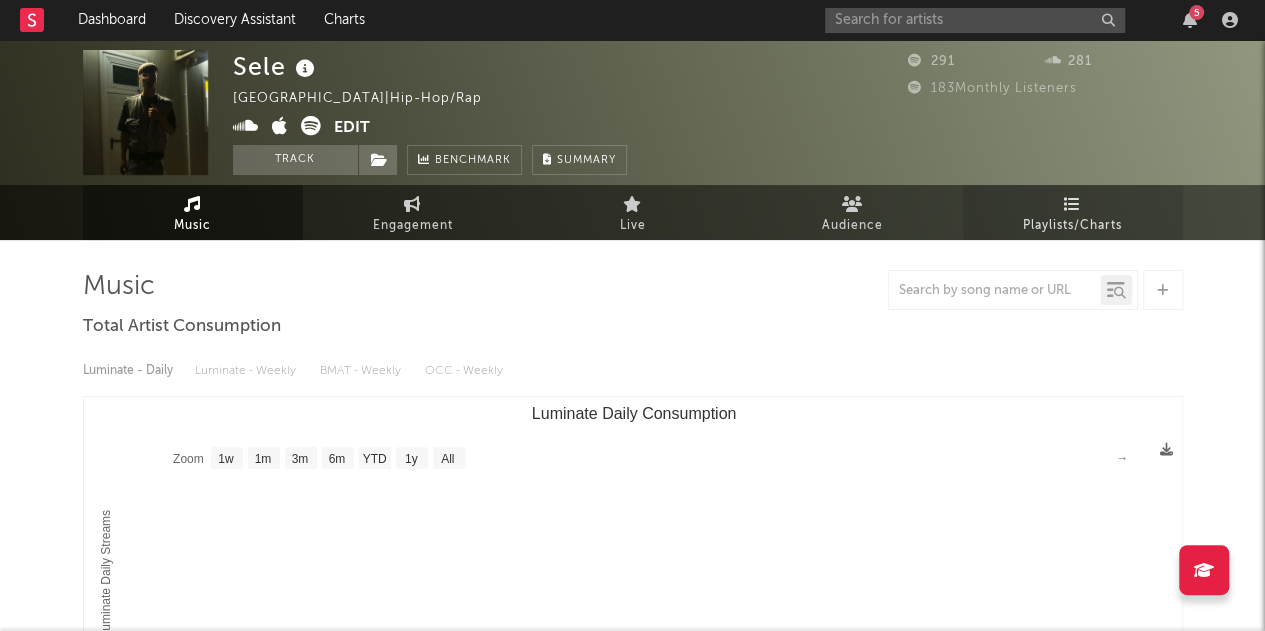 click on "Playlists/Charts" at bounding box center (1072, 226) 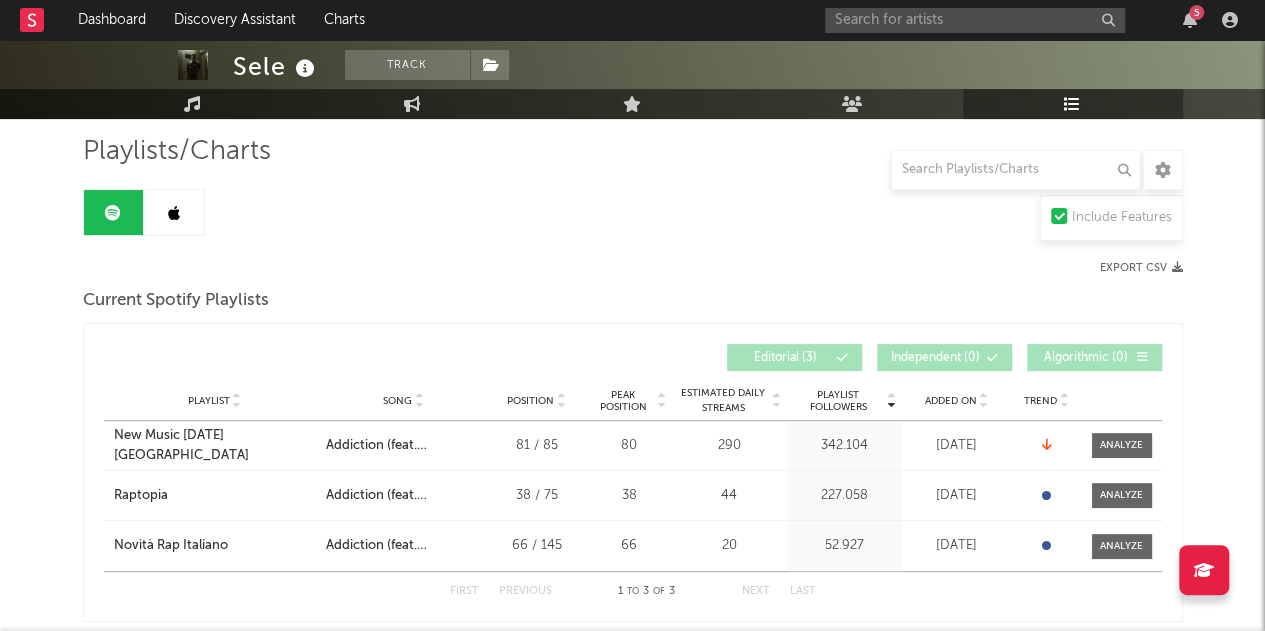 scroll, scrollTop: 176, scrollLeft: 0, axis: vertical 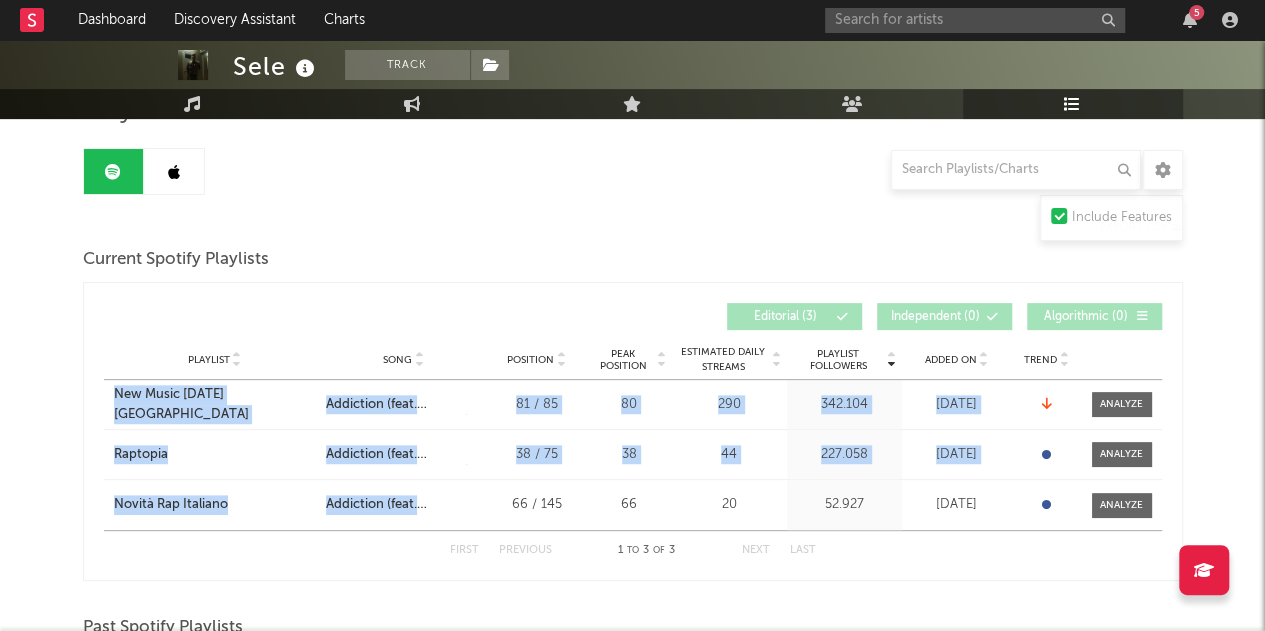 drag, startPoint x: 96, startPoint y: 401, endPoint x: 476, endPoint y: 505, distance: 393.9746 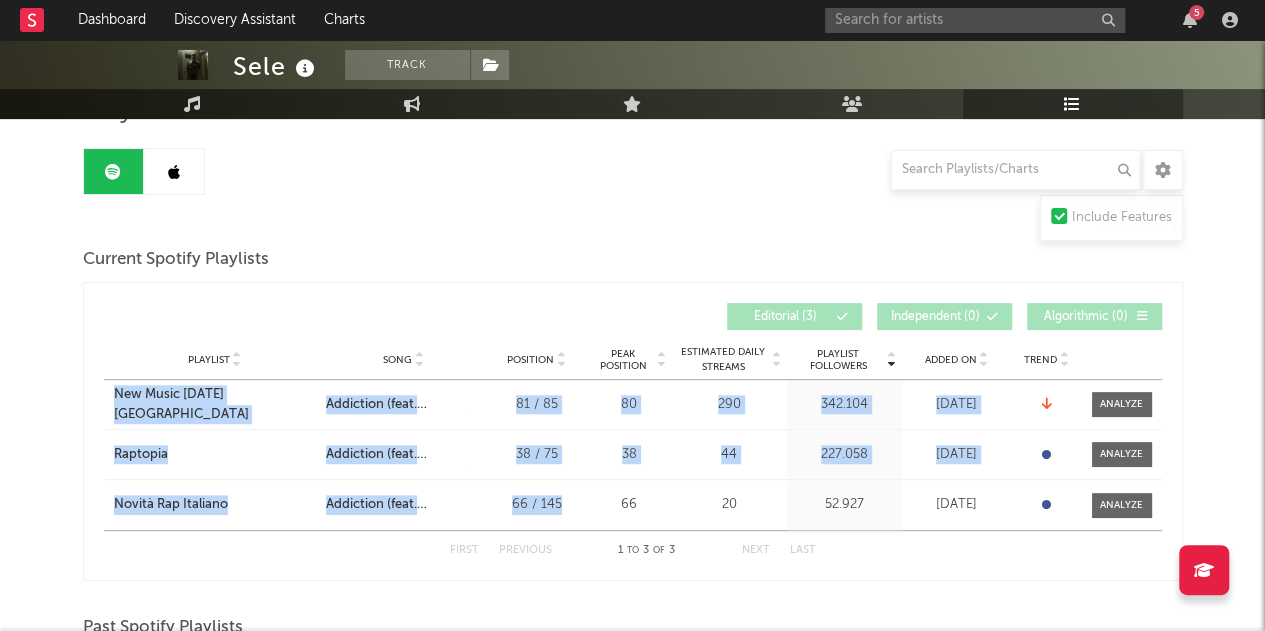 copy on "New Music [DATE] Italia City Song Addiction (feat. Marshe) Position 81 / 85 Peak Position 80 Estimated Daily Streams 290 Playlist Followers 342.104 Daily Streams Added On [DATE] Exited On [DATE] Trend Playlist Raptopia City Song Addiction (feat. Marshe) Position 38 / 75 Peak Position 38 Estimated Daily Streams 44 Playlist Followers 227.058 Daily Streams Added On [DATE] Exited On [DATE] Trend Playlist Novità Rap Italiano City Song Addiction (feat. Marshe) Position 66 / 145" 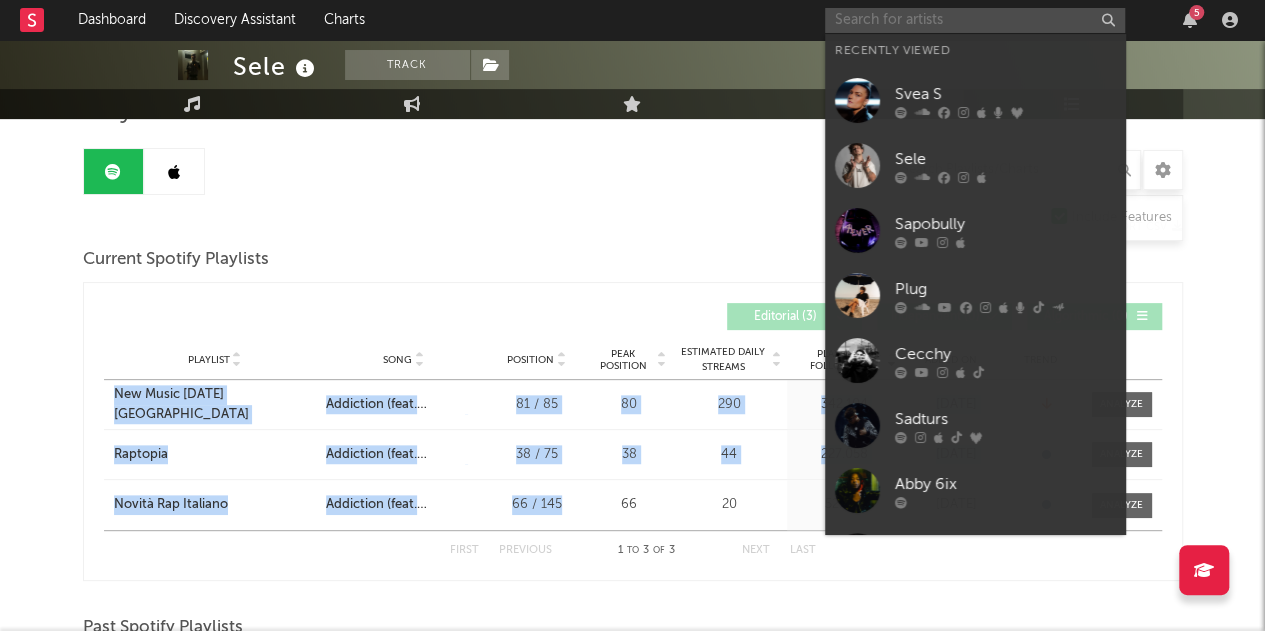 click at bounding box center (975, 20) 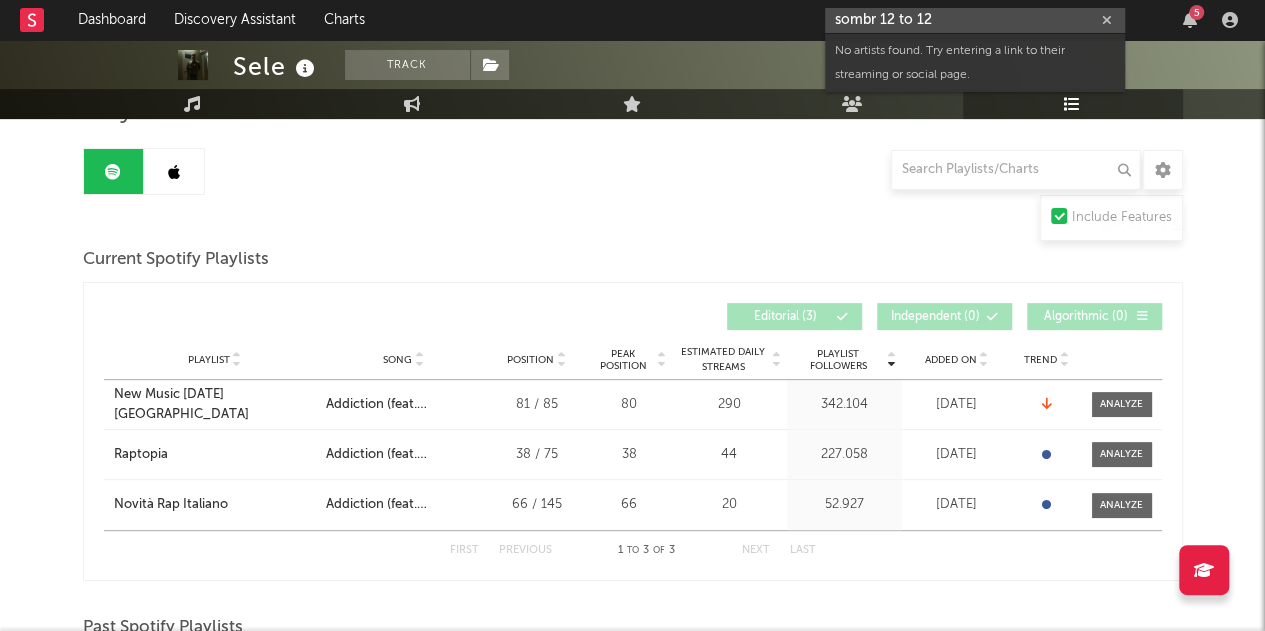 drag, startPoint x: 926, startPoint y: 15, endPoint x: 943, endPoint y: 17, distance: 17.117243 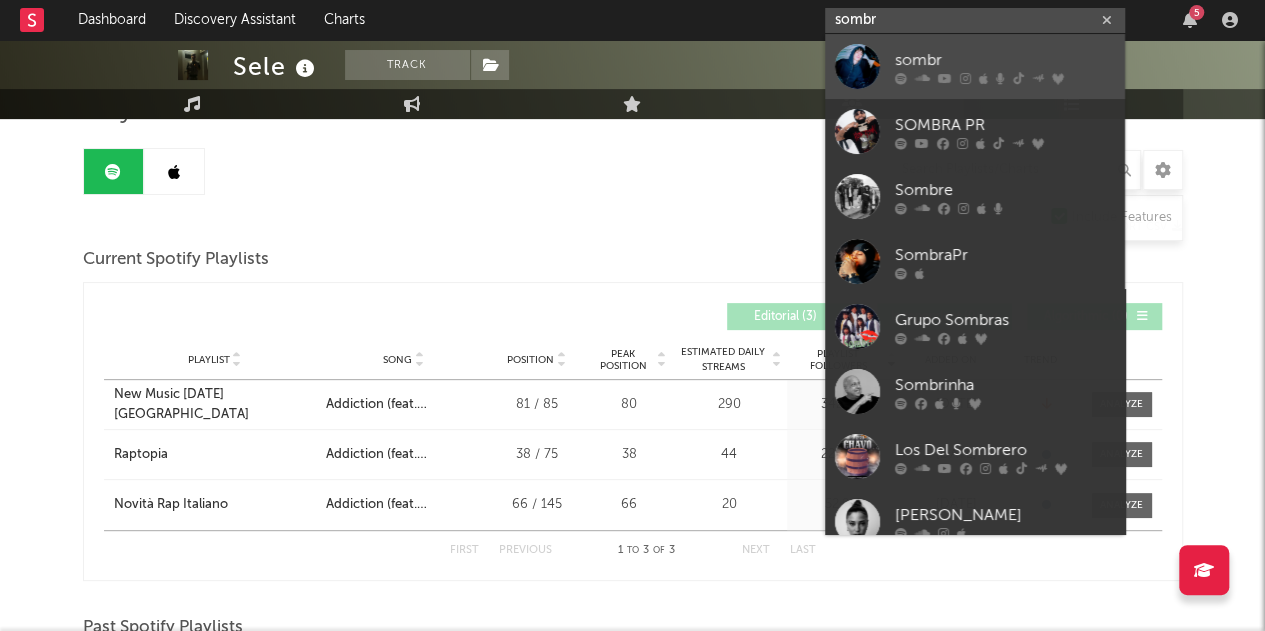 type on "sombr" 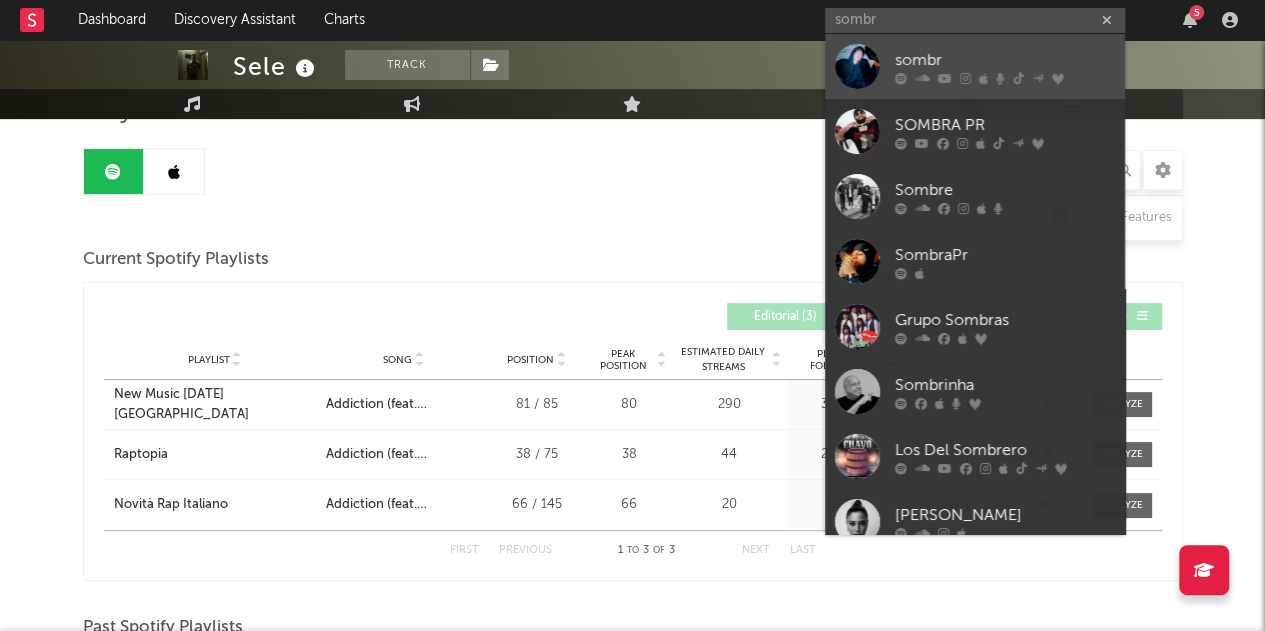 click at bounding box center [1005, 78] 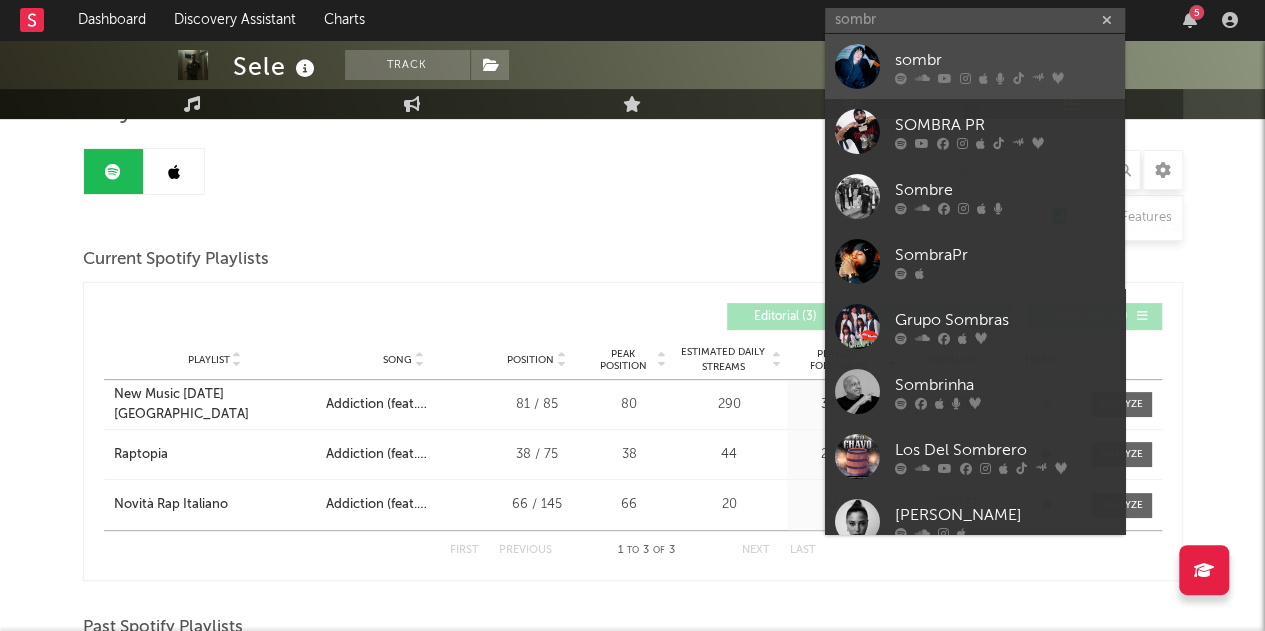 type 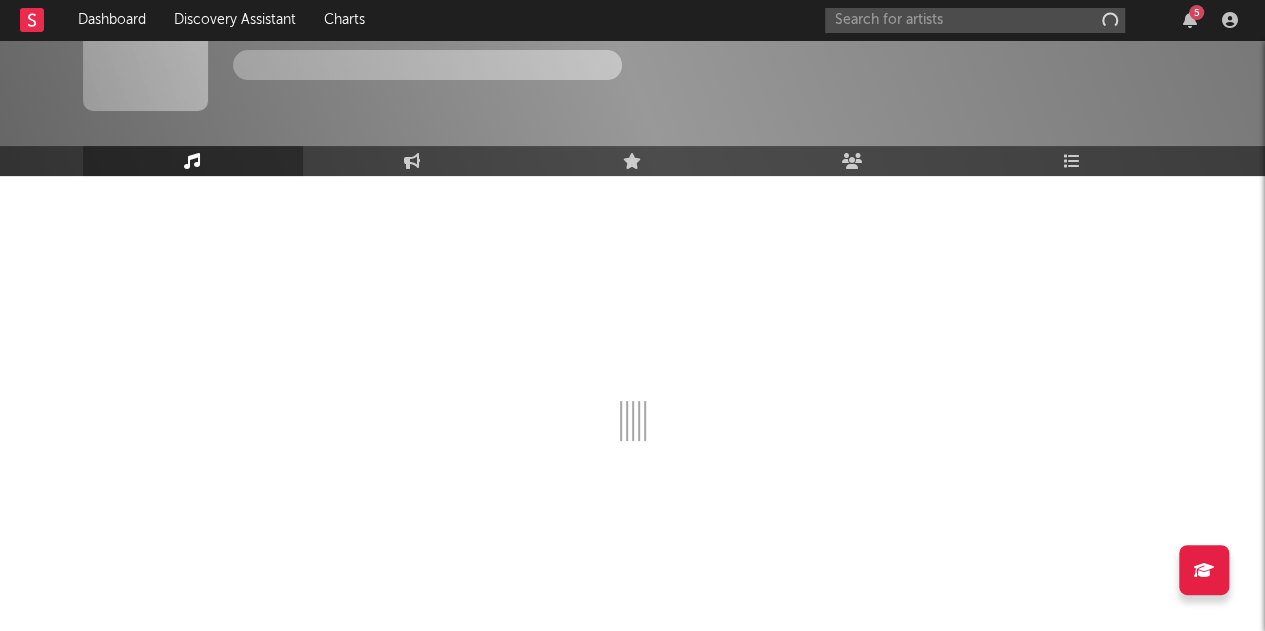 scroll, scrollTop: 64, scrollLeft: 0, axis: vertical 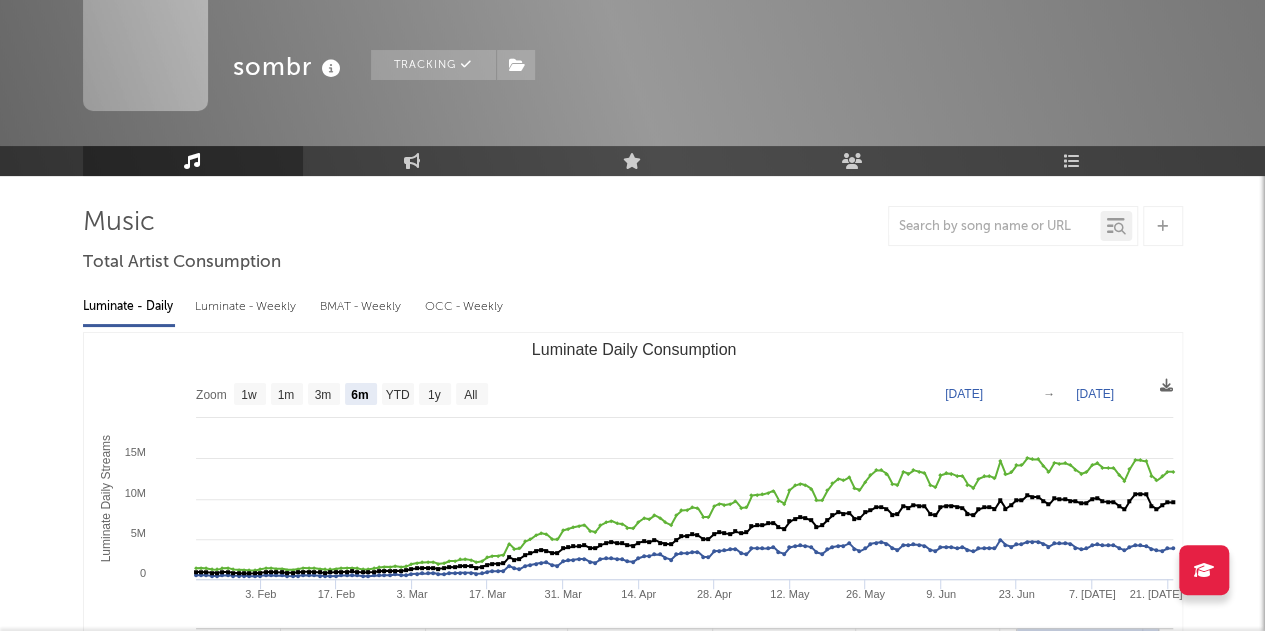 select on "6m" 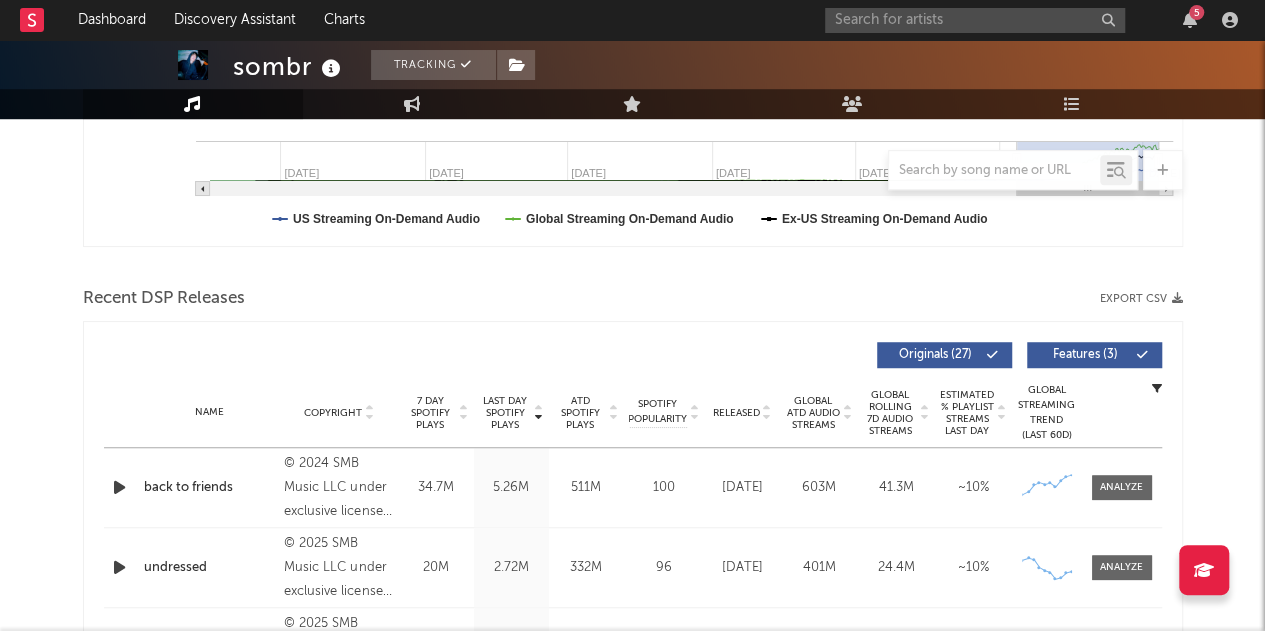 scroll, scrollTop: 563, scrollLeft: 0, axis: vertical 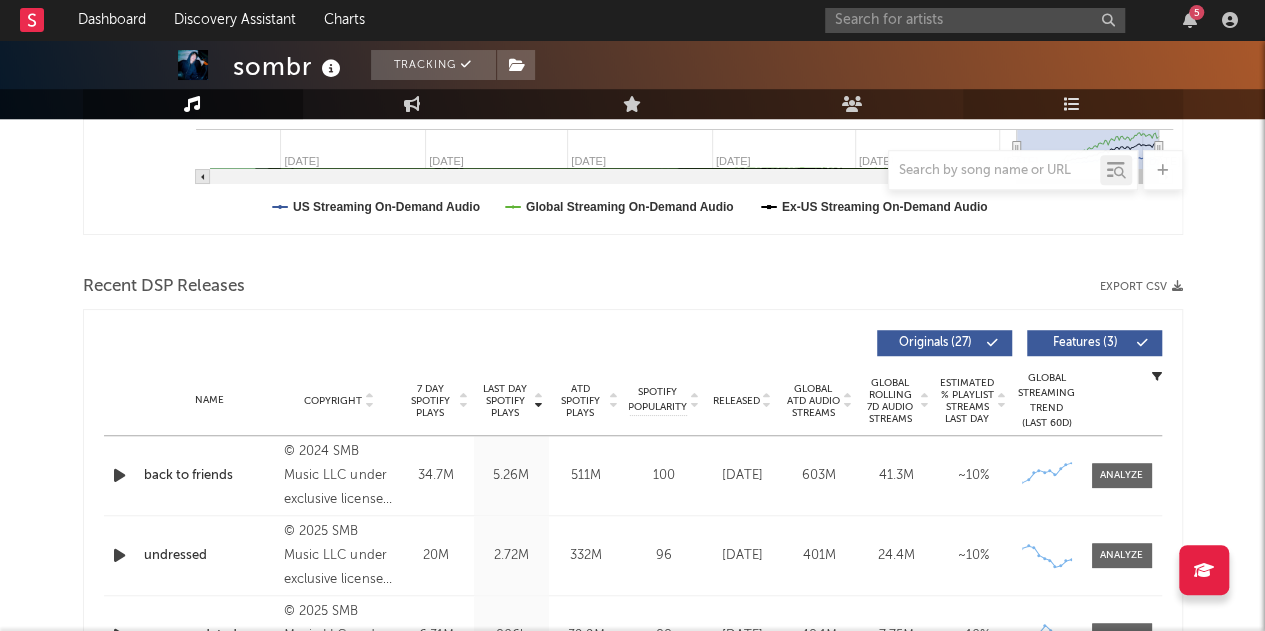 click at bounding box center [1072, 104] 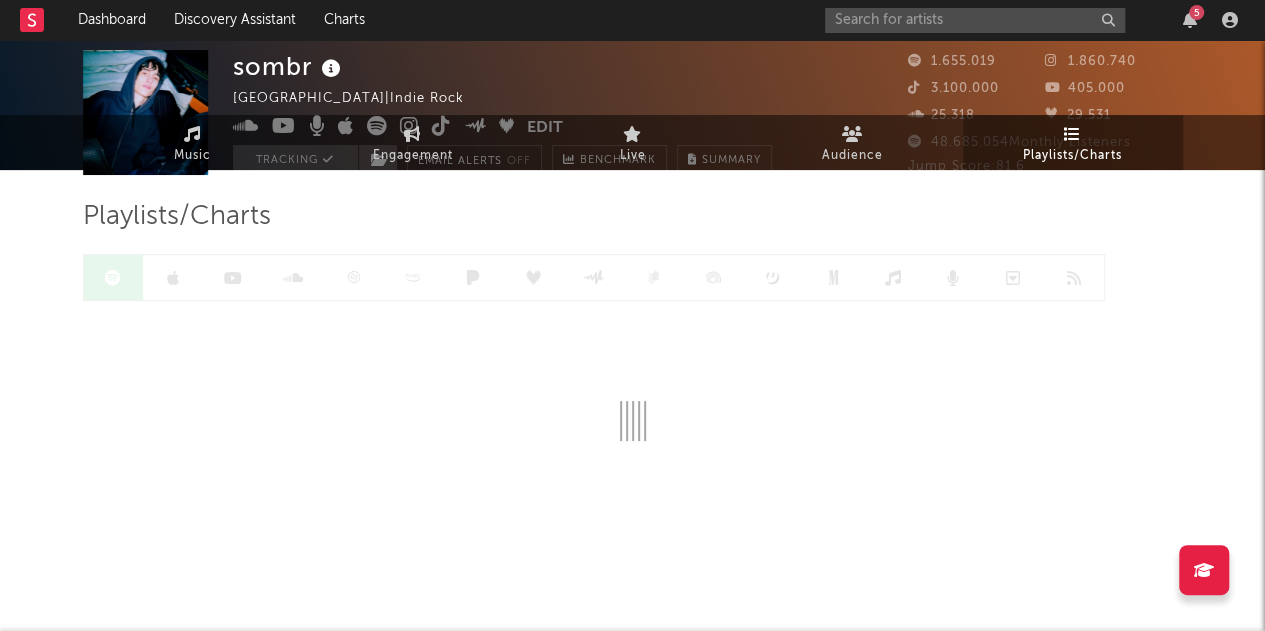 scroll, scrollTop: 0, scrollLeft: 0, axis: both 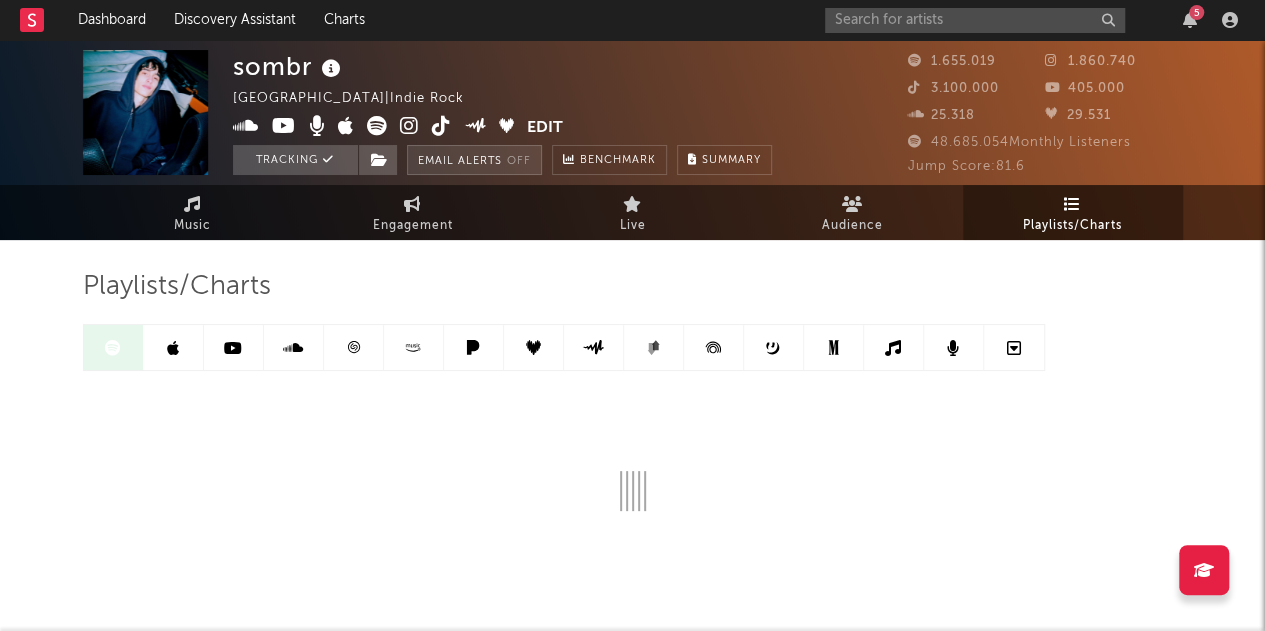 click on "Email Alerts  Off" at bounding box center [474, 160] 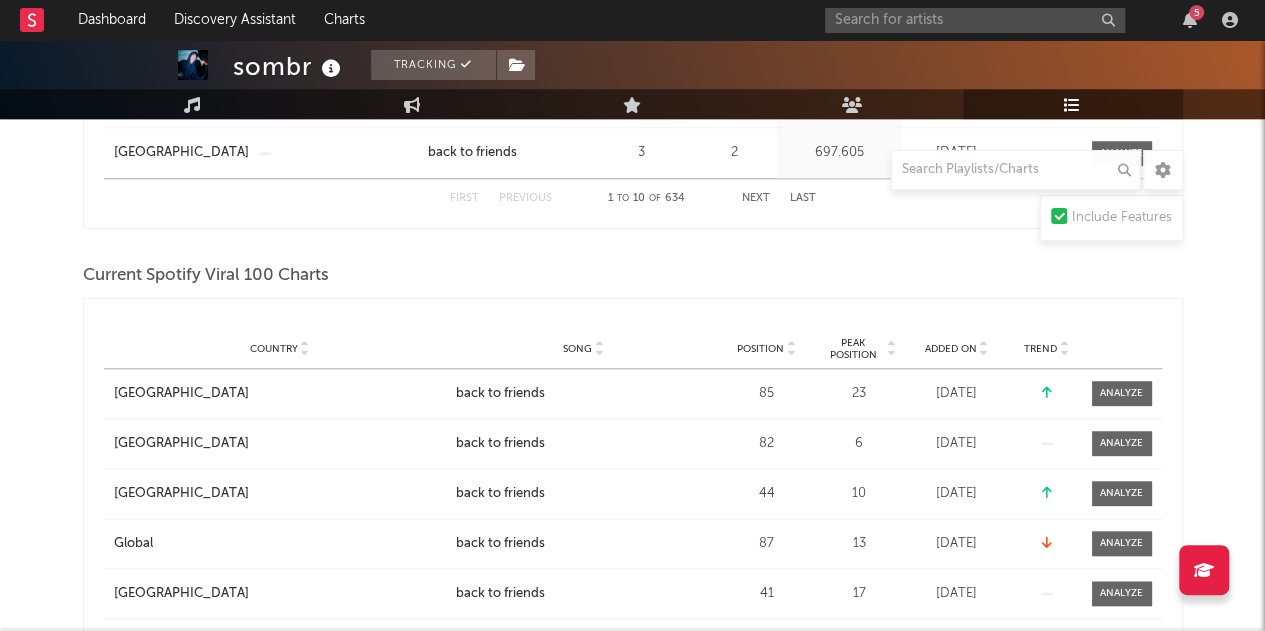 scroll, scrollTop: 849, scrollLeft: 0, axis: vertical 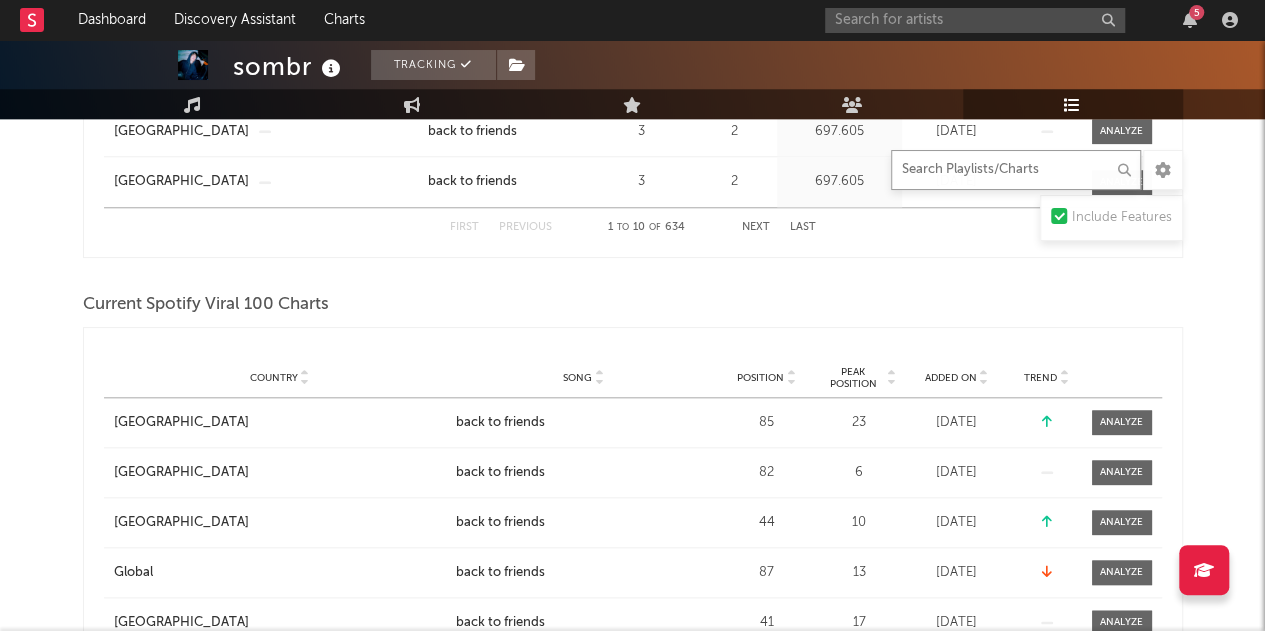 click at bounding box center [1016, 170] 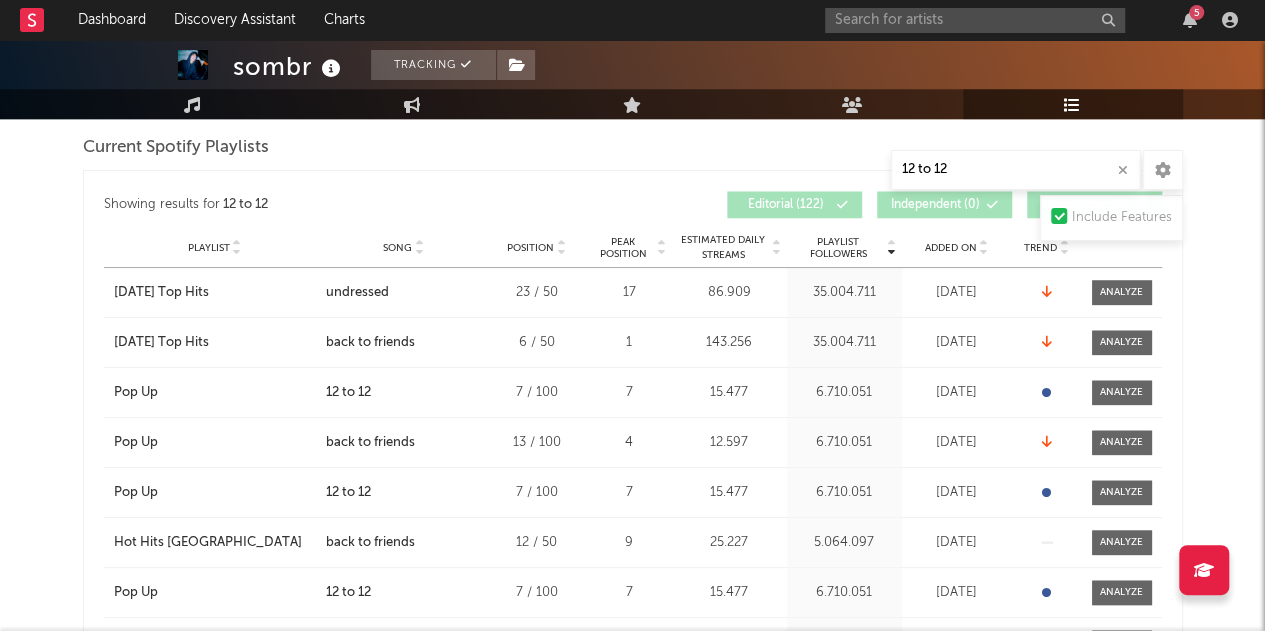 click on "Current Spotify Playlists" at bounding box center [633, 148] 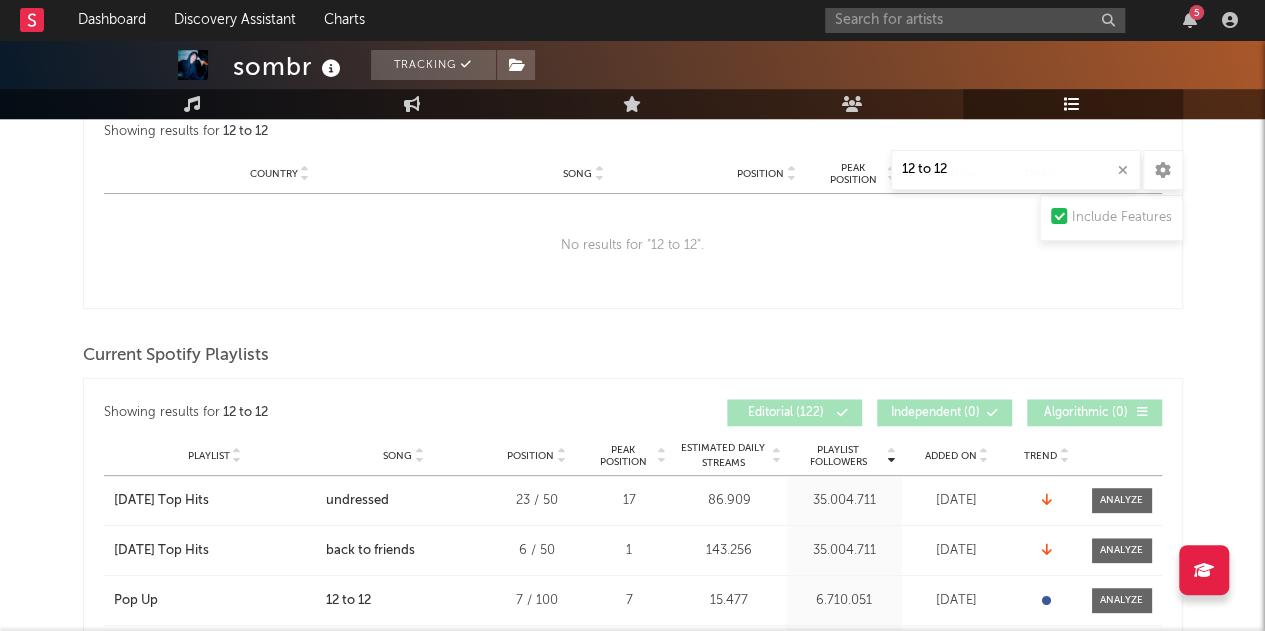 scroll, scrollTop: 684, scrollLeft: 0, axis: vertical 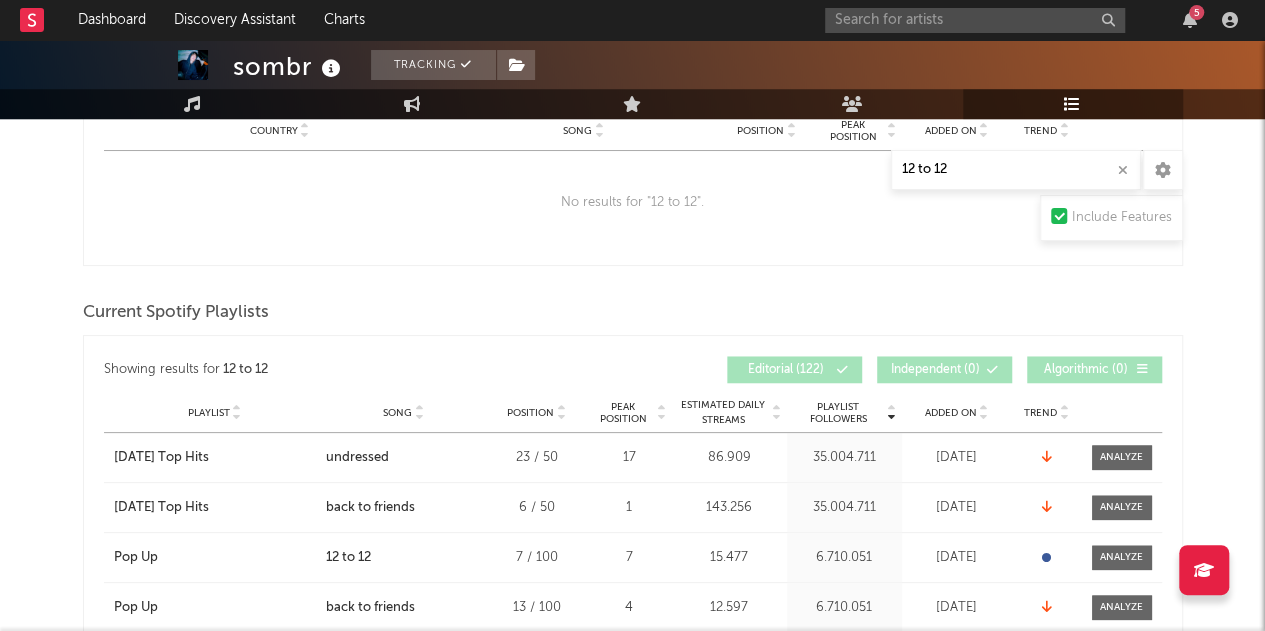 click at bounding box center [1059, 216] 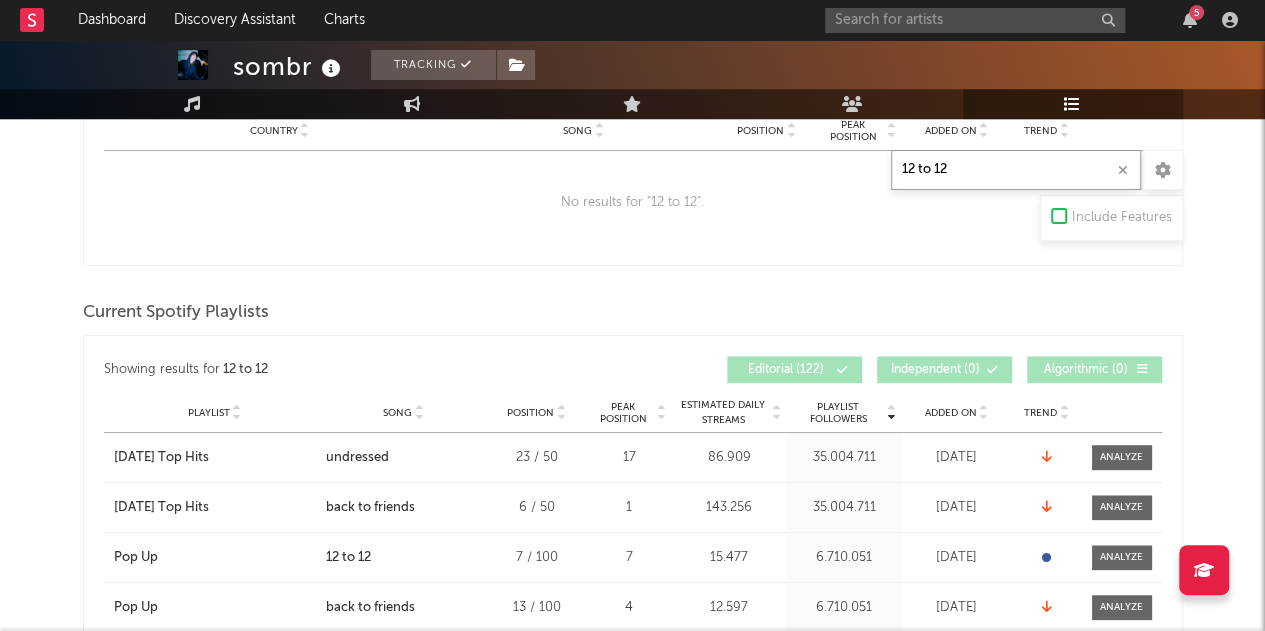 click on "12 to 12" at bounding box center [1016, 170] 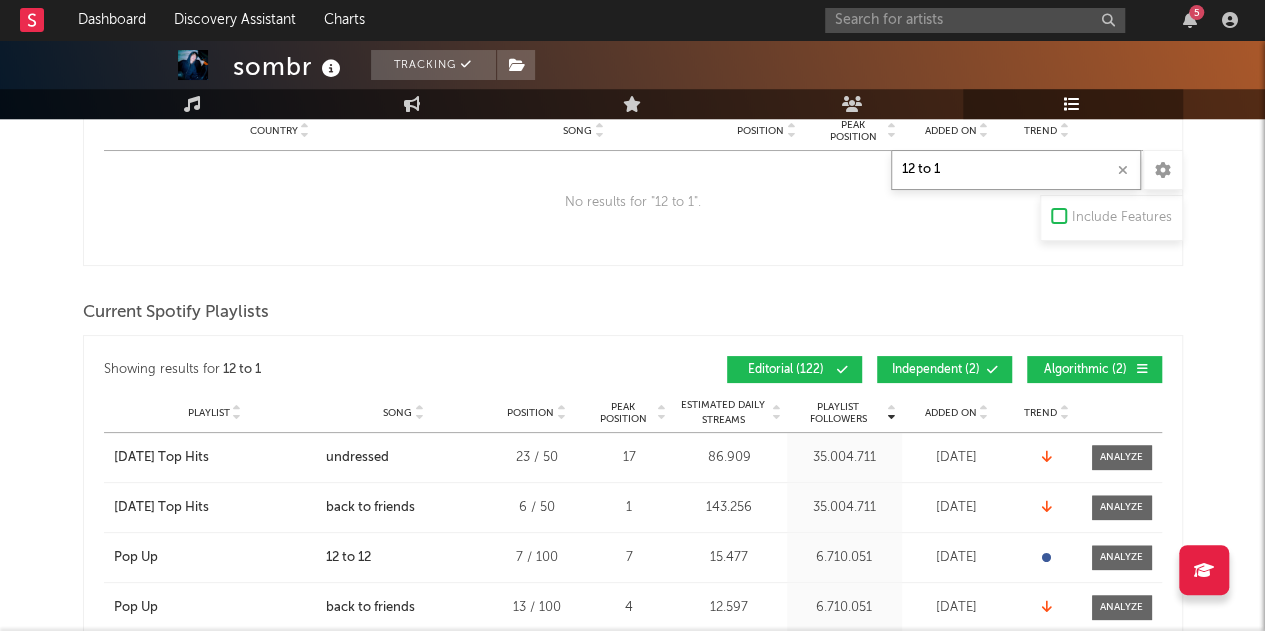 type on "12 to 1" 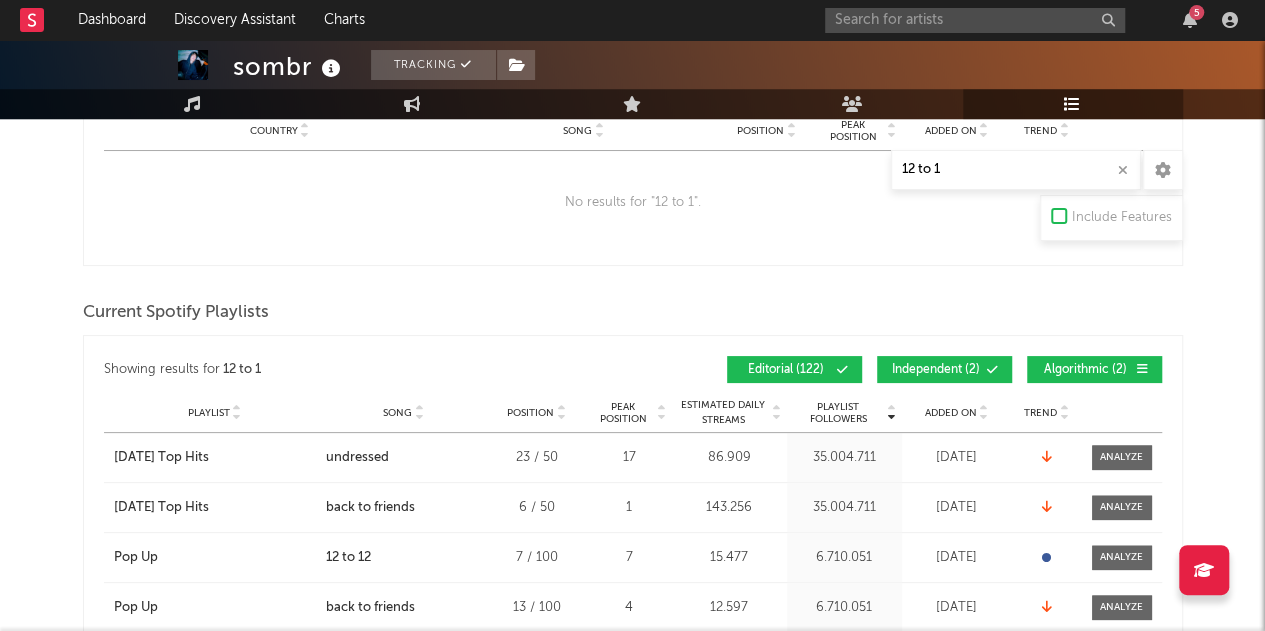 click on "Independent   ( 2 )" at bounding box center (944, 369) 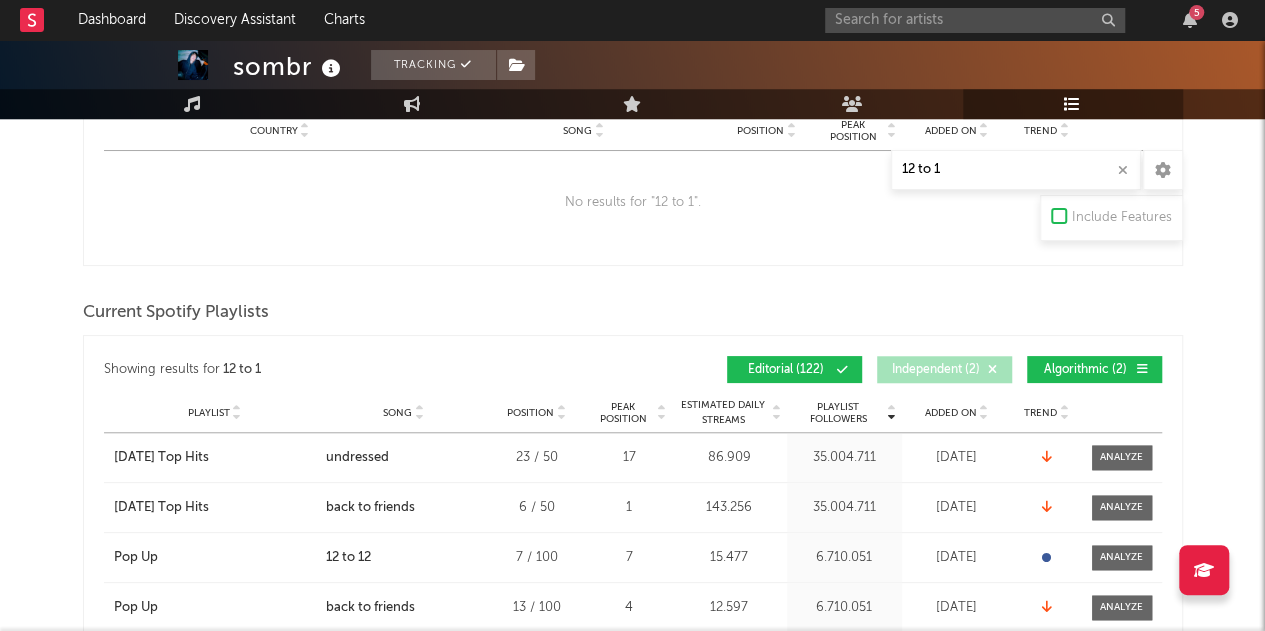 click on "Algorithmic   ( 2 )" at bounding box center [1086, 370] 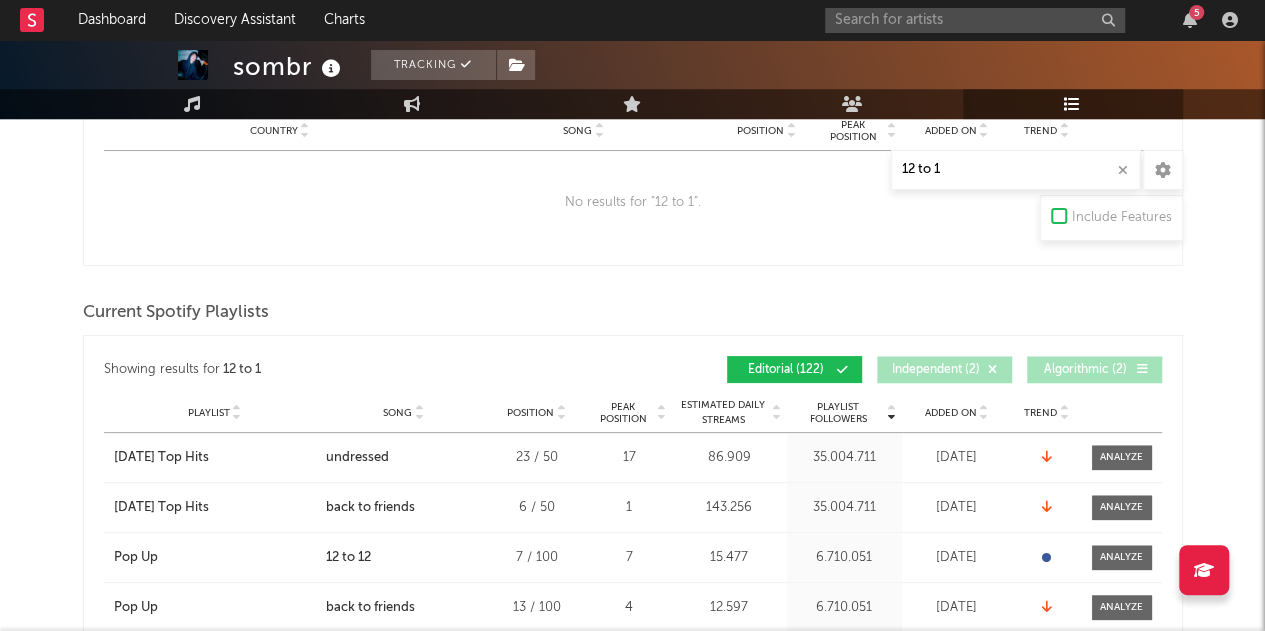 click on "Playlist City Song Position Peak Position Estimated Daily Streams Playlist Followers Daily Streams Added On Exited On Trend" at bounding box center (633, 413) 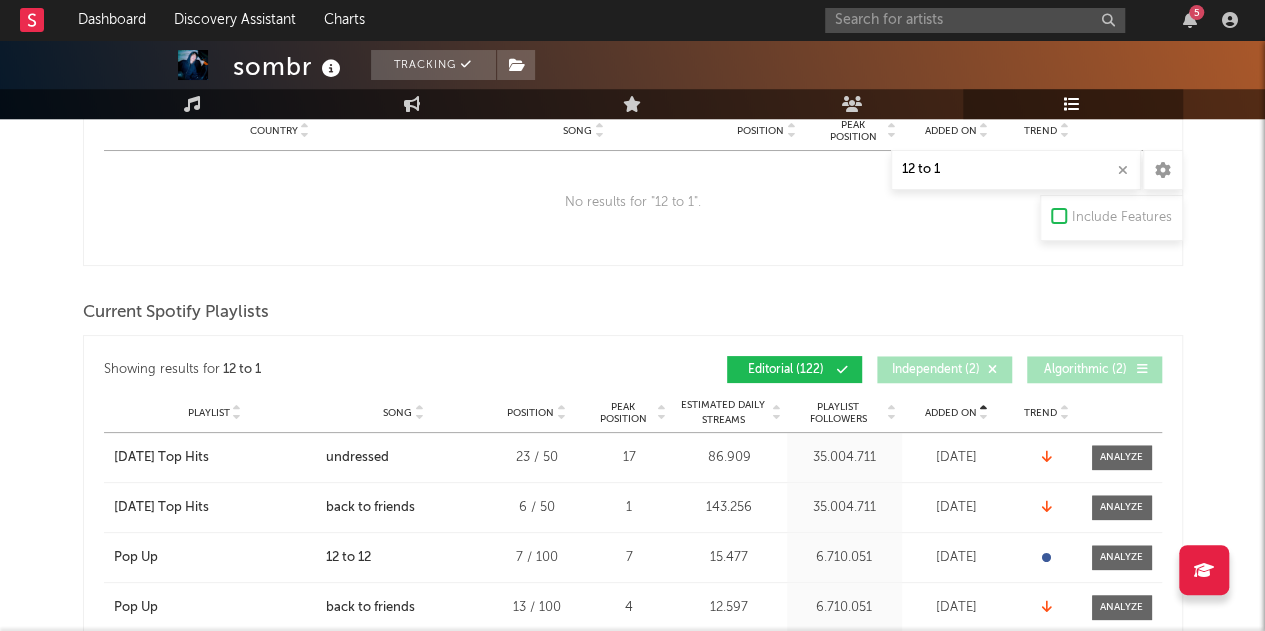 click on "Added On" at bounding box center [951, 413] 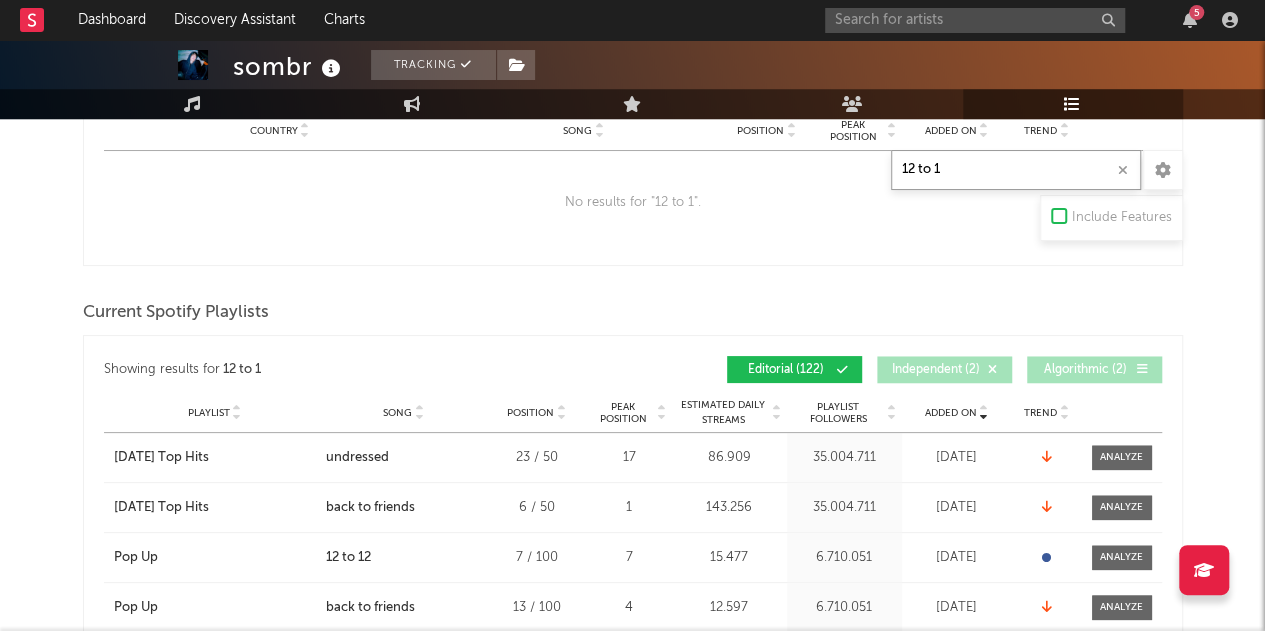 click on "12 to 1" at bounding box center [1016, 170] 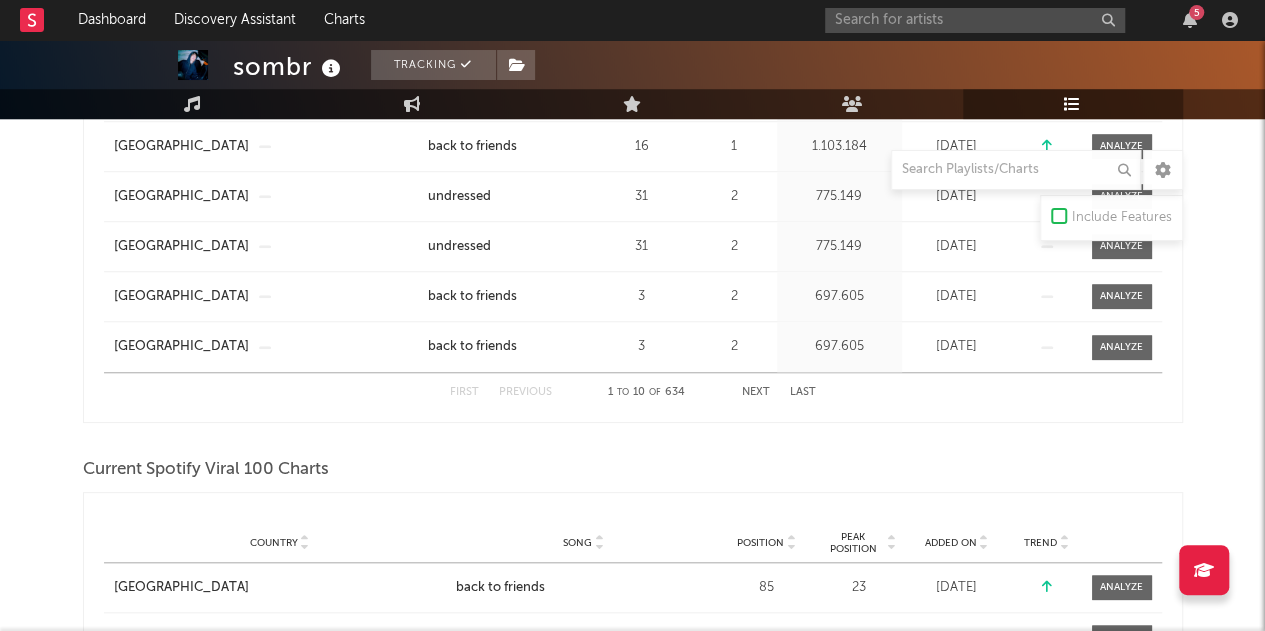 click on "Country [GEOGRAPHIC_DATA] City Song back to friends Position 26 Peak Position 3 Estimated Daily Streams Playlist Followers 0 Daily Streams Added On [DATE] Exited On [DATE] Trend" at bounding box center [633, 837] 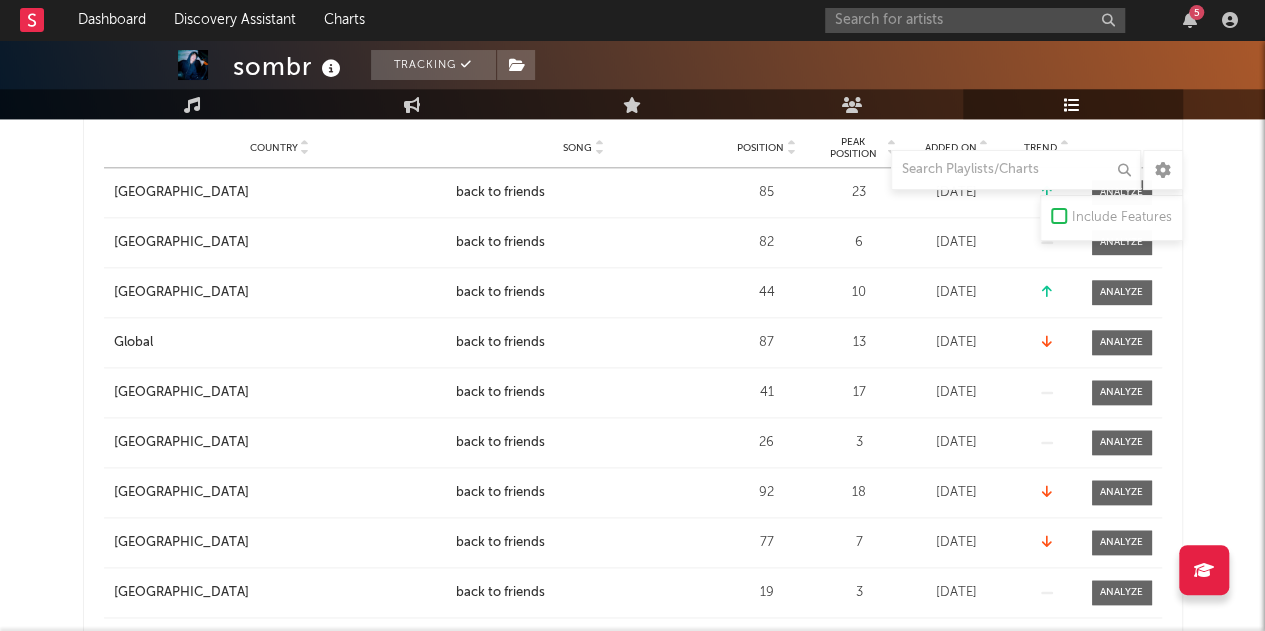 scroll, scrollTop: 1163, scrollLeft: 0, axis: vertical 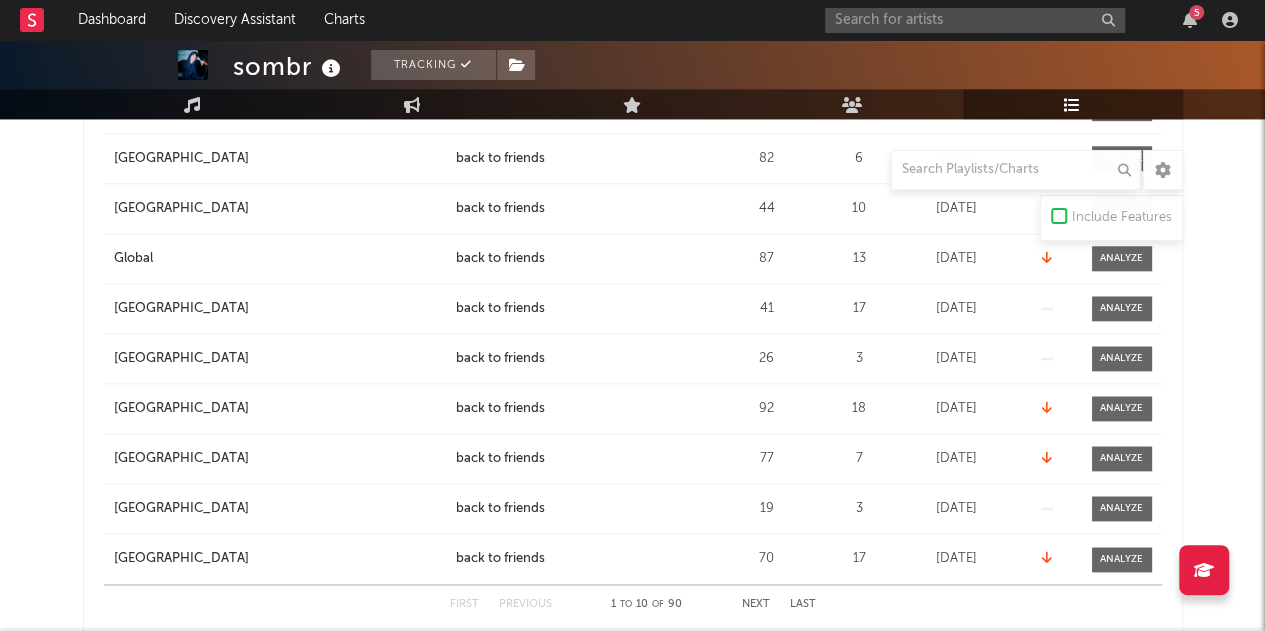 click on "Playlists/Charts" at bounding box center (1073, 104) 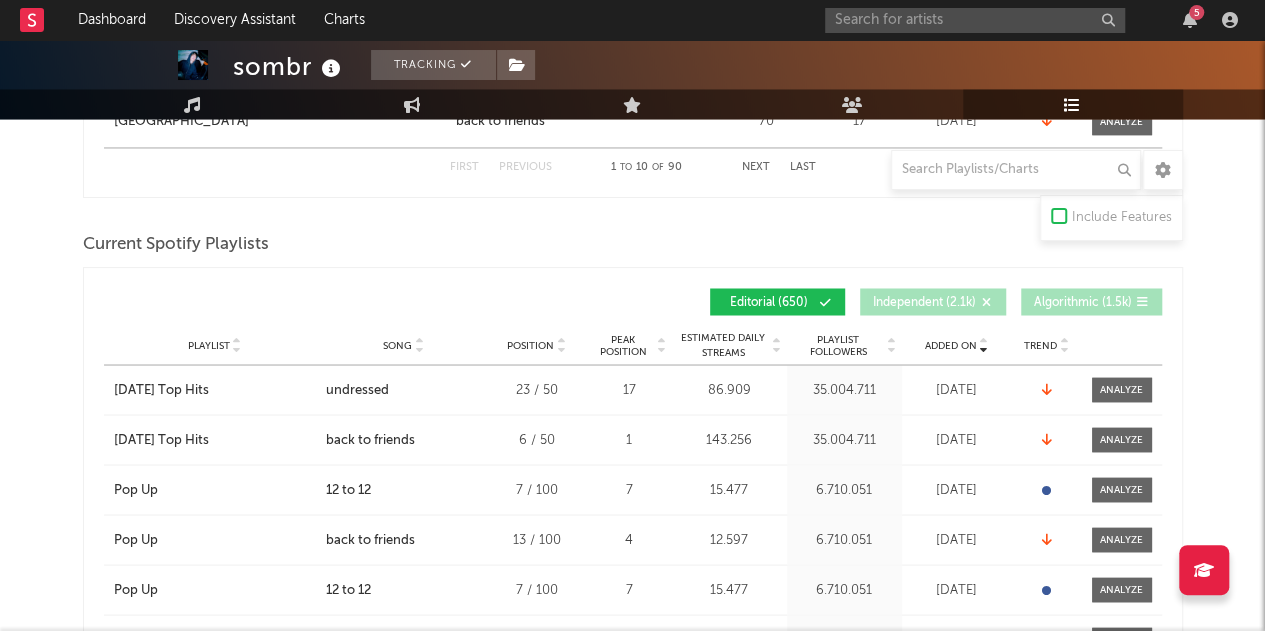 click on "Added On" at bounding box center (951, 345) 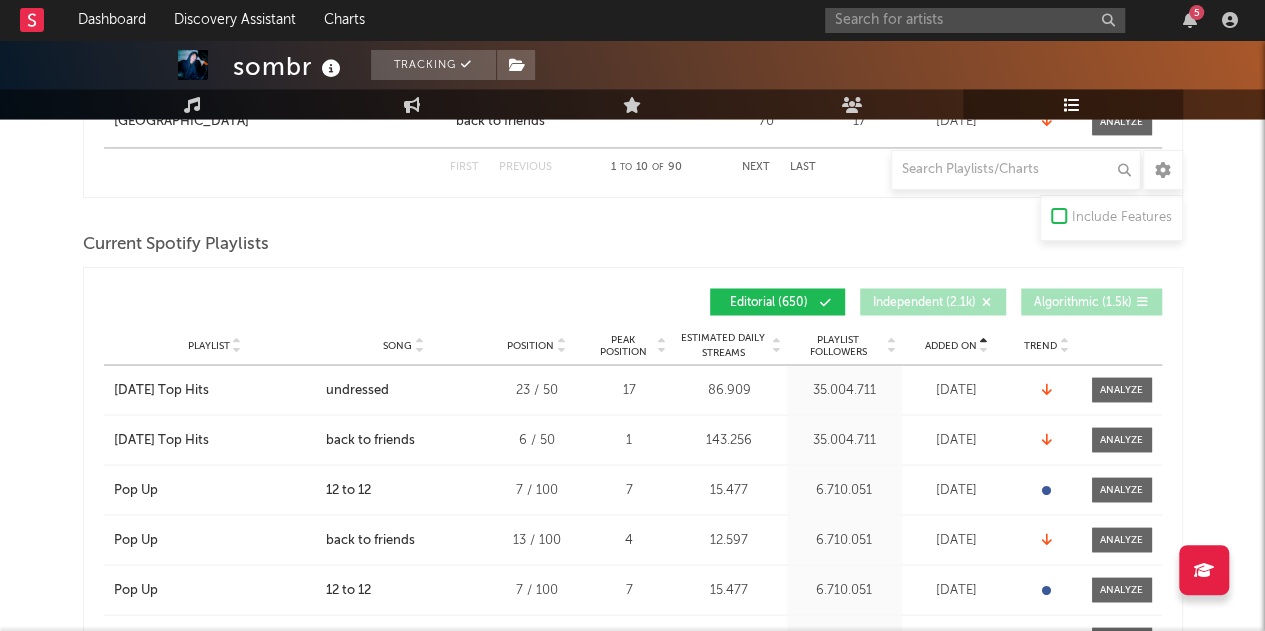 click on "Added On" at bounding box center (951, 345) 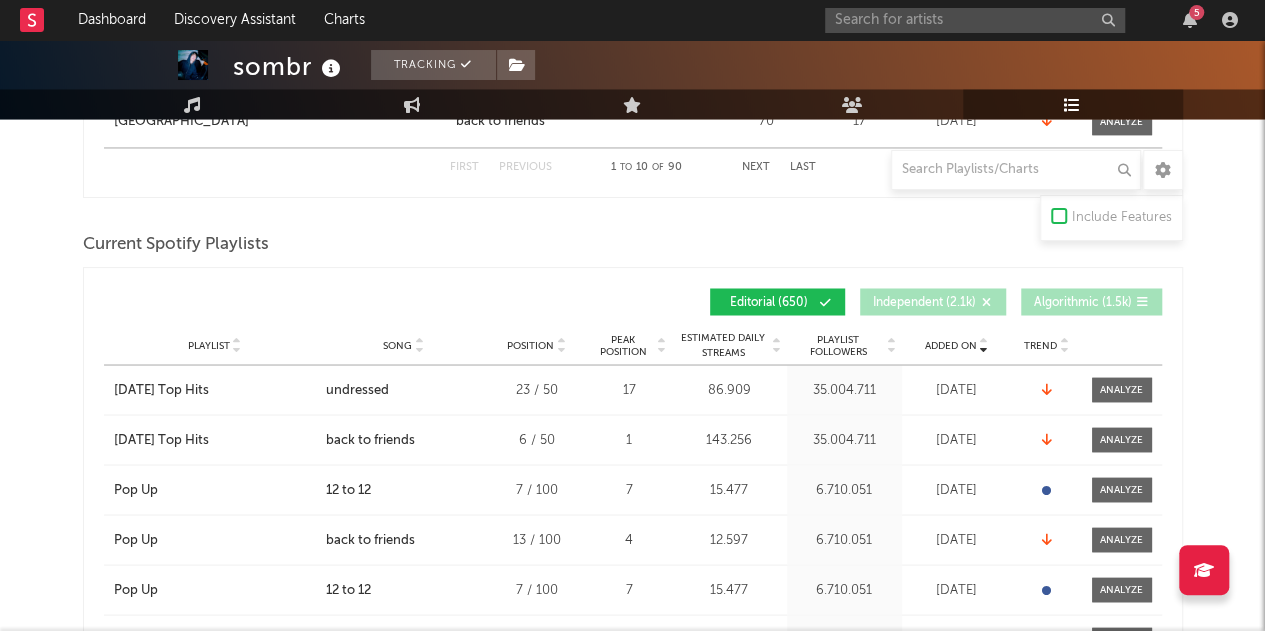 click on "Added On Playlist Song Position Peak Position Playlist Followers Added On Trend Position Followers Editorial   ( 650 ) Independent   ( 2.1k ) Algorithmic   ( 1.5k )" at bounding box center (633, 301) 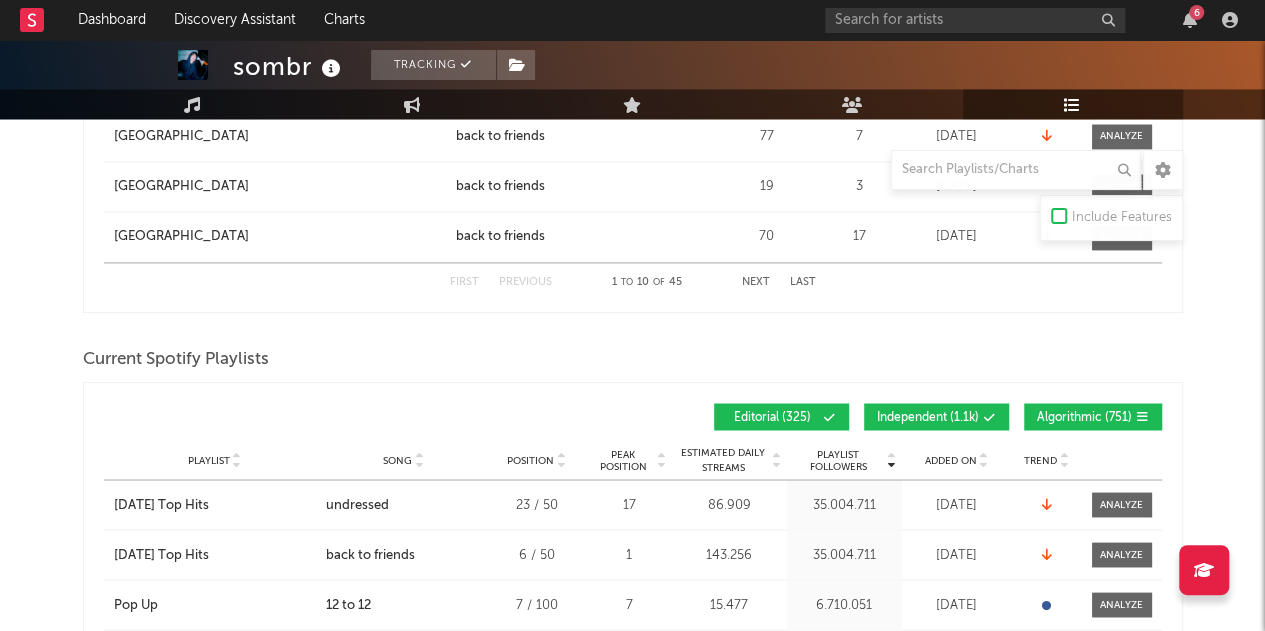 scroll, scrollTop: 1486, scrollLeft: 0, axis: vertical 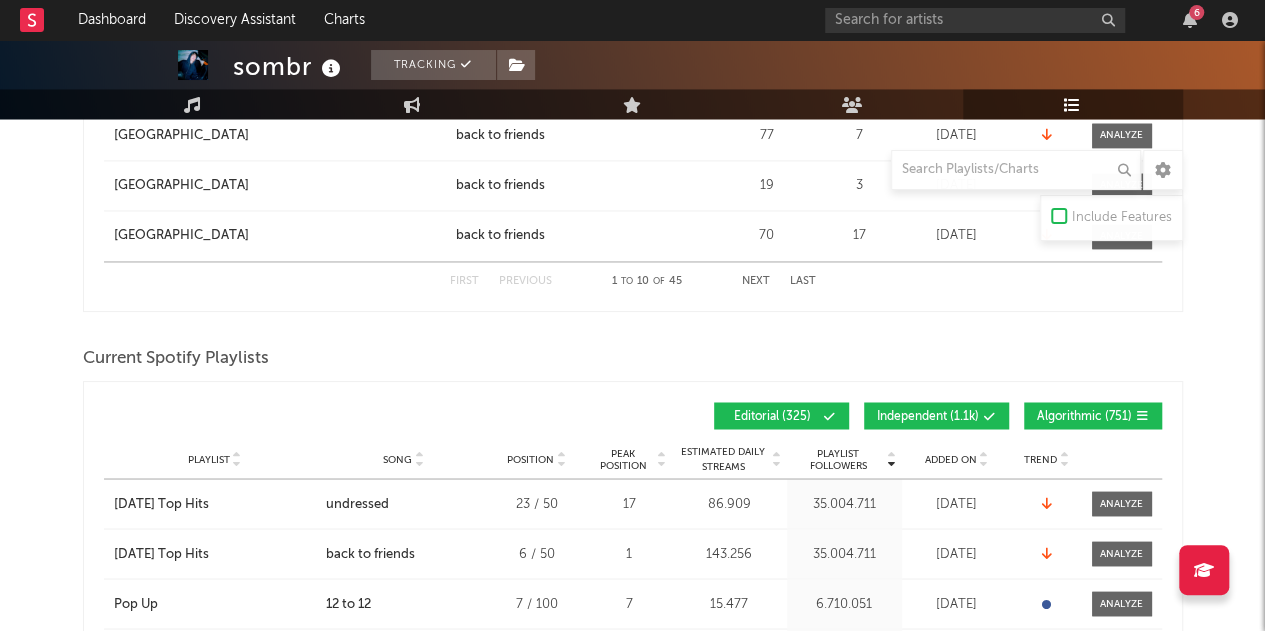 click on "Independent   ( 1.1k )" at bounding box center [936, 415] 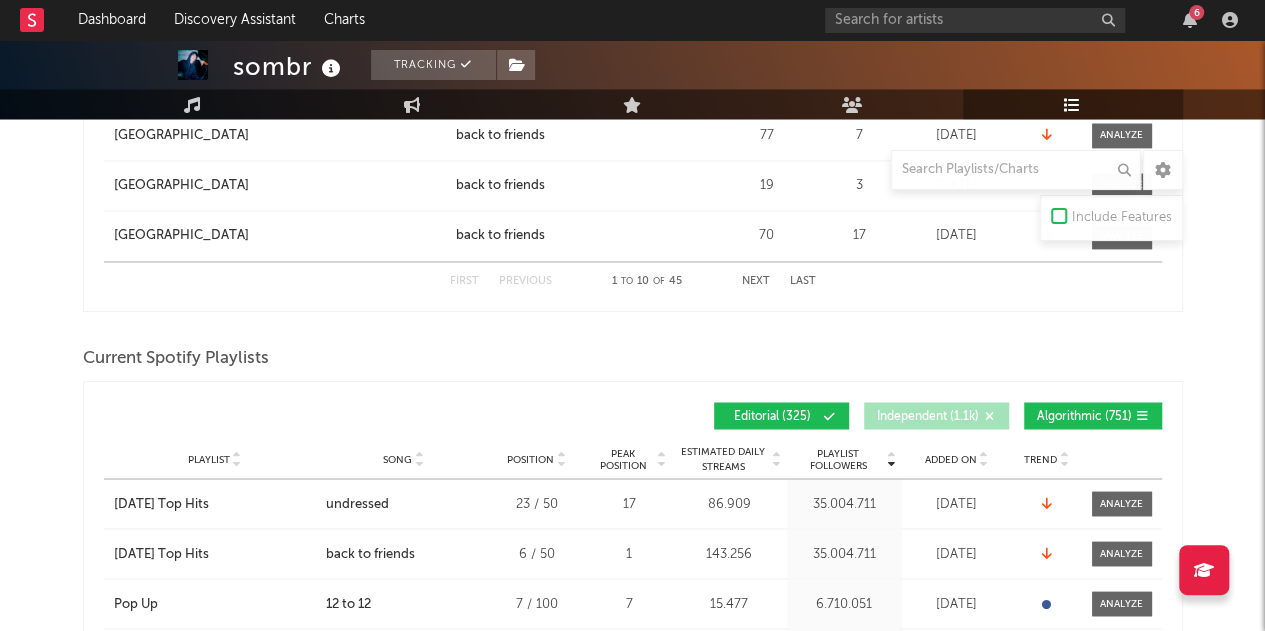 click on "Algorithmic   ( 751 )" at bounding box center [1084, 416] 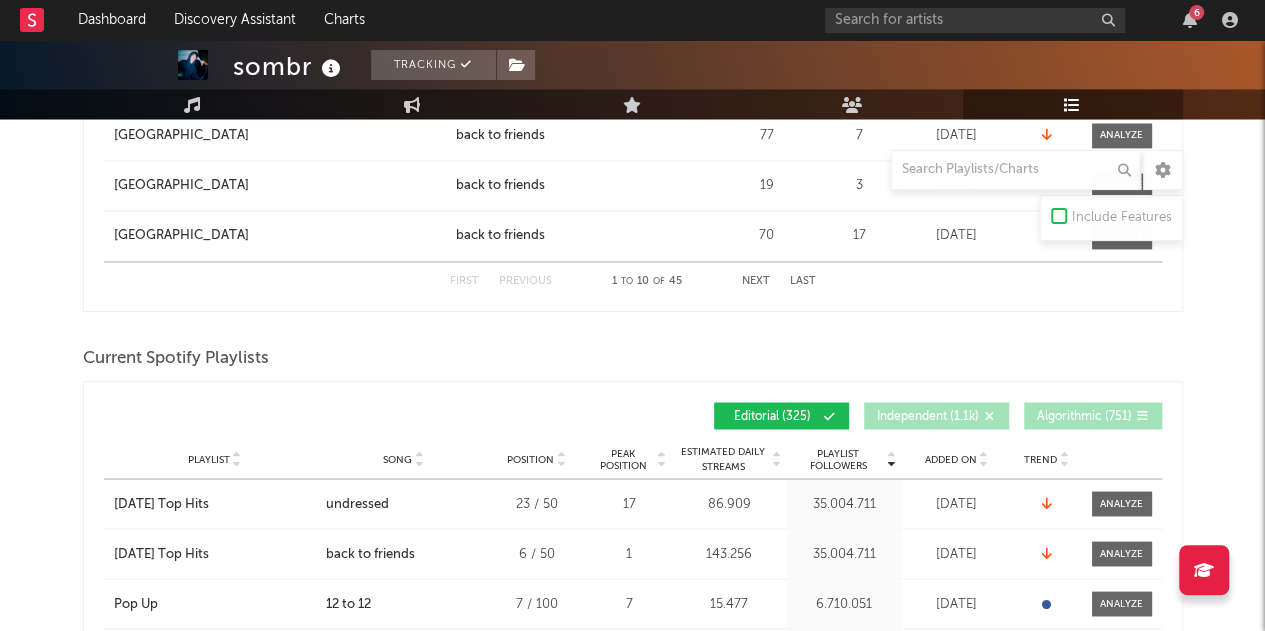 click on "Added On" at bounding box center (957, 458) 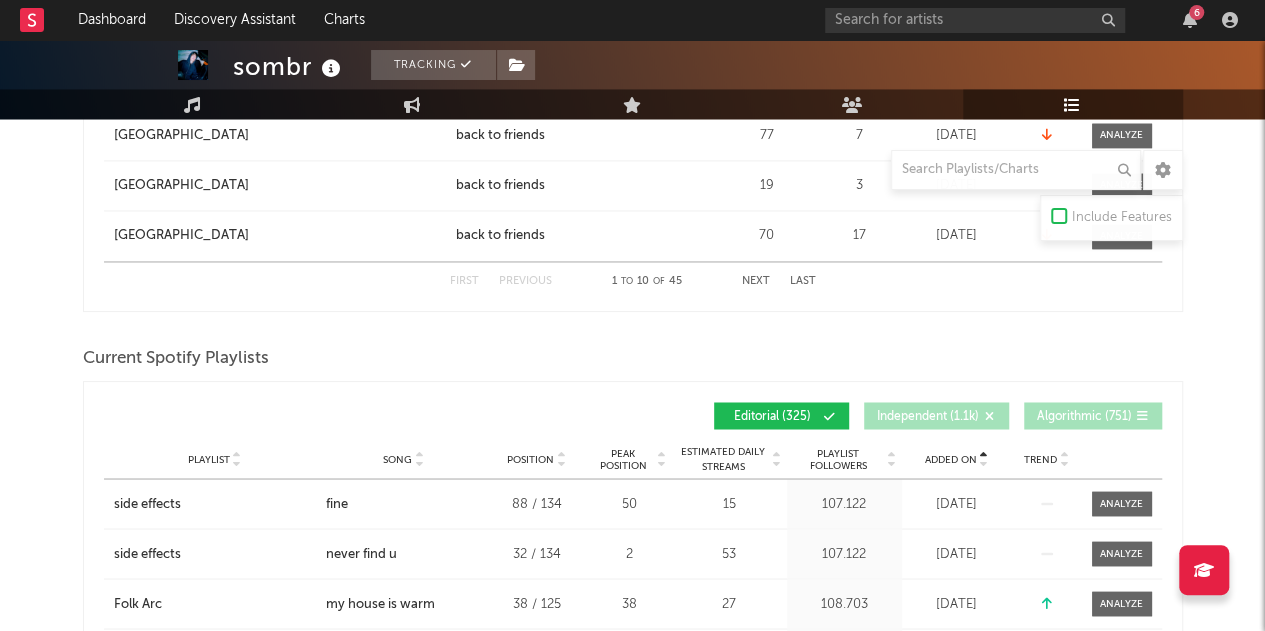 click on "Added On" at bounding box center [957, 458] 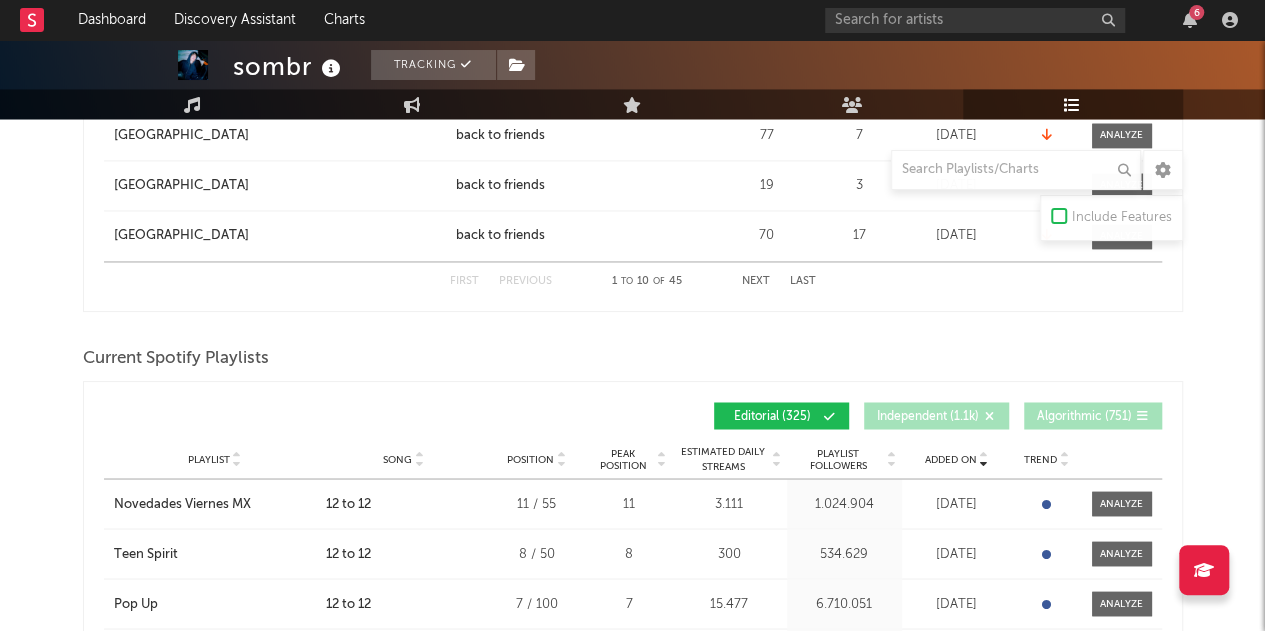 scroll, scrollTop: 1624, scrollLeft: 0, axis: vertical 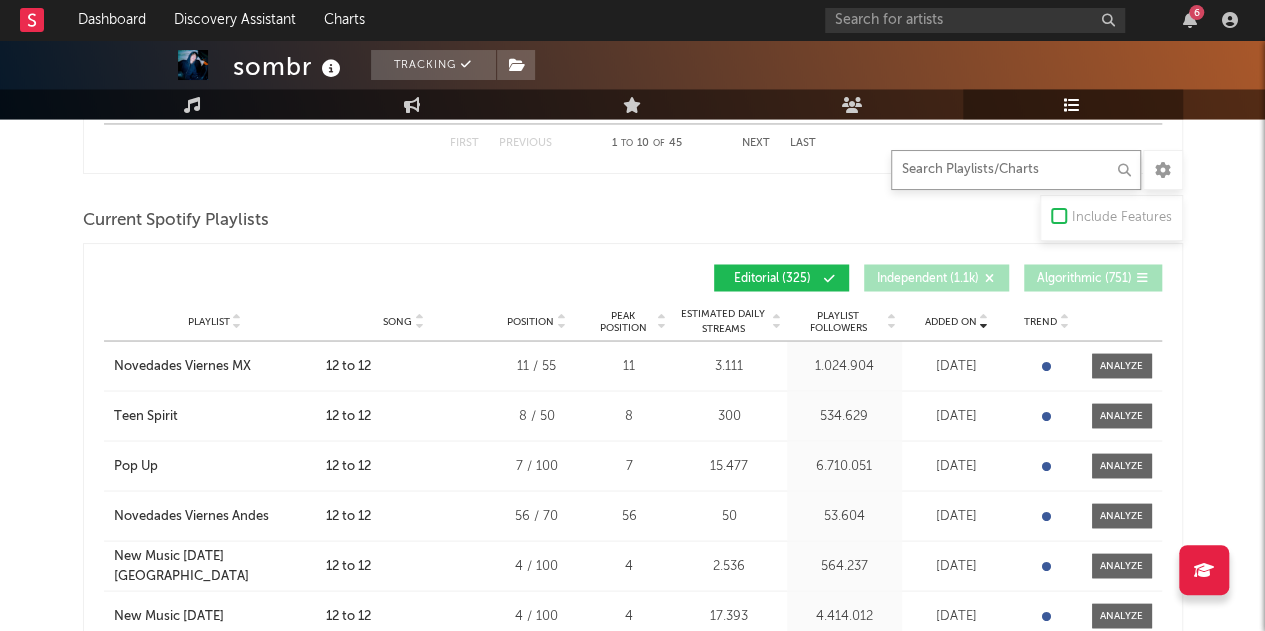 click at bounding box center (1016, 170) 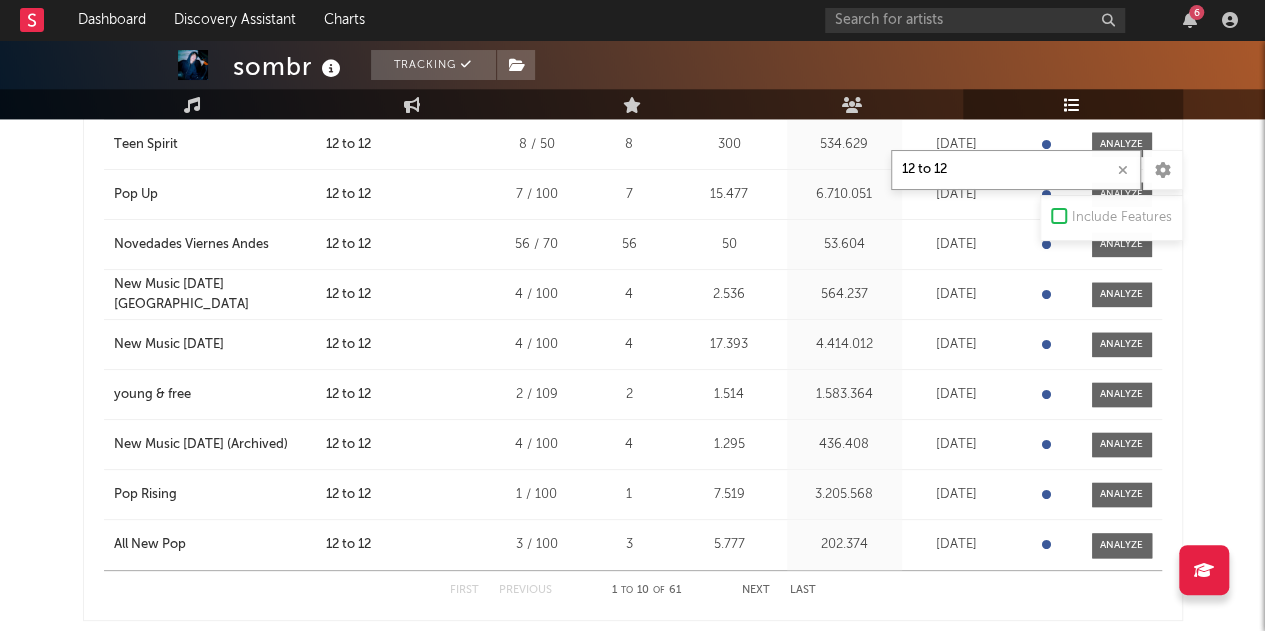 scroll, scrollTop: 1048, scrollLeft: 0, axis: vertical 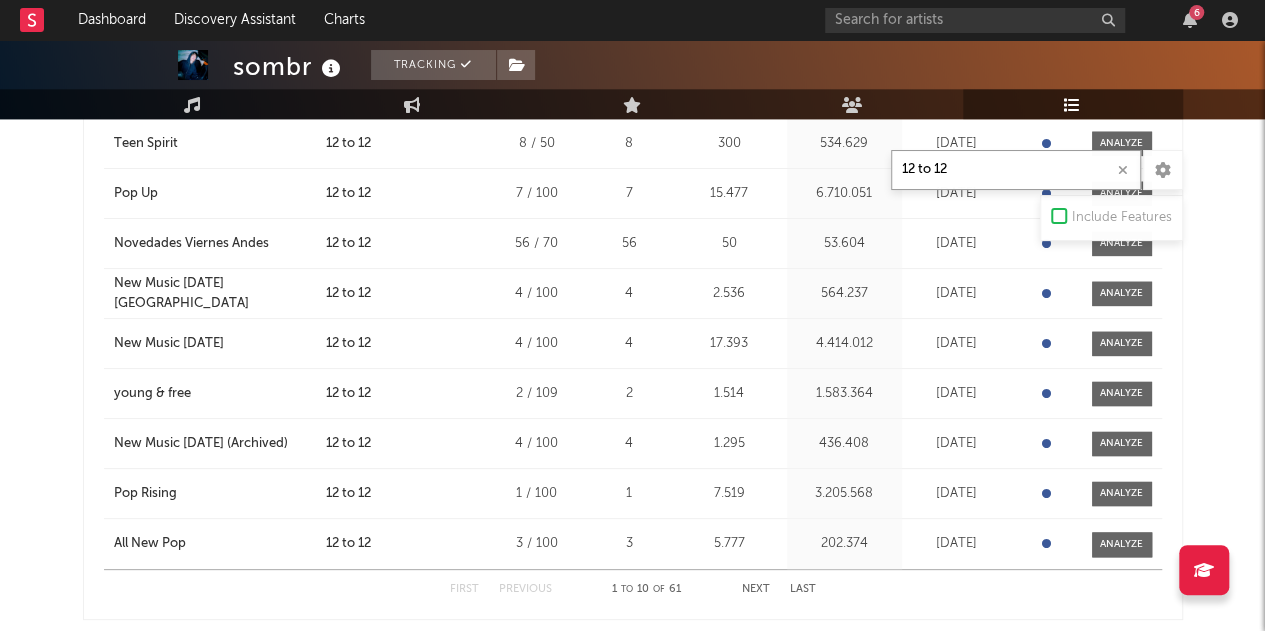 click on "Next" at bounding box center [756, 589] 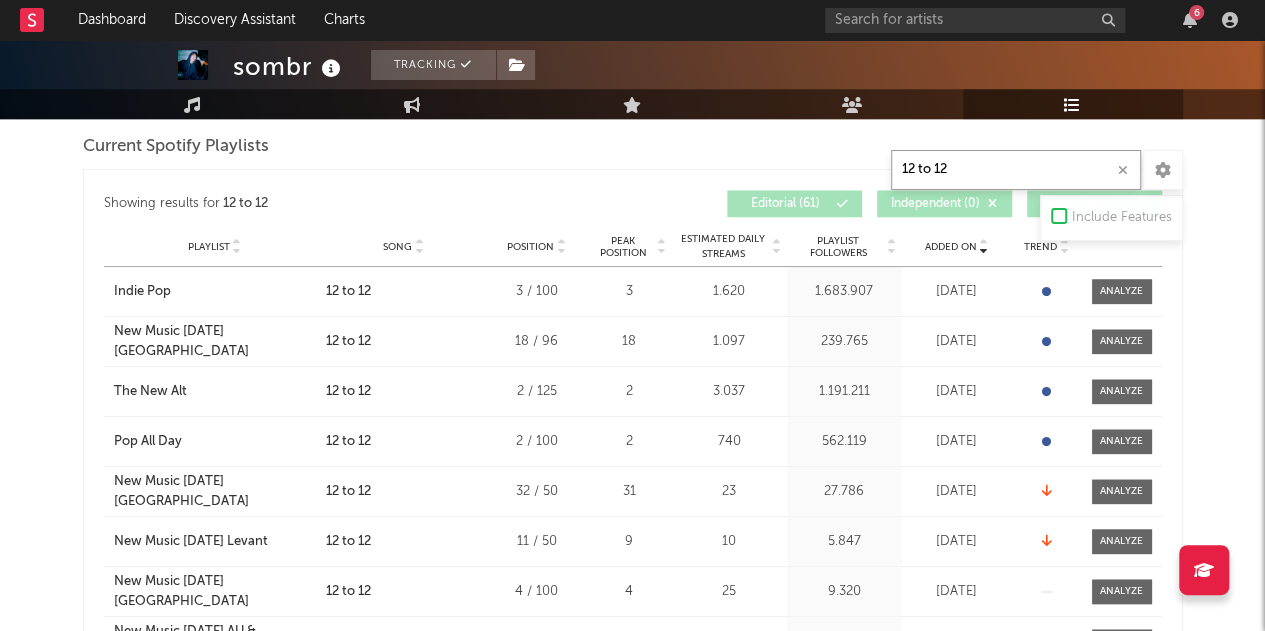 scroll, scrollTop: 840, scrollLeft: 0, axis: vertical 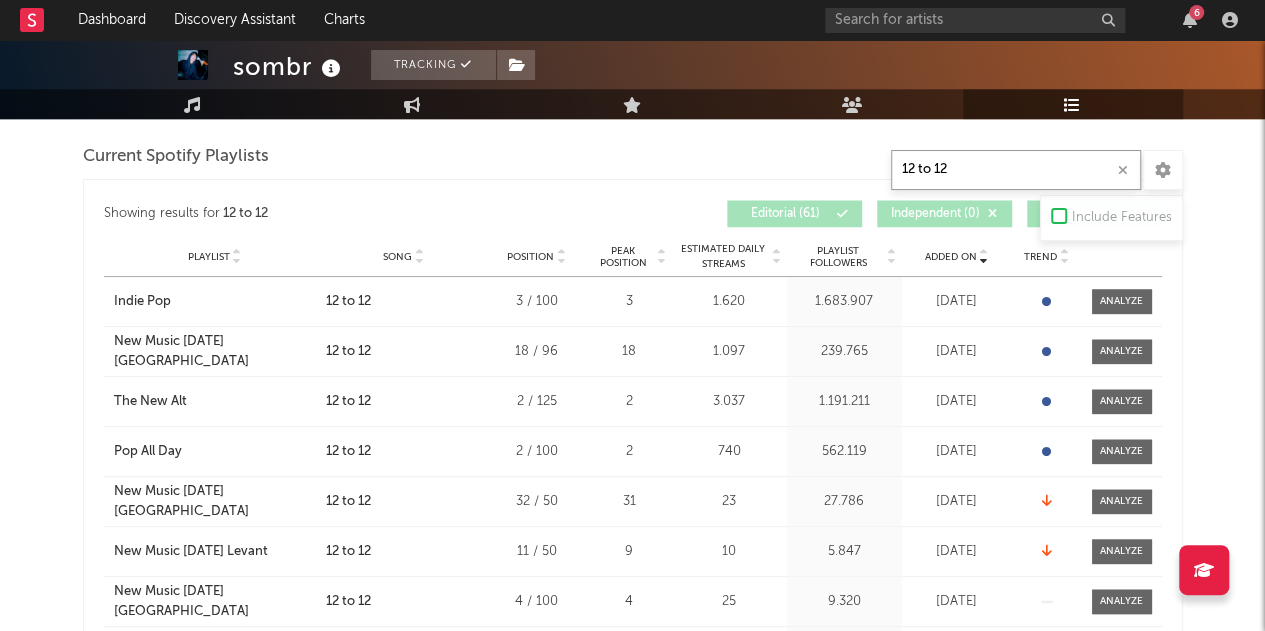 type on "12 to 12" 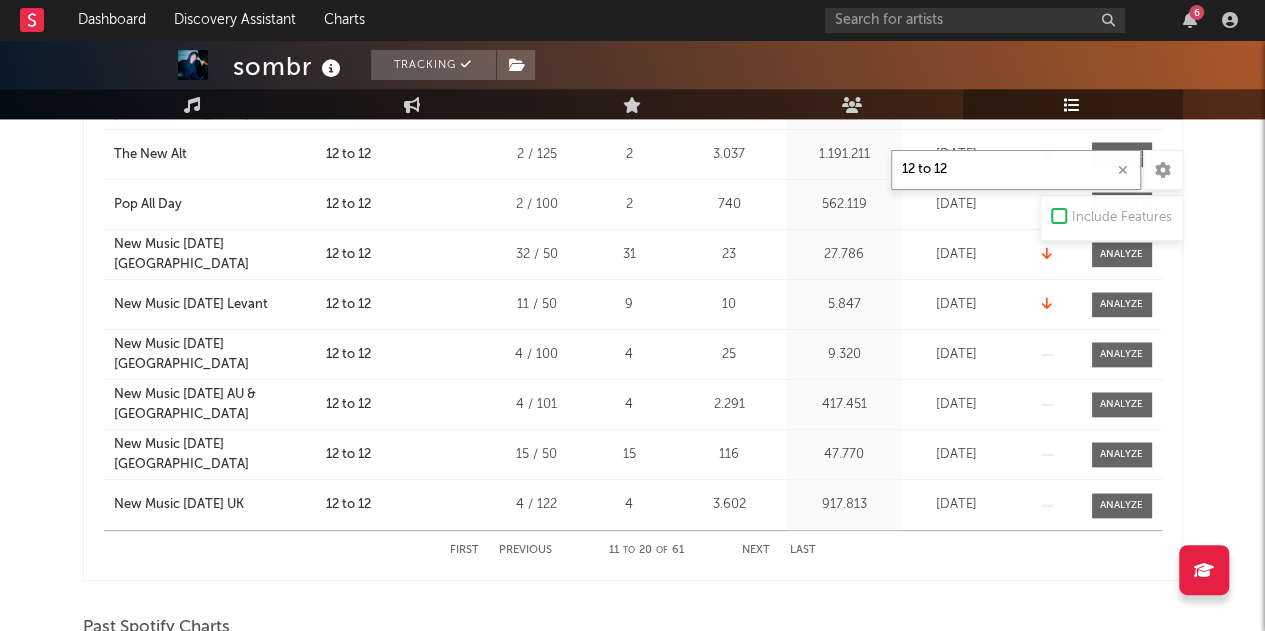 scroll, scrollTop: 1088, scrollLeft: 0, axis: vertical 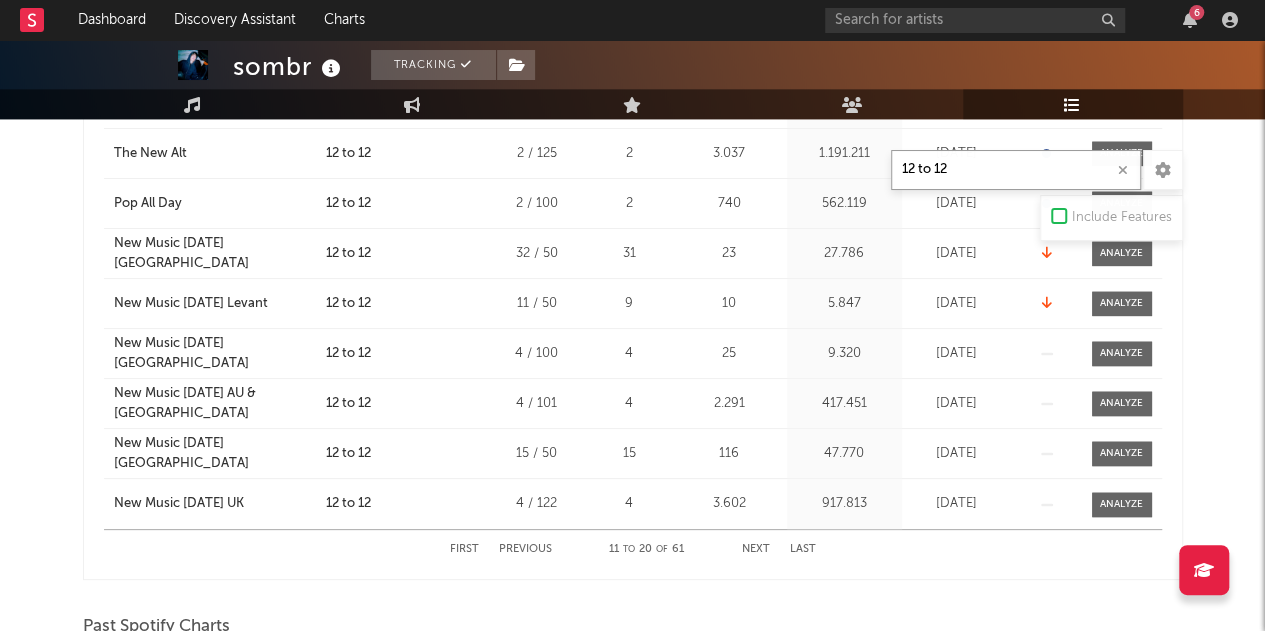 click on "Next" at bounding box center [756, 549] 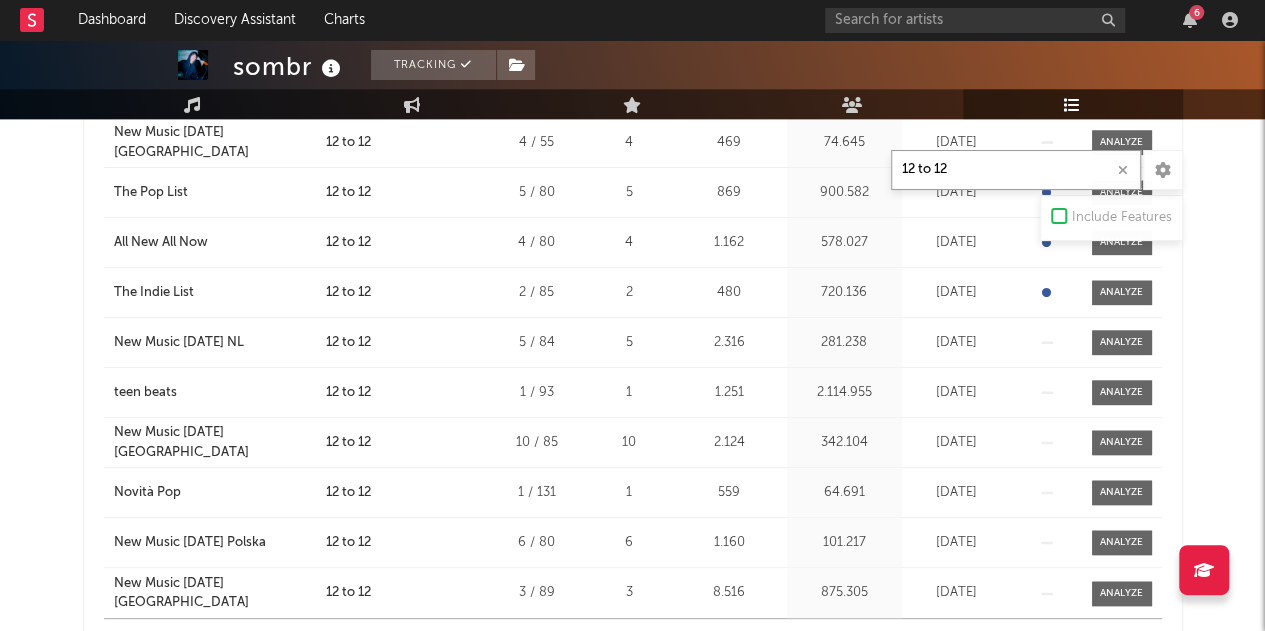 scroll, scrollTop: 1012, scrollLeft: 0, axis: vertical 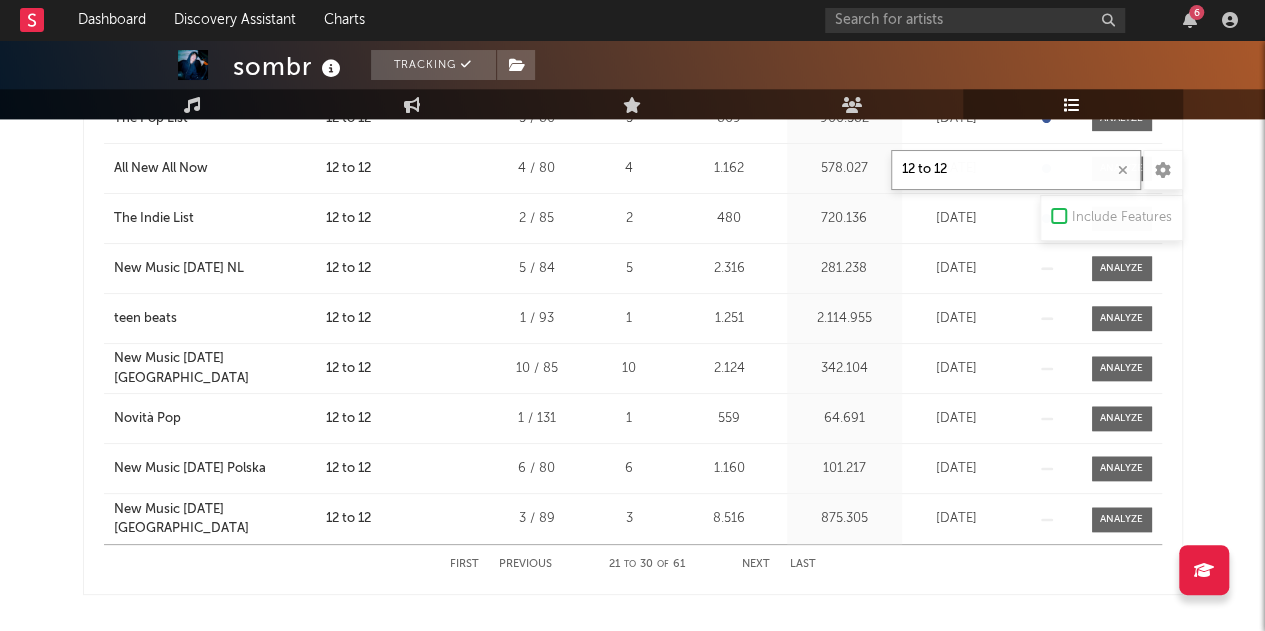 click on "Next" at bounding box center [756, 564] 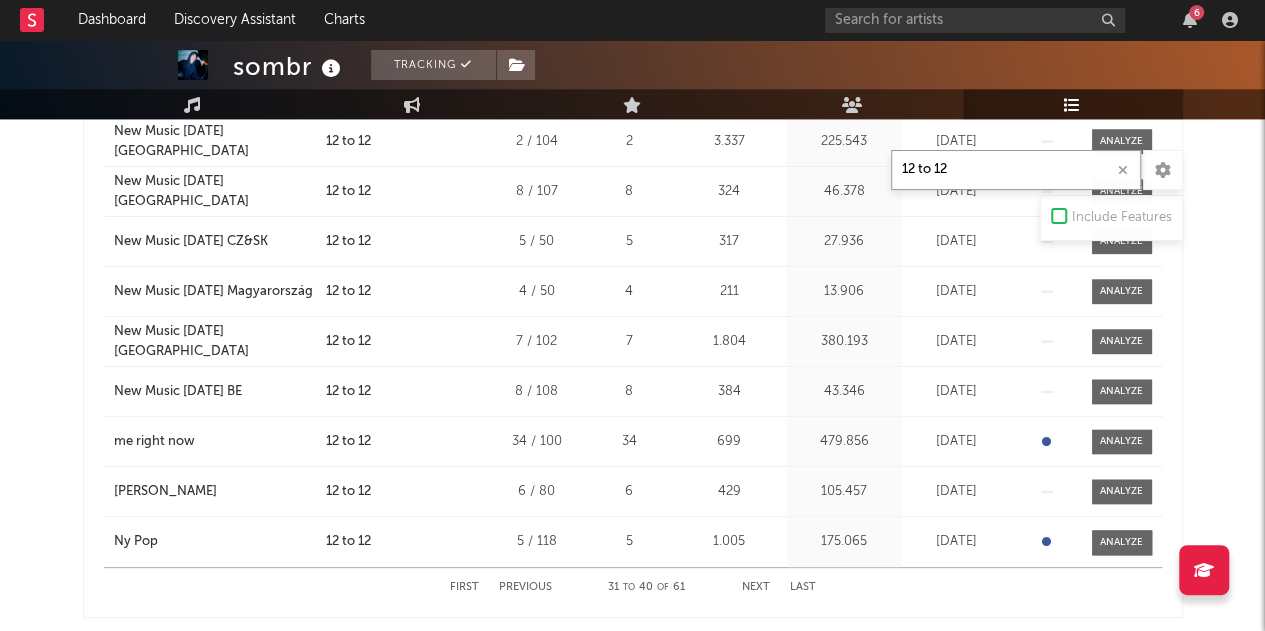 scroll, scrollTop: 1051, scrollLeft: 0, axis: vertical 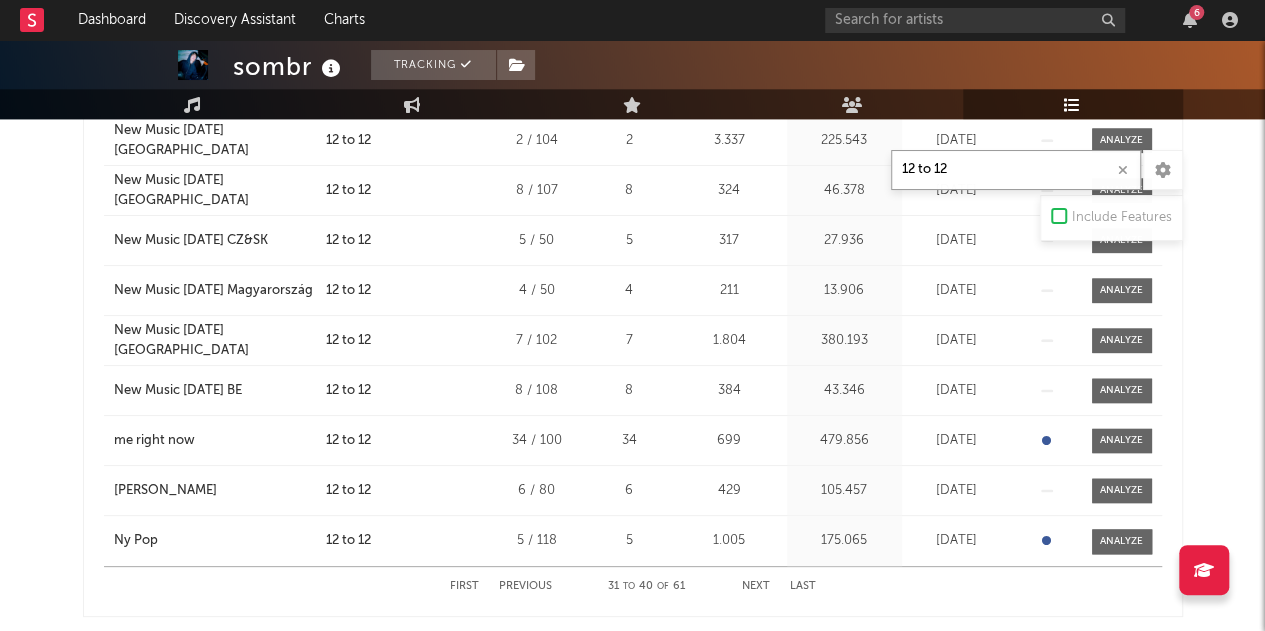 click on "Next" at bounding box center (756, 586) 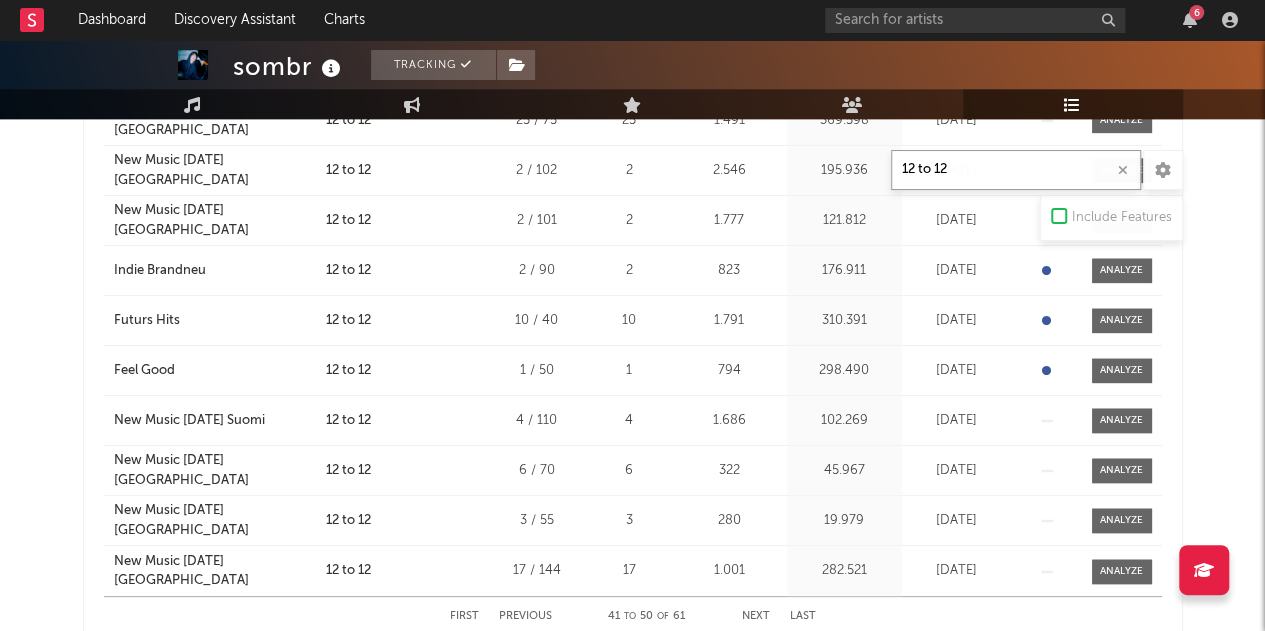 scroll, scrollTop: 1020, scrollLeft: 0, axis: vertical 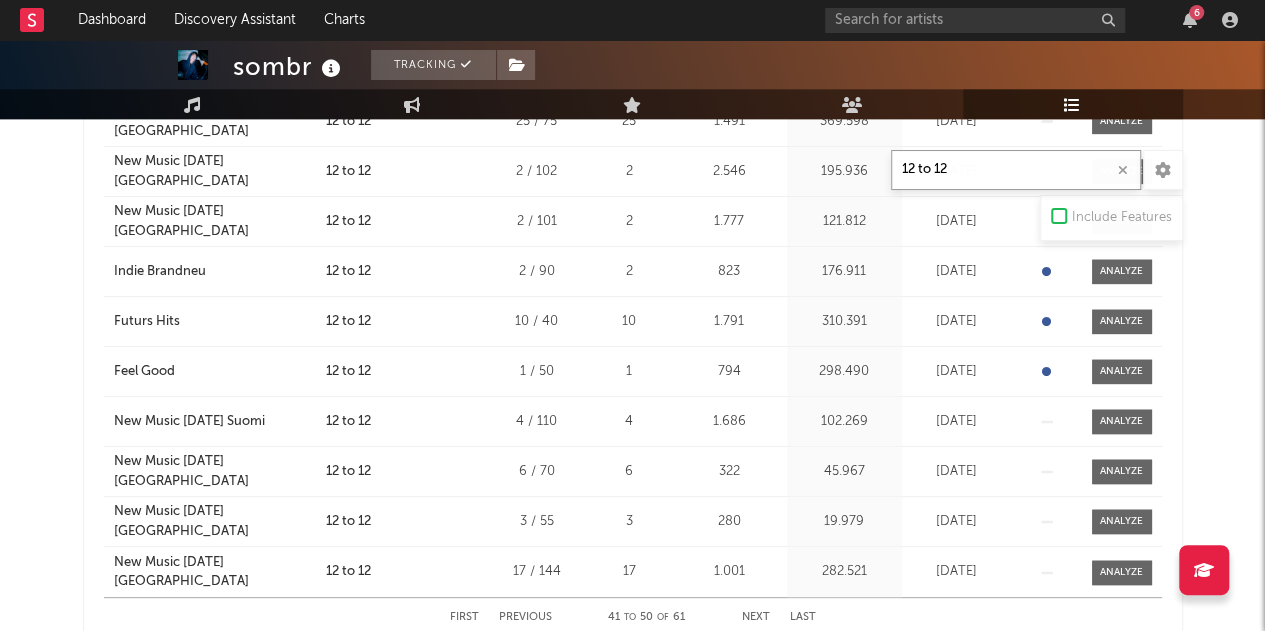 click on "Next" at bounding box center (756, 617) 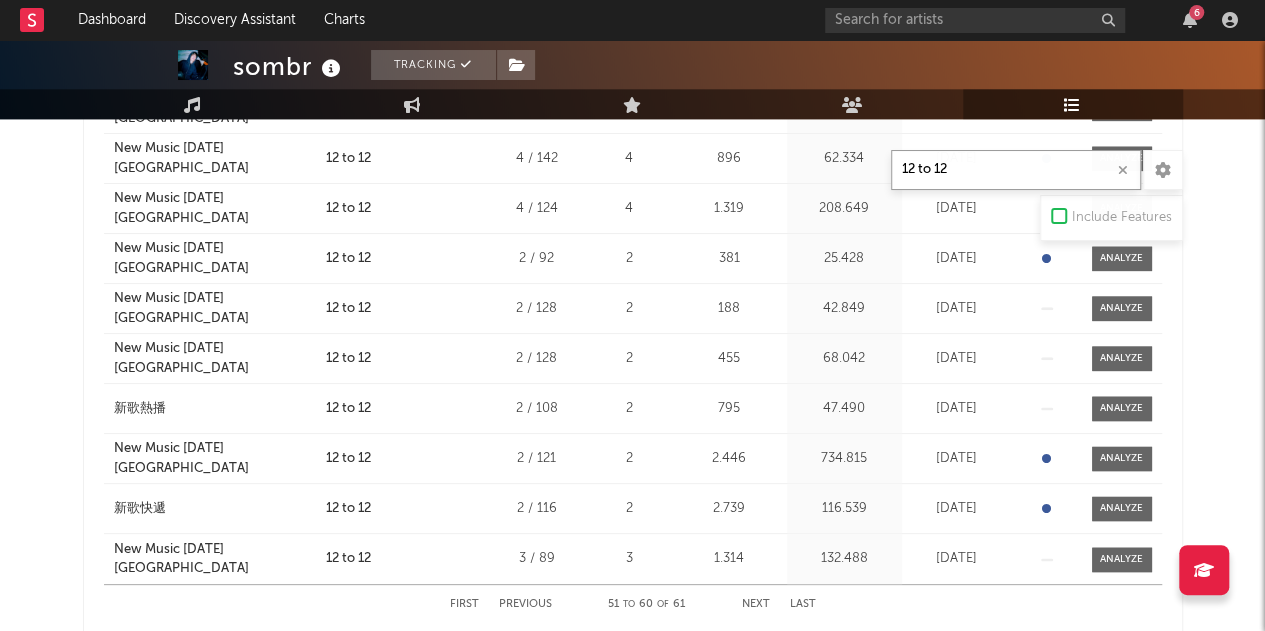 scroll, scrollTop: 1034, scrollLeft: 0, axis: vertical 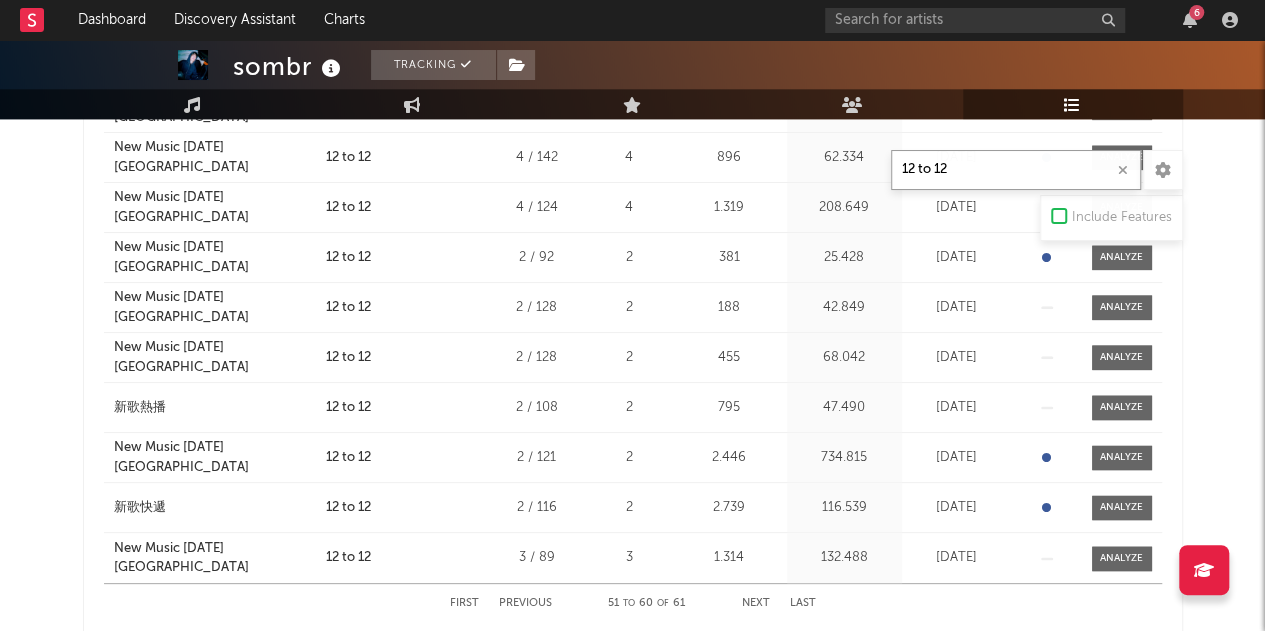 click on "Next" at bounding box center [756, 603] 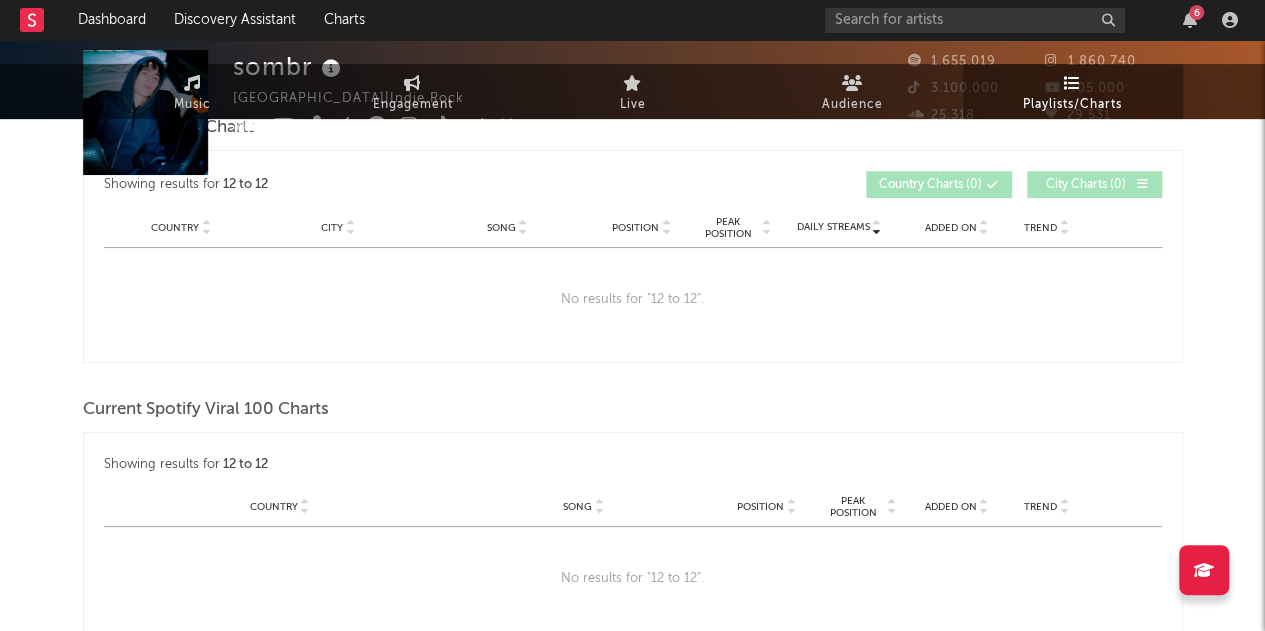 scroll, scrollTop: 0, scrollLeft: 0, axis: both 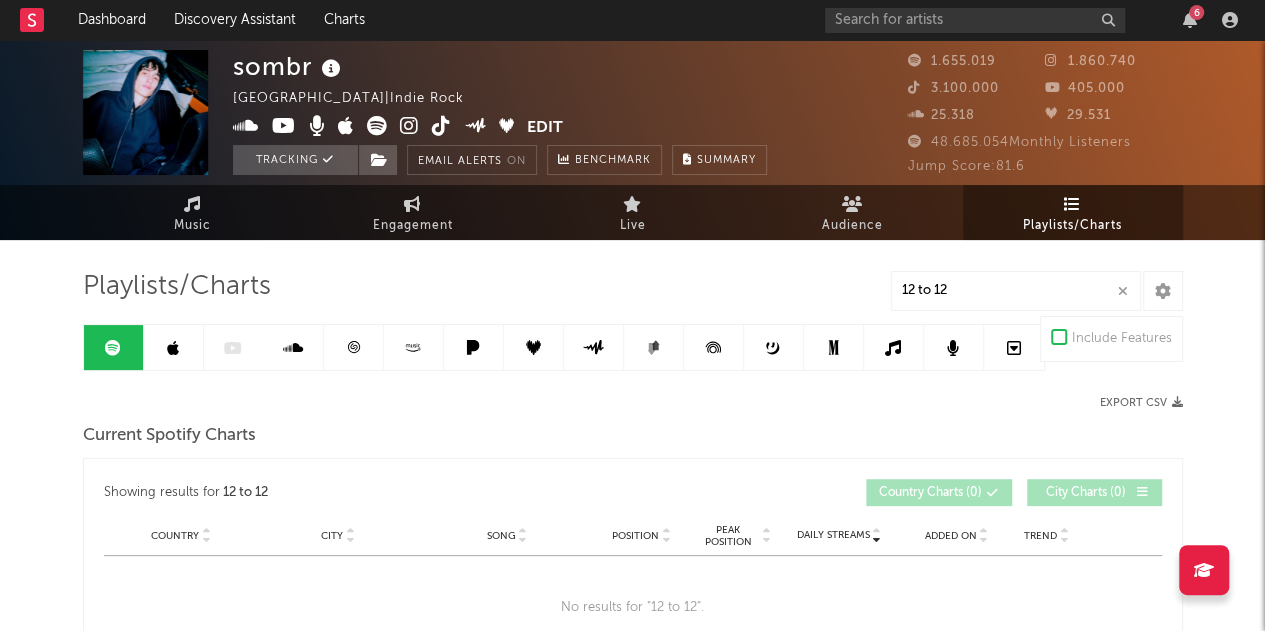 click at bounding box center (173, 348) 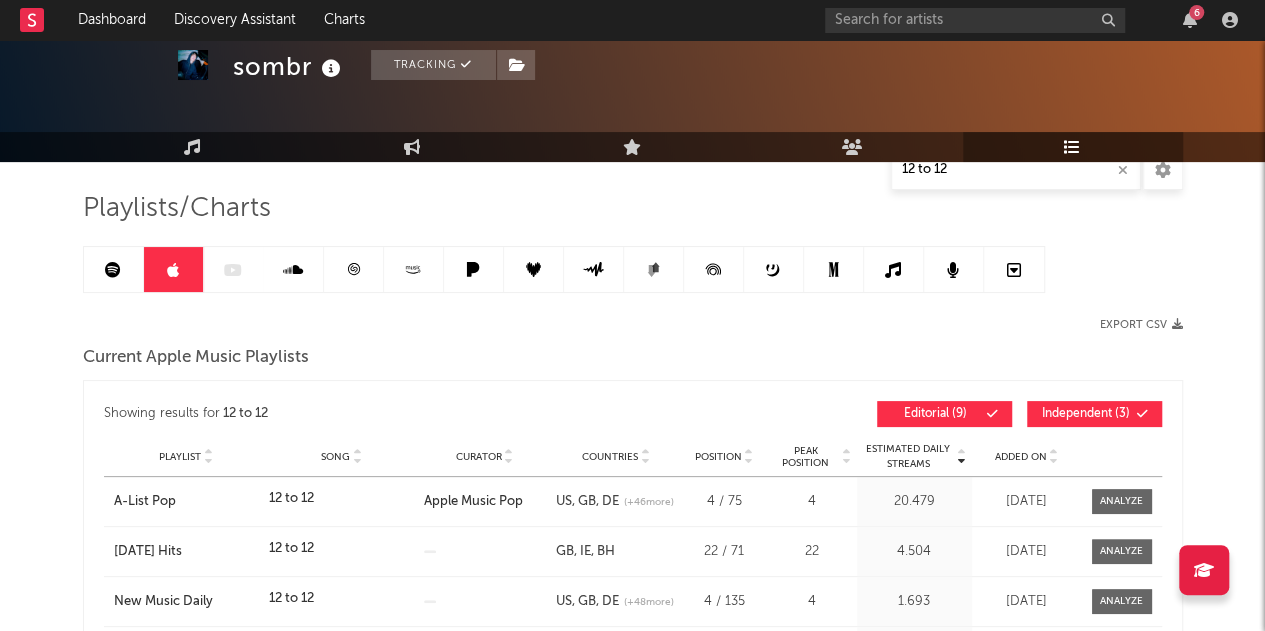 scroll, scrollTop: 252, scrollLeft: 0, axis: vertical 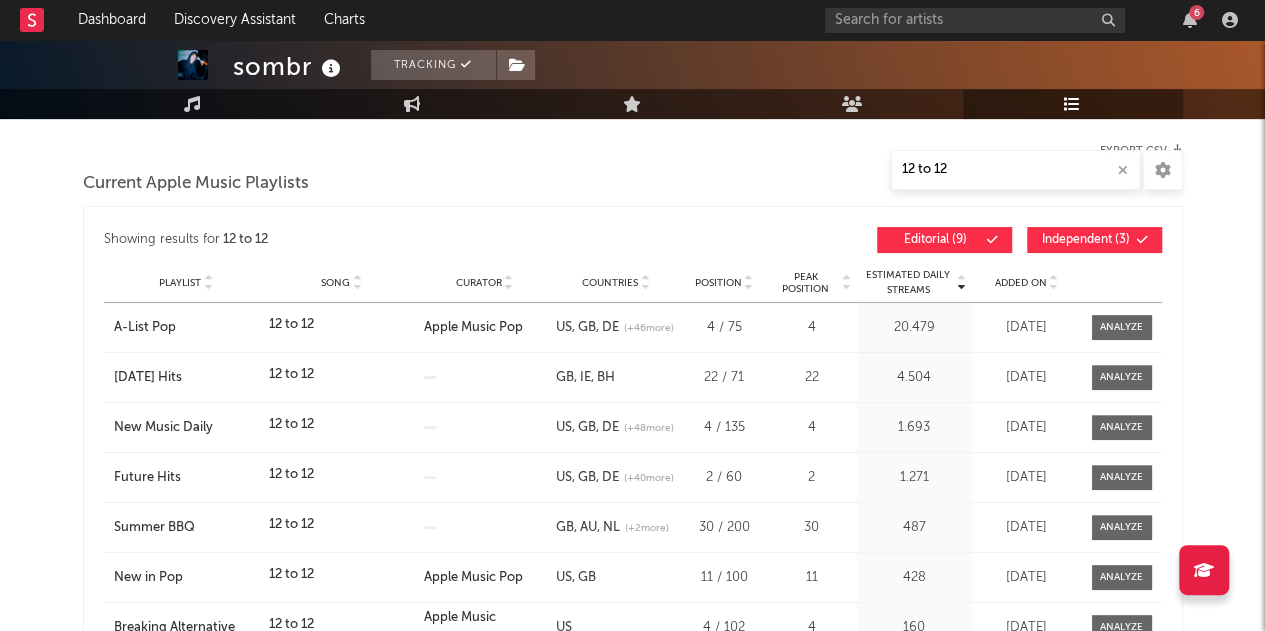 click on "Added On" at bounding box center (1021, 283) 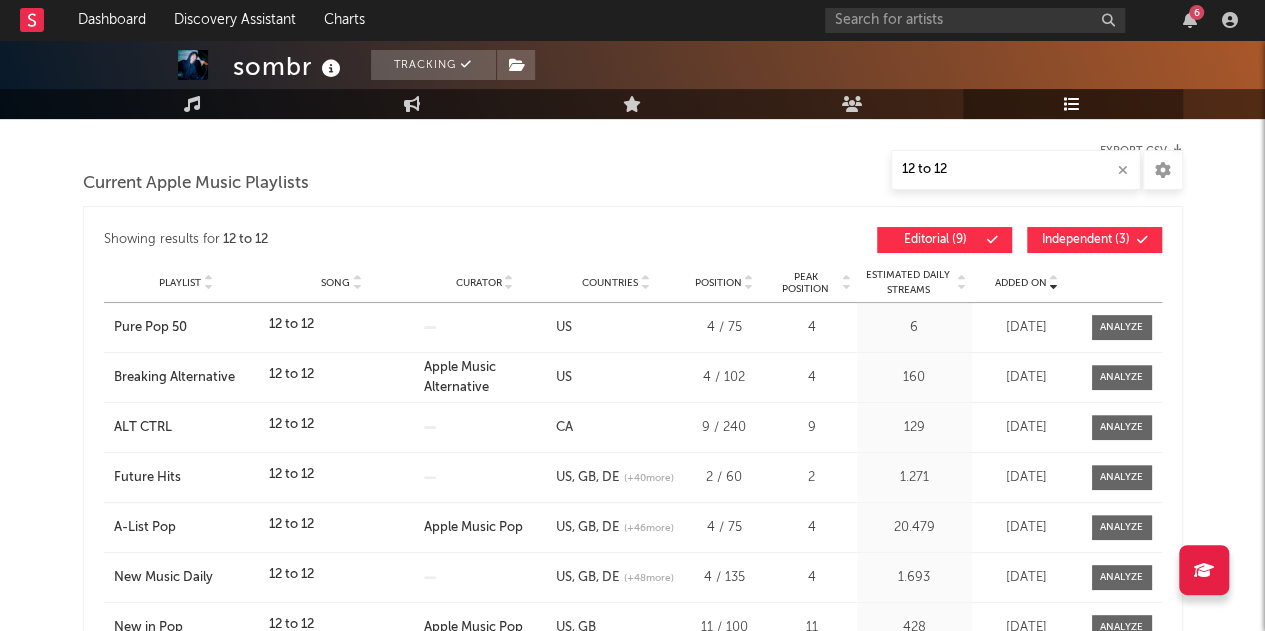 click on "Added On" at bounding box center [1021, 283] 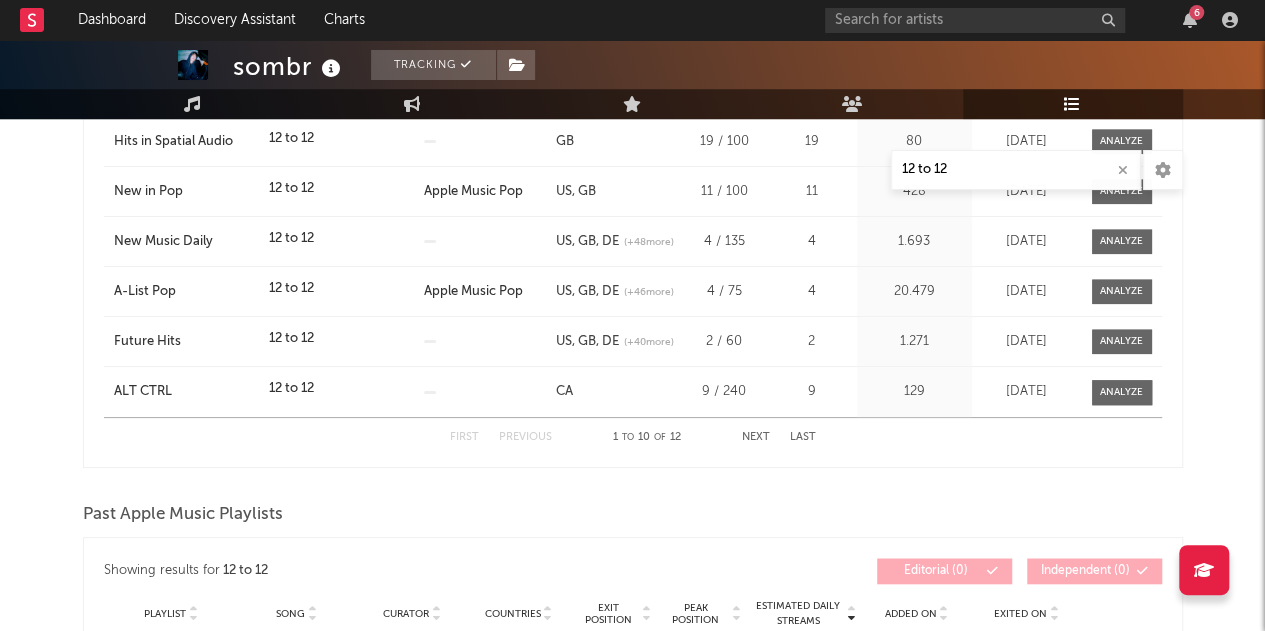scroll, scrollTop: 640, scrollLeft: 0, axis: vertical 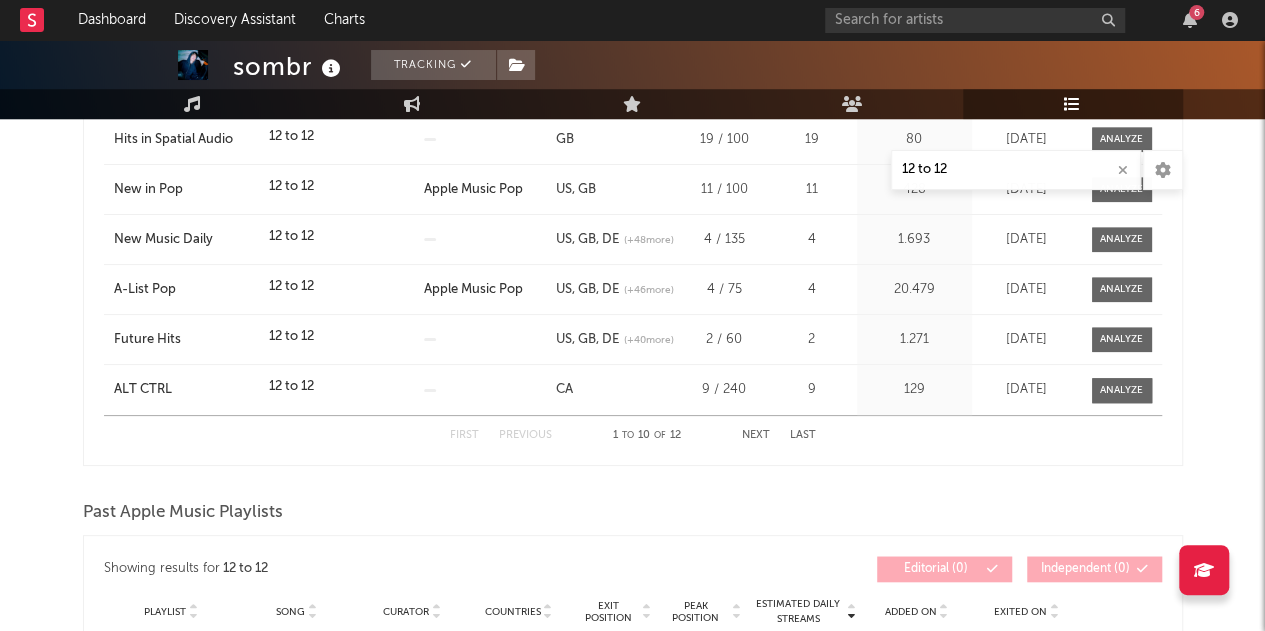 click on "Next" at bounding box center (756, 435) 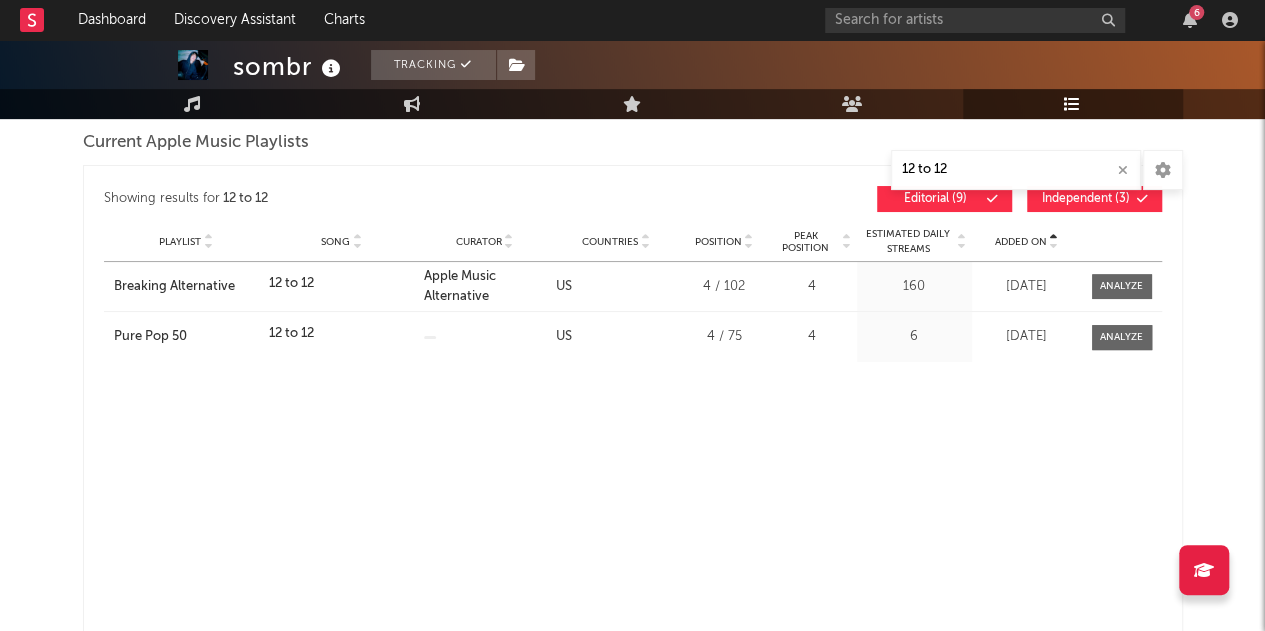 scroll, scrollTop: 276, scrollLeft: 0, axis: vertical 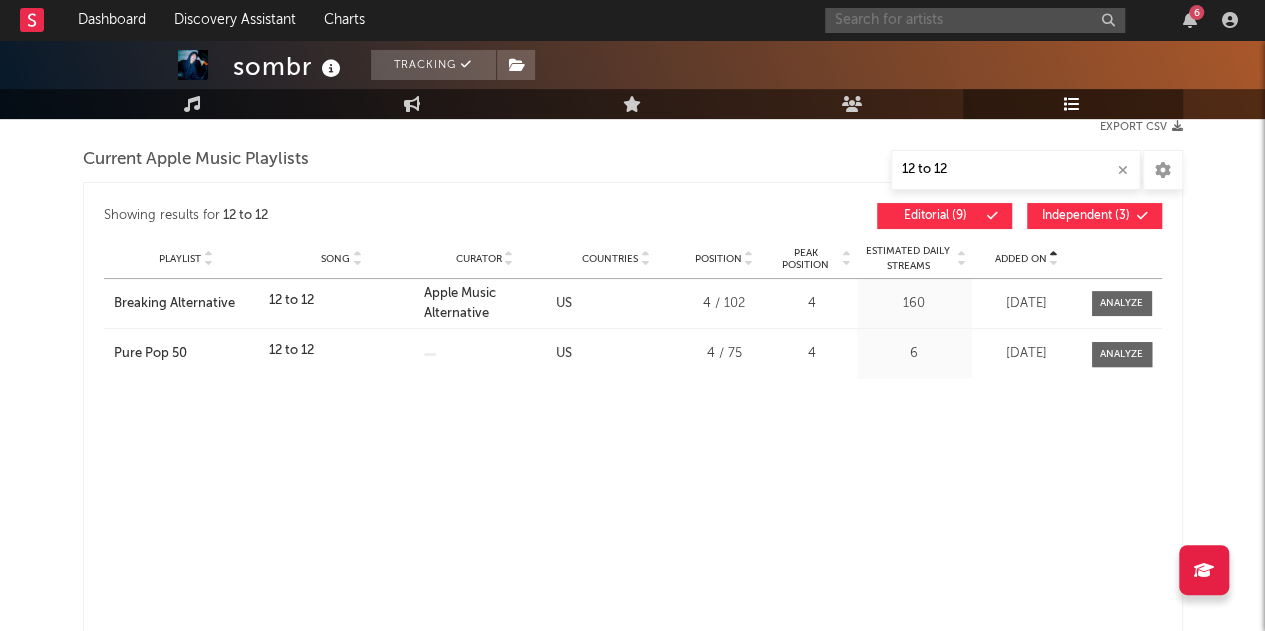 click at bounding box center [975, 20] 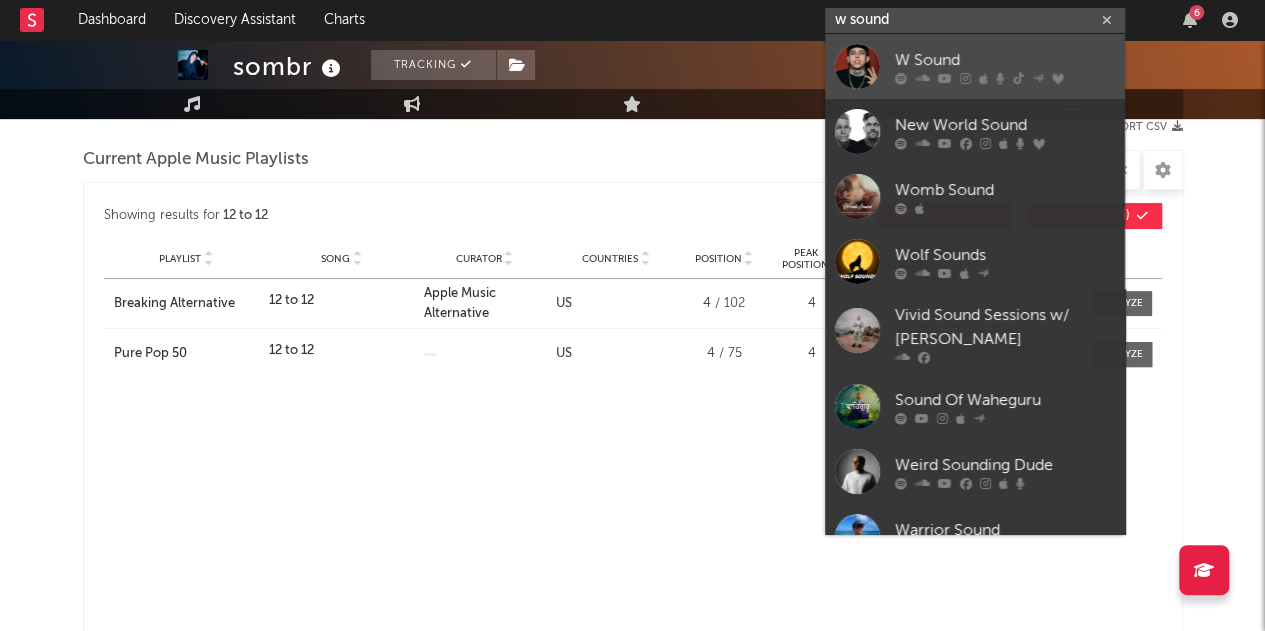 type on "w sound" 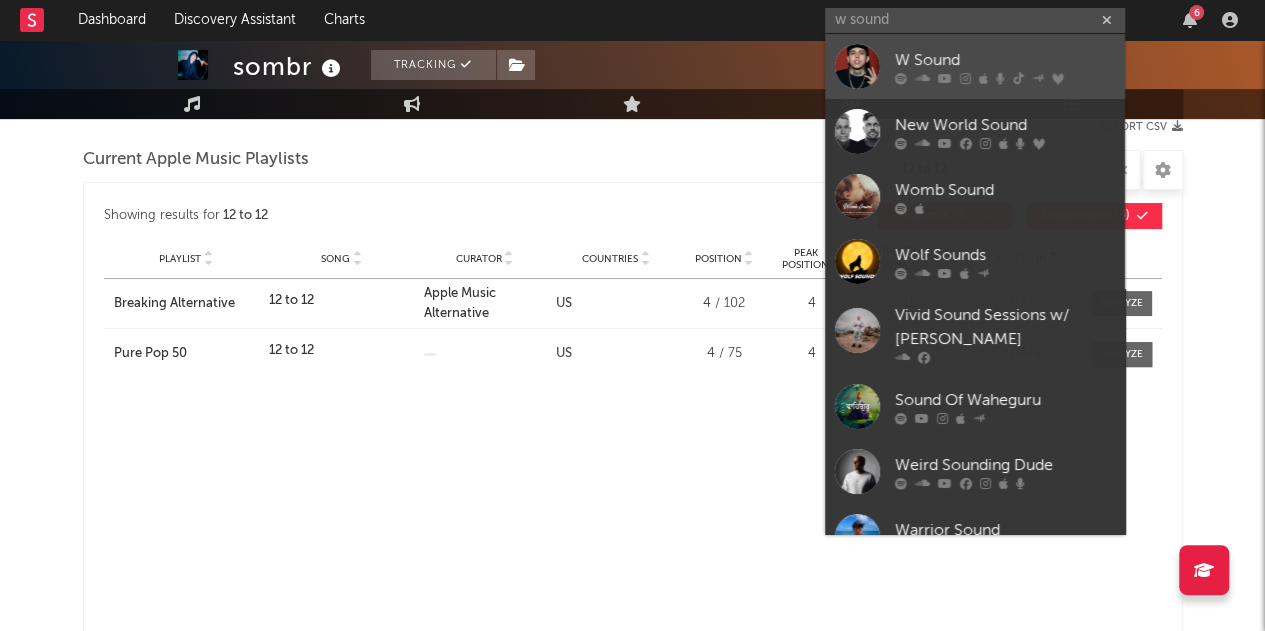 click on "W Sound" at bounding box center (1005, 60) 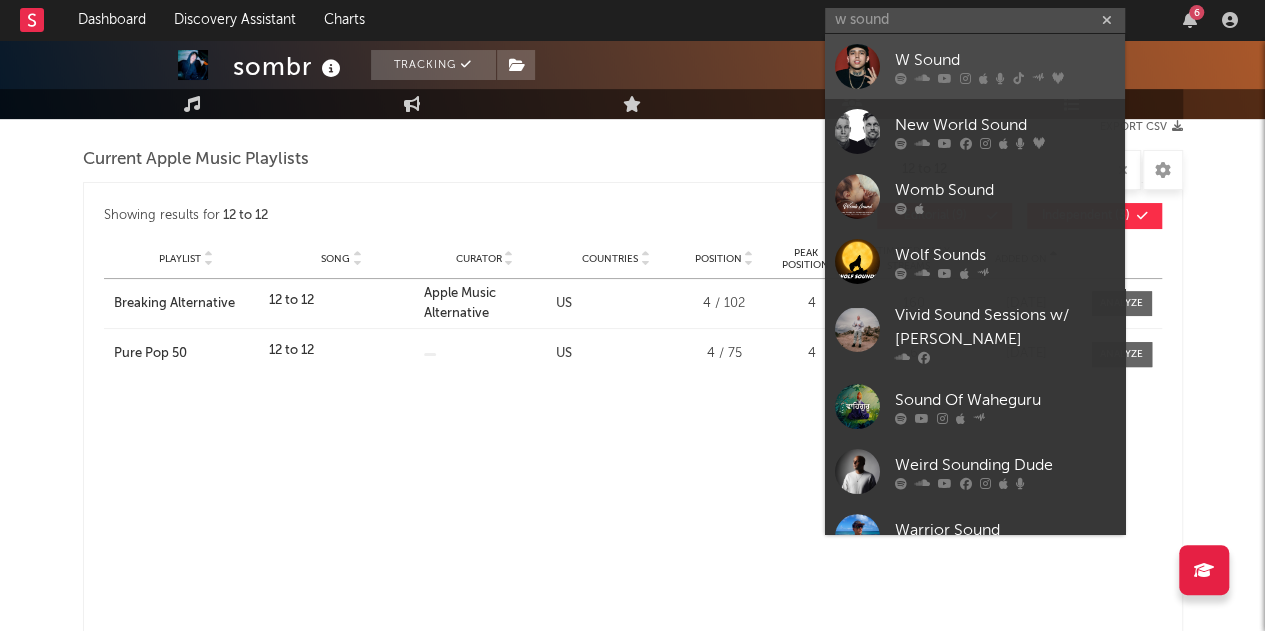 type 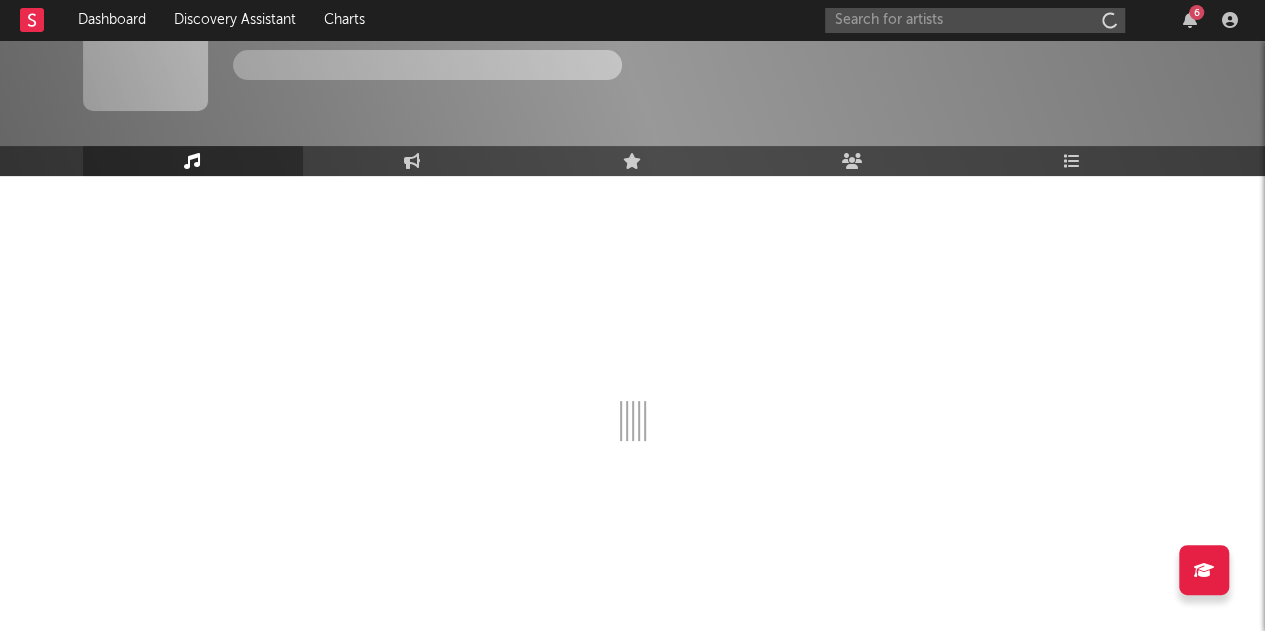 scroll, scrollTop: 64, scrollLeft: 0, axis: vertical 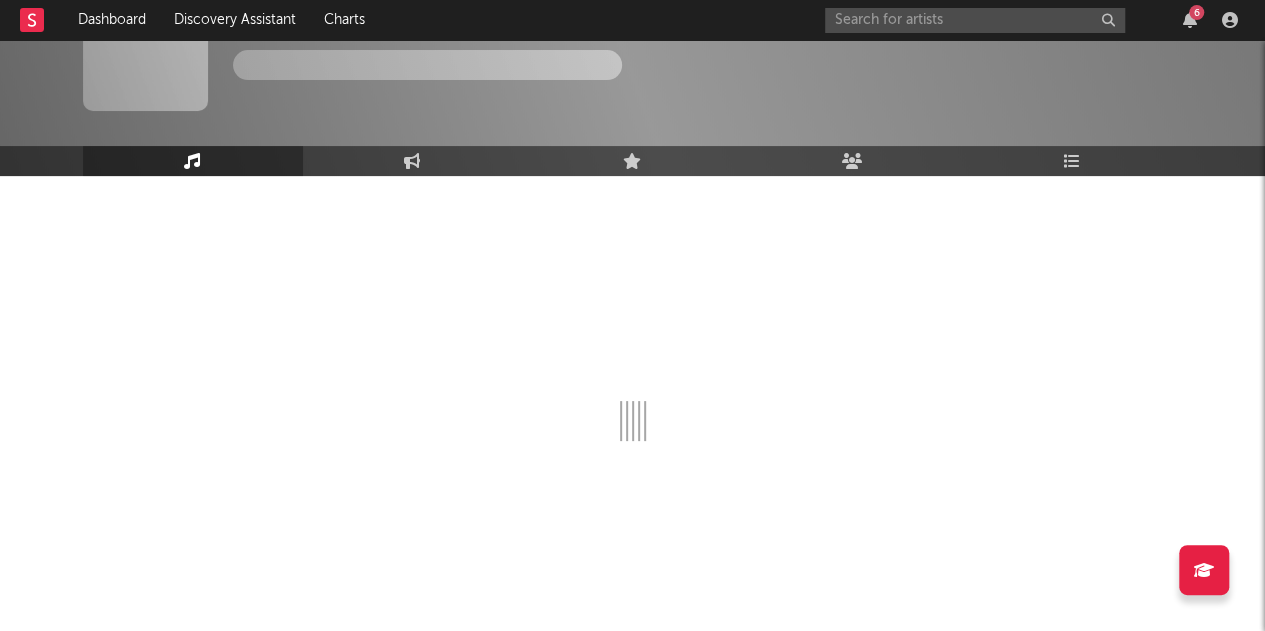 select on "6m" 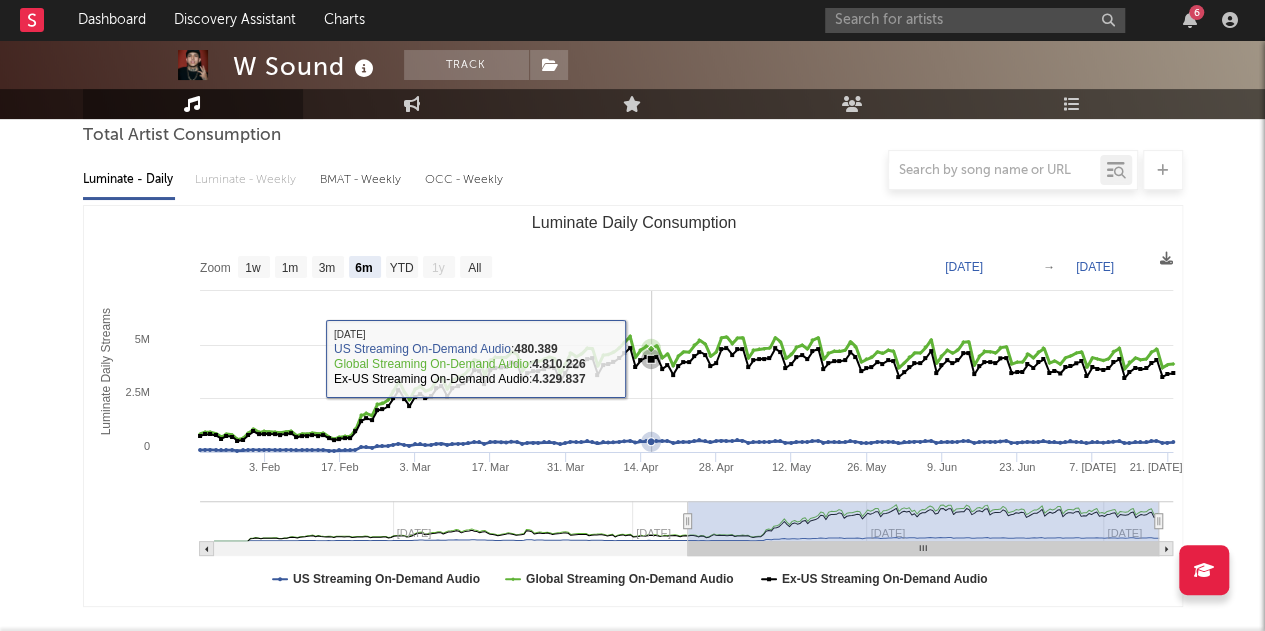 scroll, scrollTop: 185, scrollLeft: 0, axis: vertical 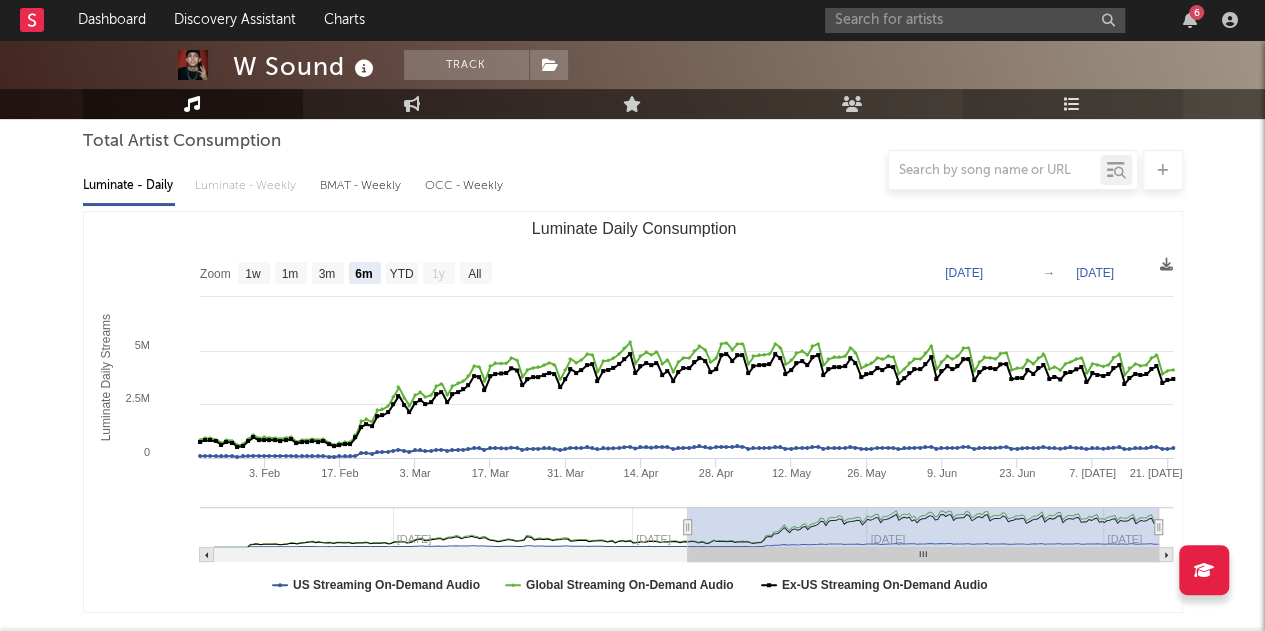 click on "Playlists/Charts" at bounding box center (1073, 104) 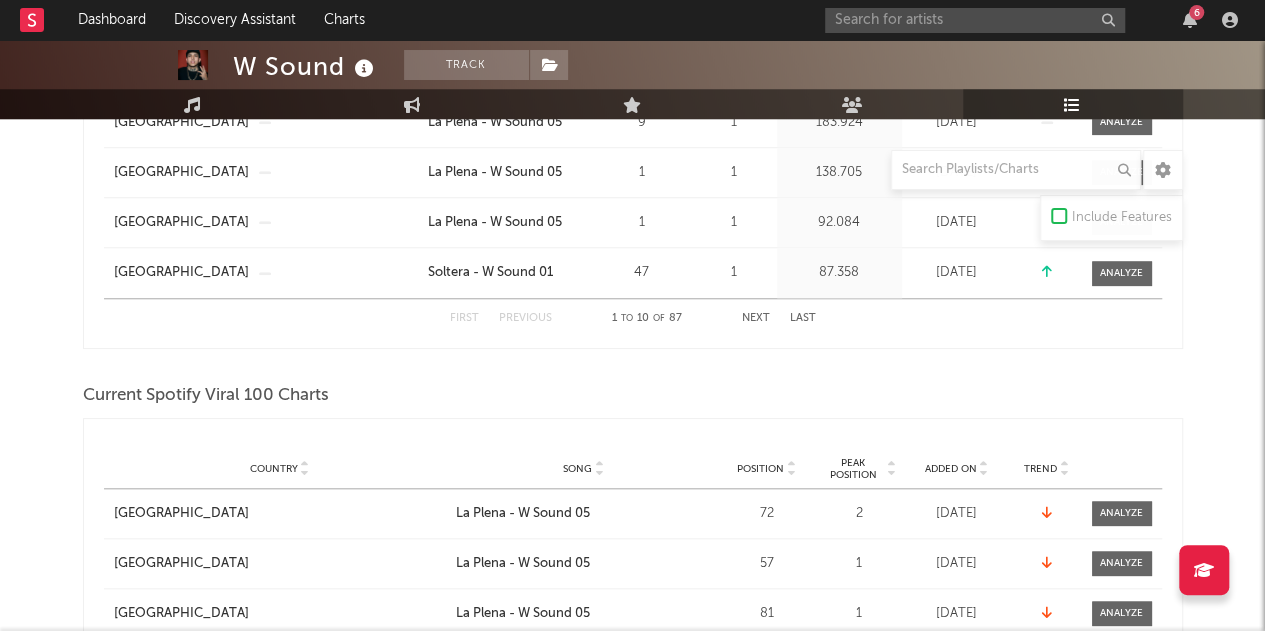 scroll, scrollTop: 852, scrollLeft: 0, axis: vertical 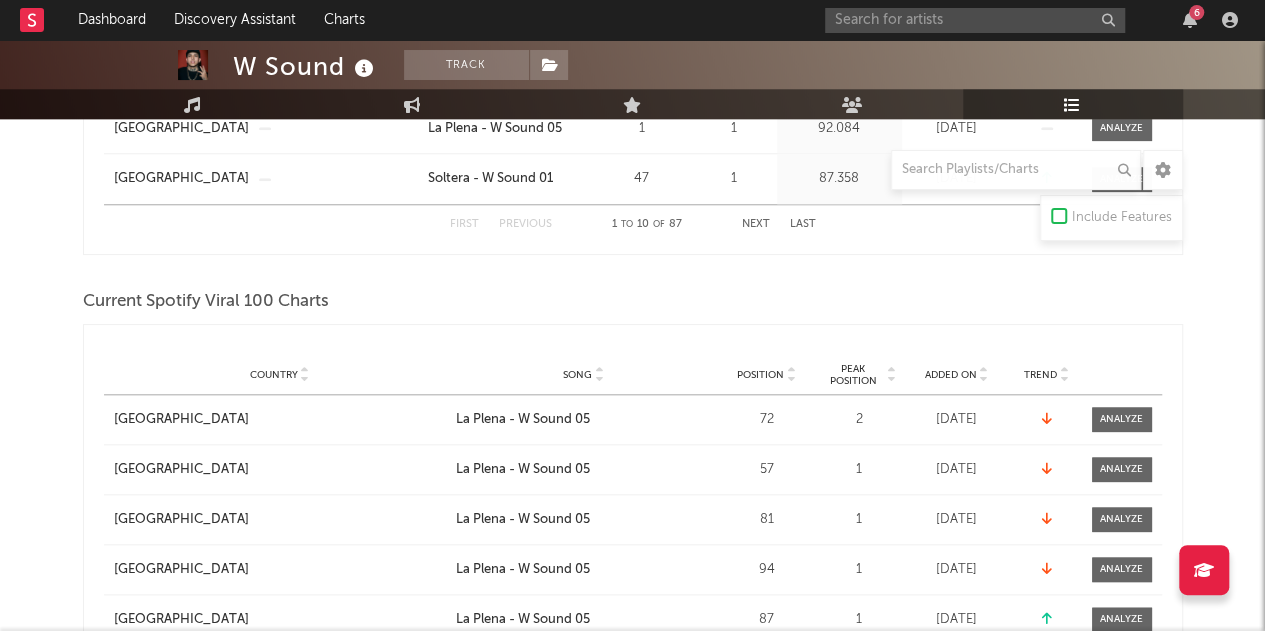 click on "Country Colombia City Song Soltera - W Sound 01 Position 47 Peak Position 1 Estimated Daily Streams Playlist Followers 0 Daily Streams 87.358 Added On Aug 7, 2024 Exited On Jul 23, 2025 Trend" at bounding box center (633, 179) 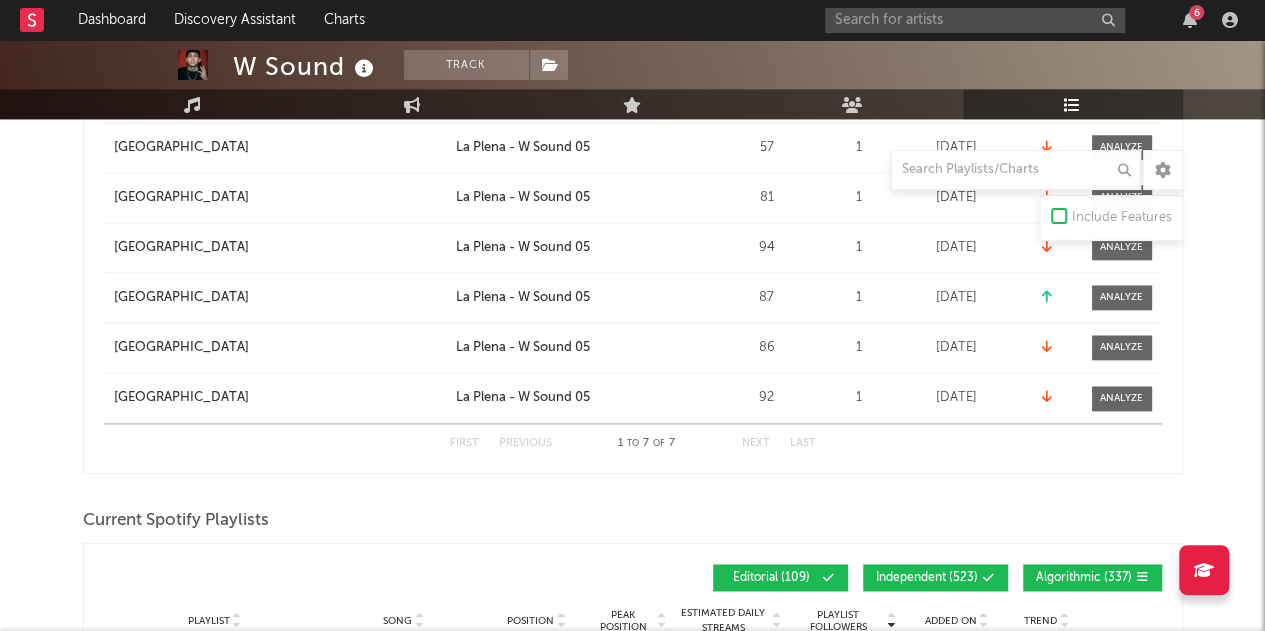 scroll, scrollTop: 1261, scrollLeft: 0, axis: vertical 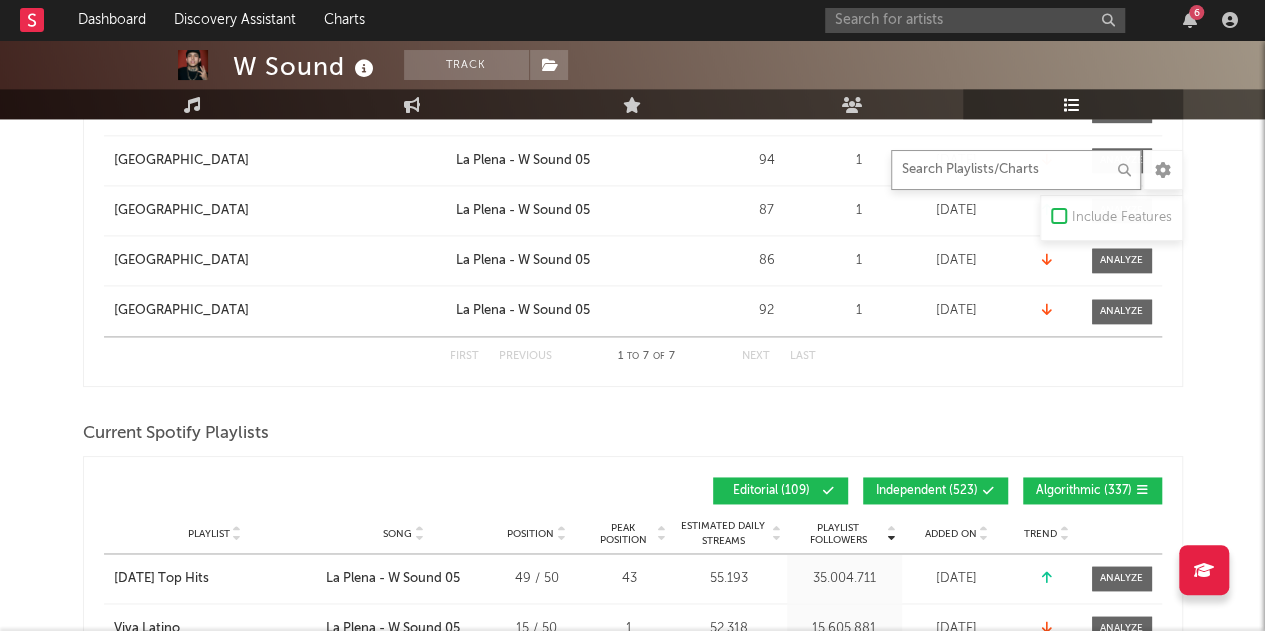 click at bounding box center [1016, 170] 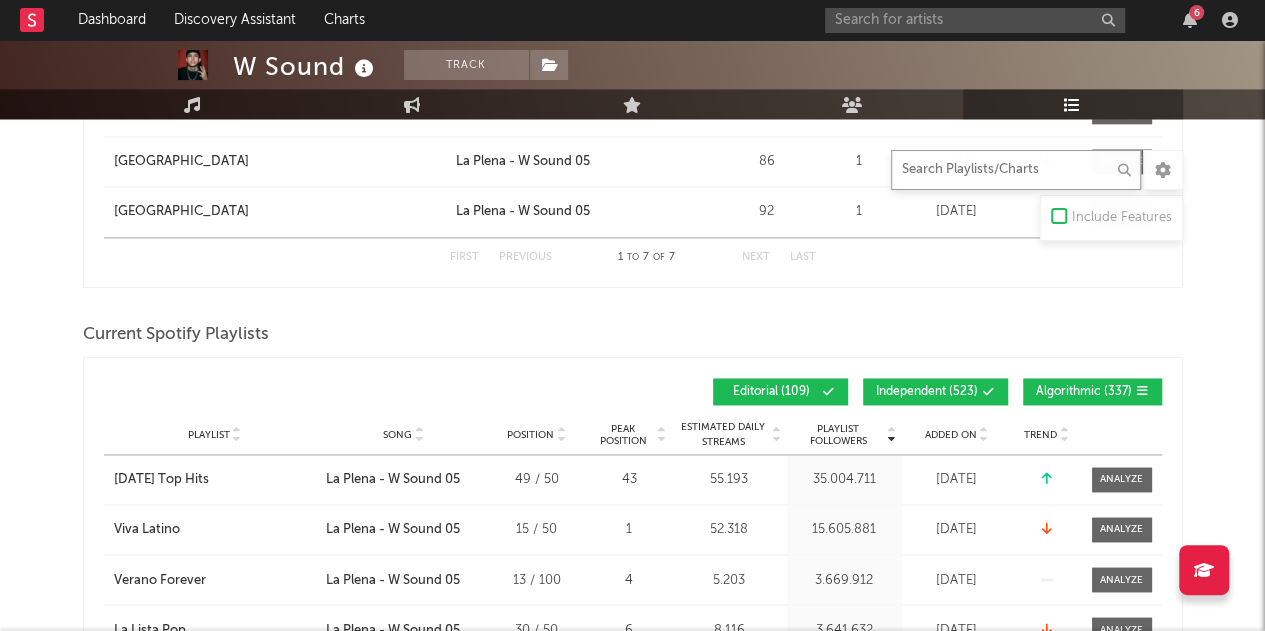 scroll, scrollTop: 1361, scrollLeft: 0, axis: vertical 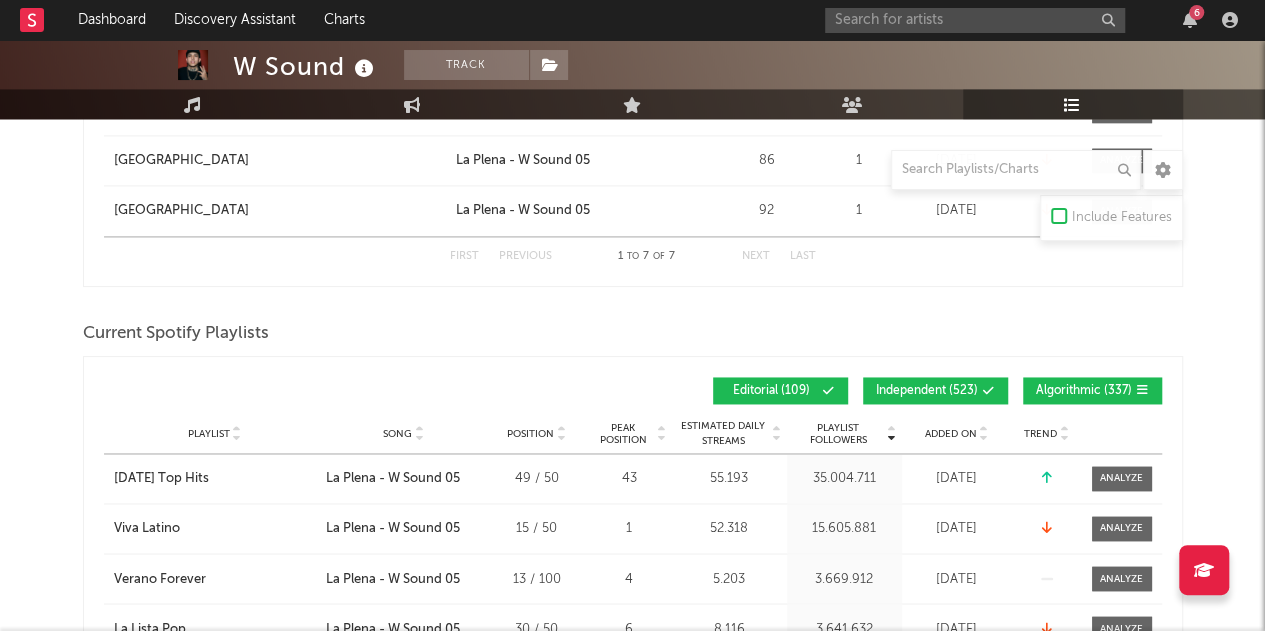 click on "Added On" at bounding box center (951, 434) 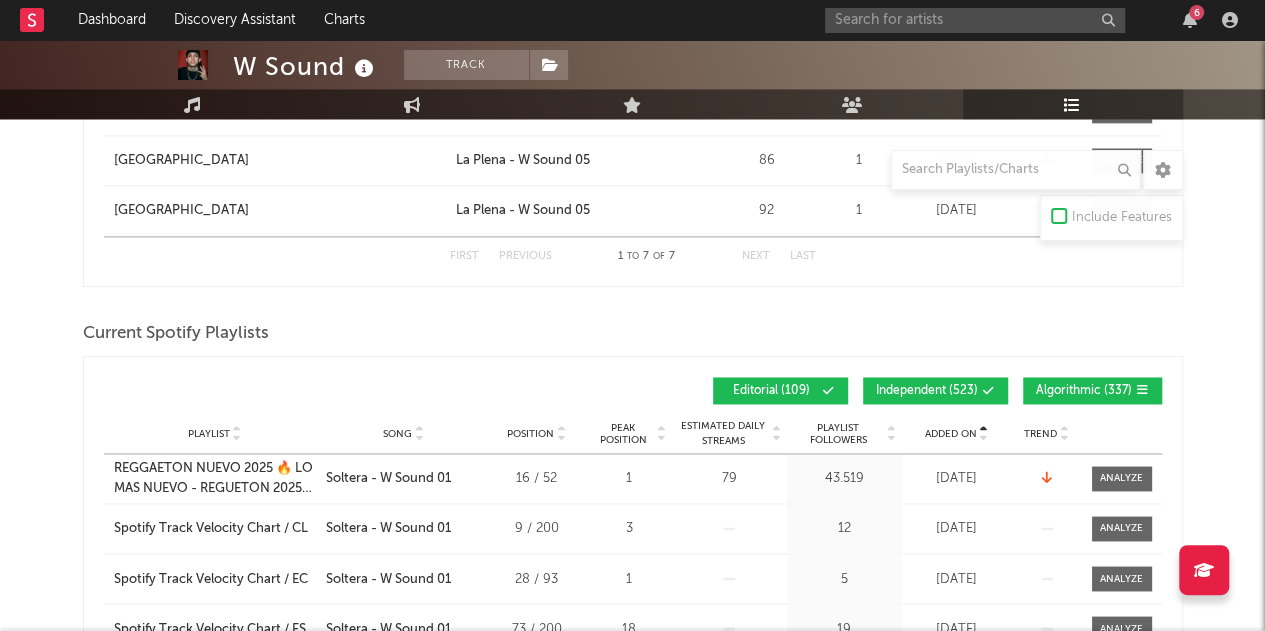 click on "Added On" at bounding box center (951, 434) 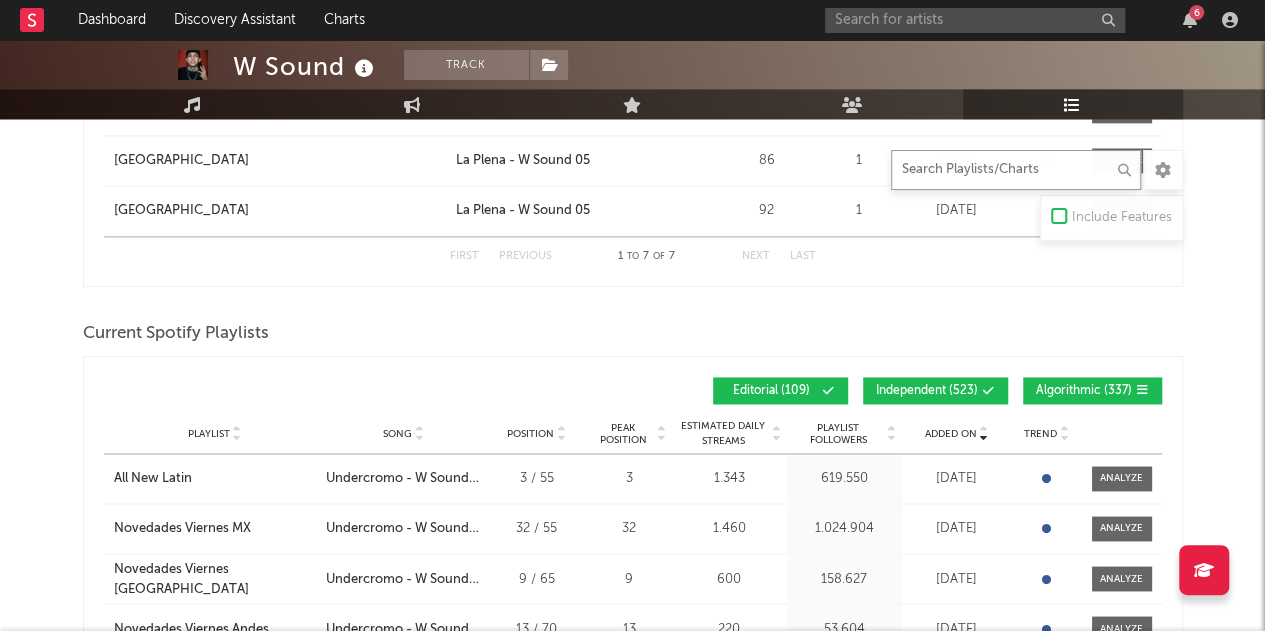 click at bounding box center [1016, 170] 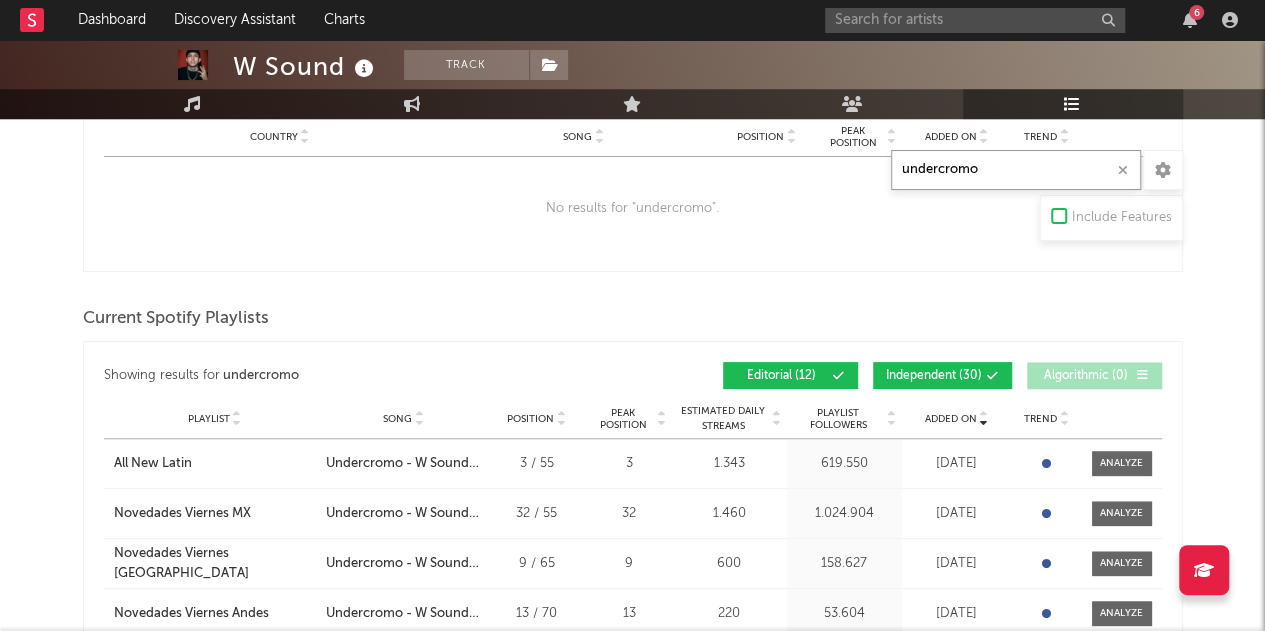 scroll, scrollTop: 677, scrollLeft: 0, axis: vertical 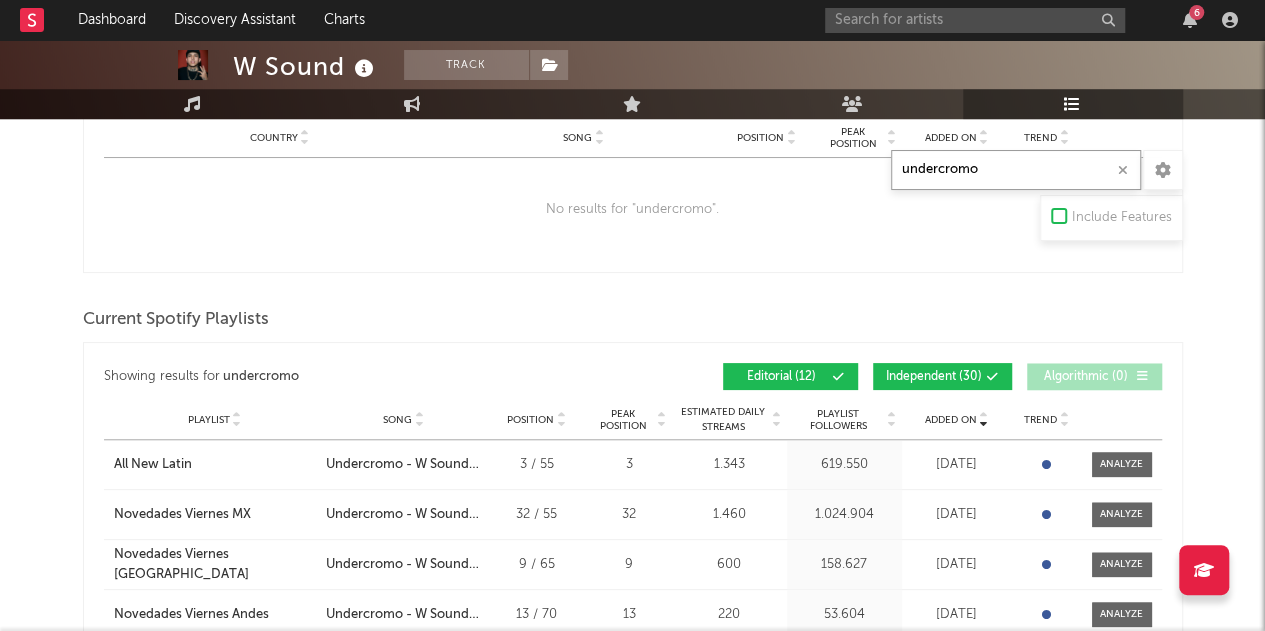 type on "undercromo" 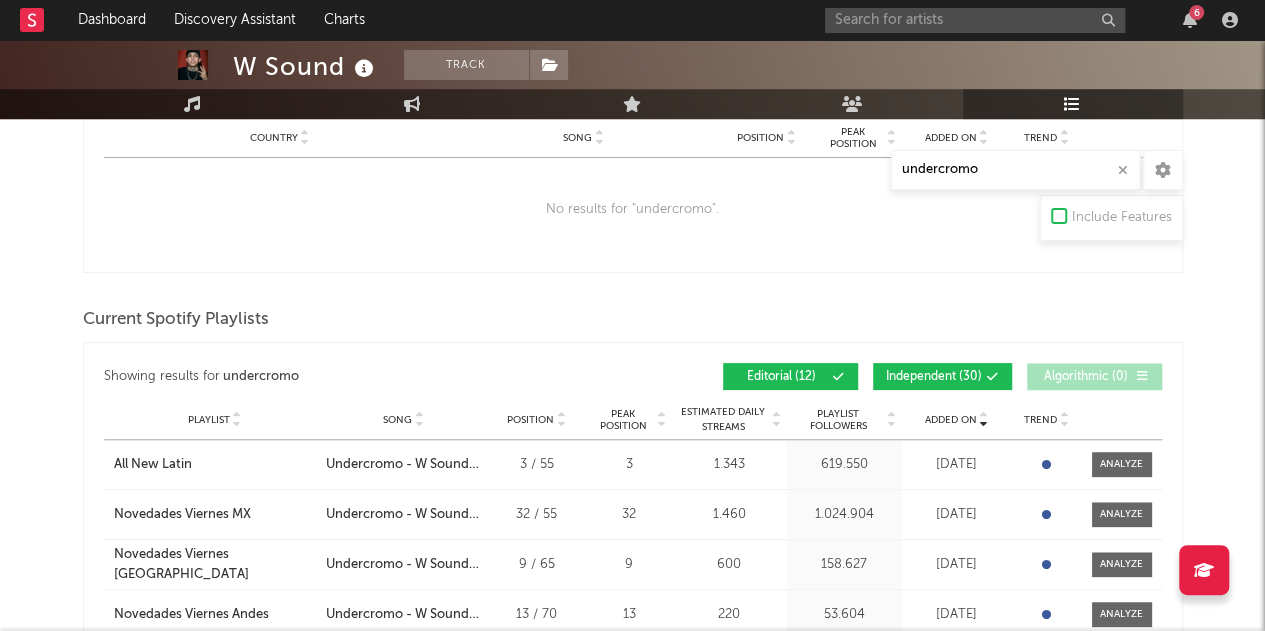 click on "Independent   ( 30 )" at bounding box center (942, 376) 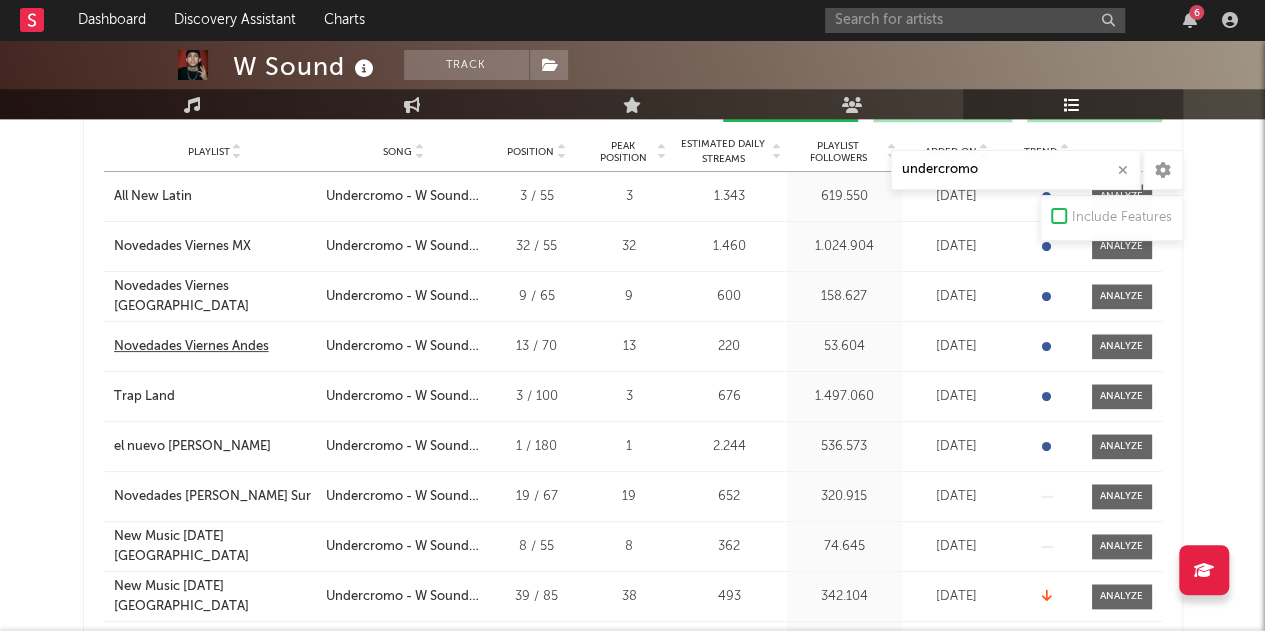 scroll, scrollTop: 1058, scrollLeft: 0, axis: vertical 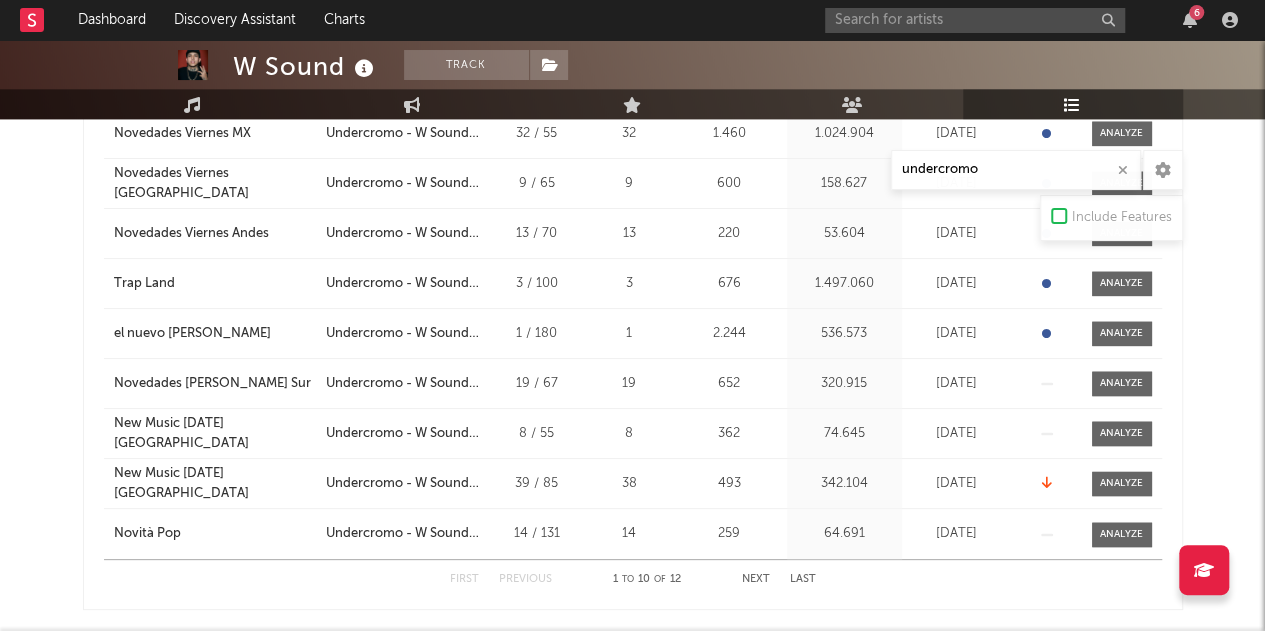 click on "Next" at bounding box center [756, 579] 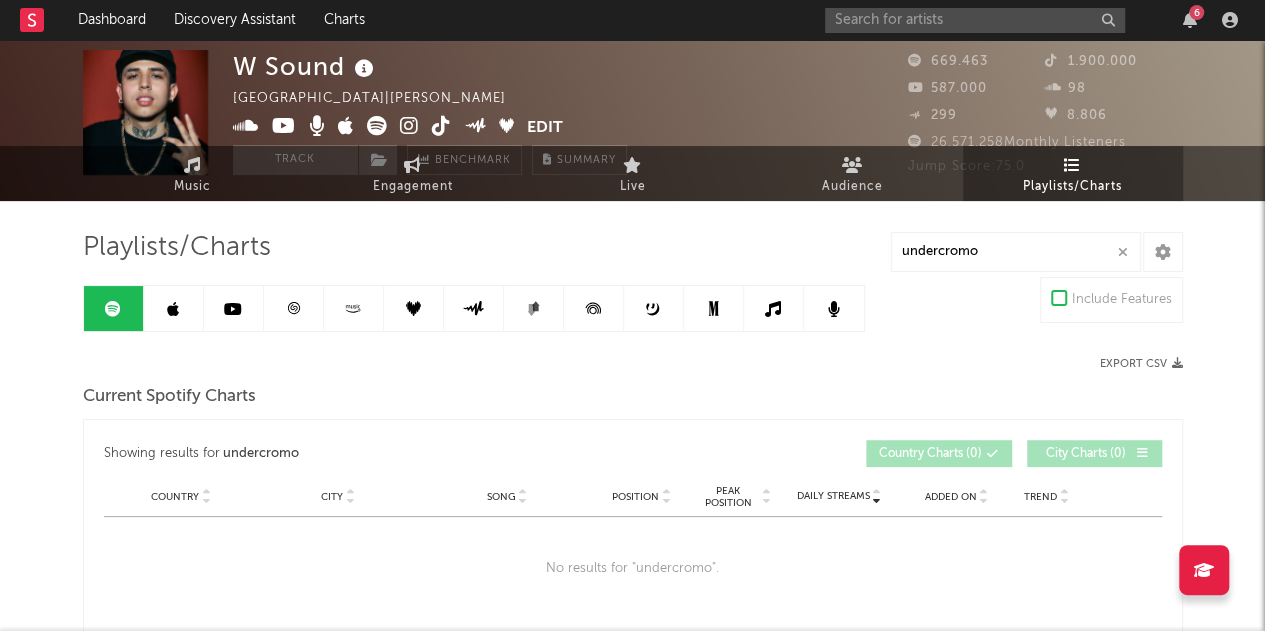 scroll, scrollTop: 0, scrollLeft: 0, axis: both 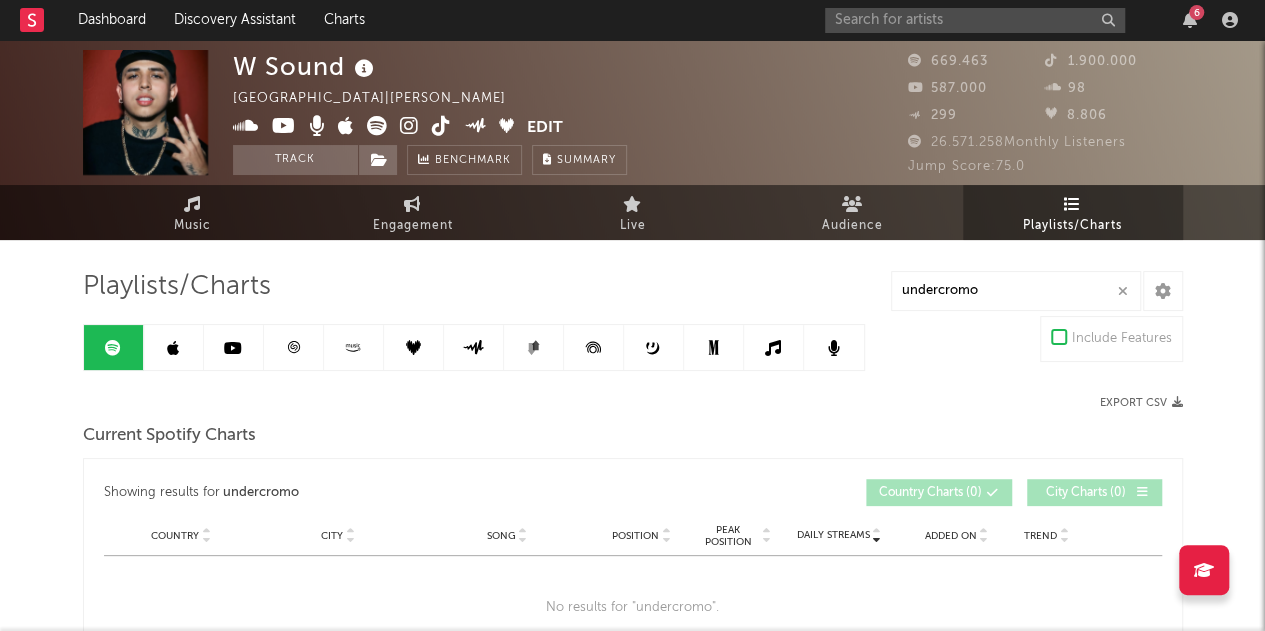 click at bounding box center (174, 347) 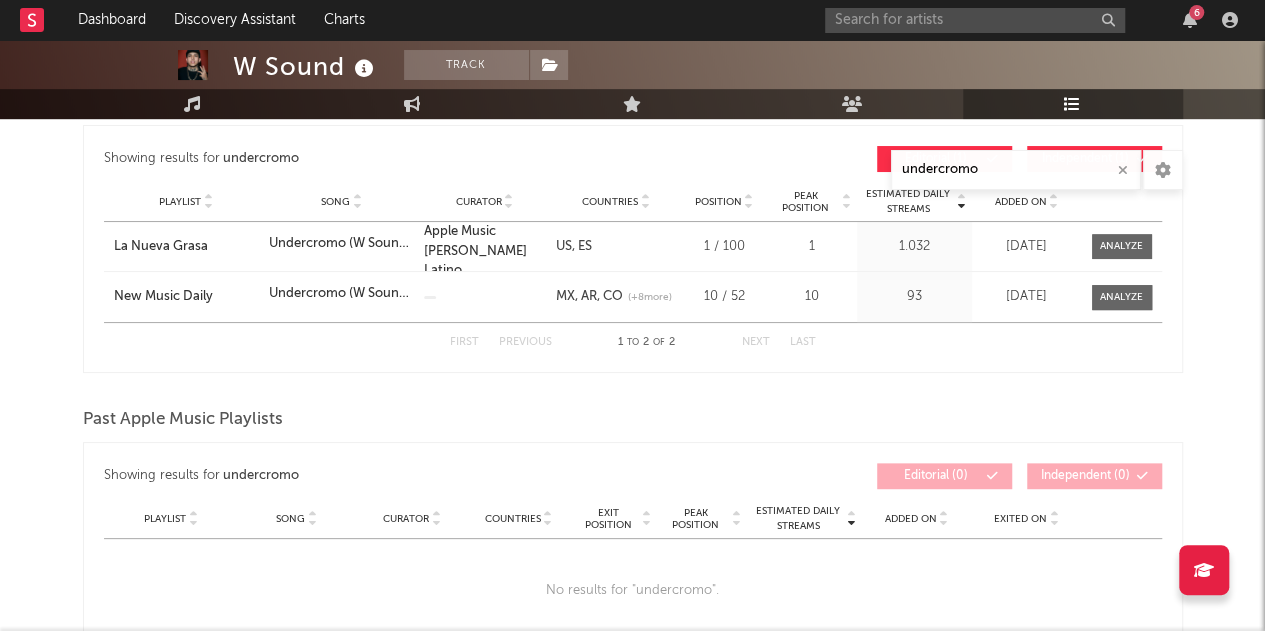 scroll, scrollTop: 165, scrollLeft: 0, axis: vertical 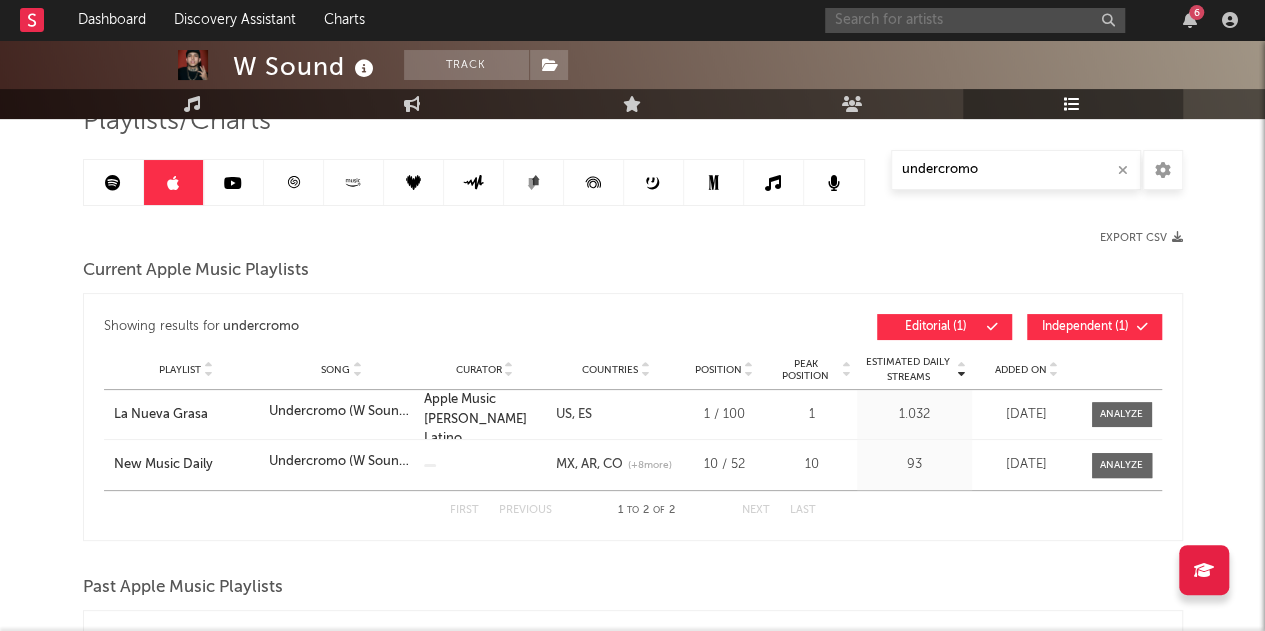 click at bounding box center (975, 20) 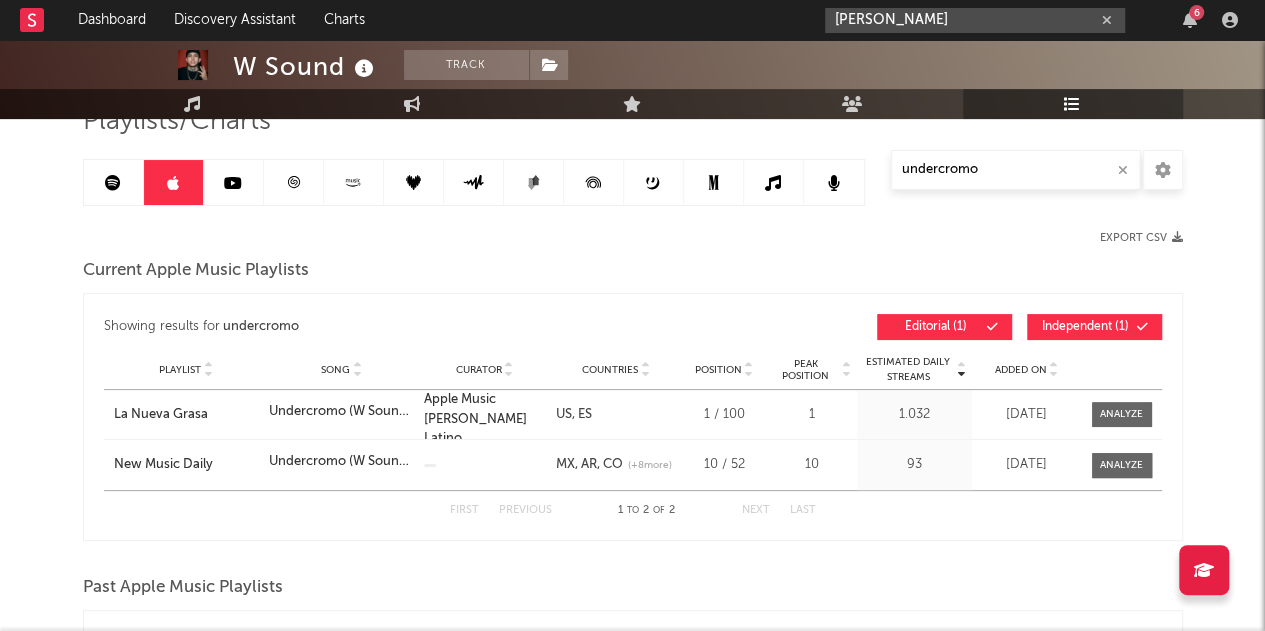 type on "giuni russo" 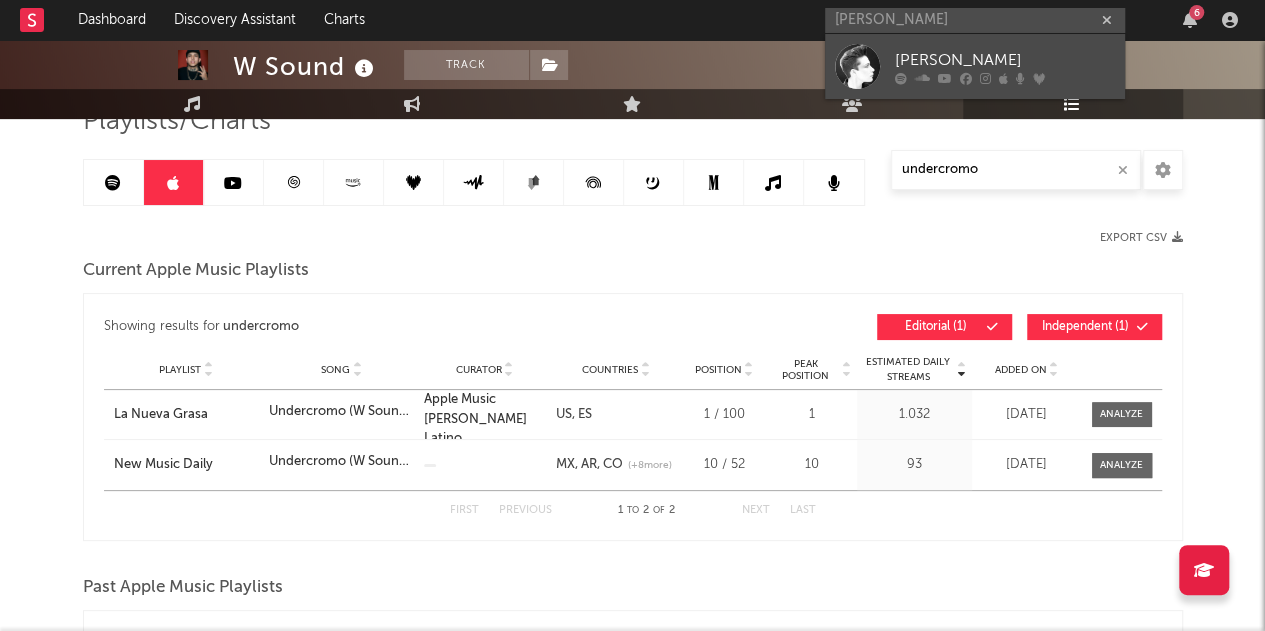 click on "[PERSON_NAME]" at bounding box center [975, 66] 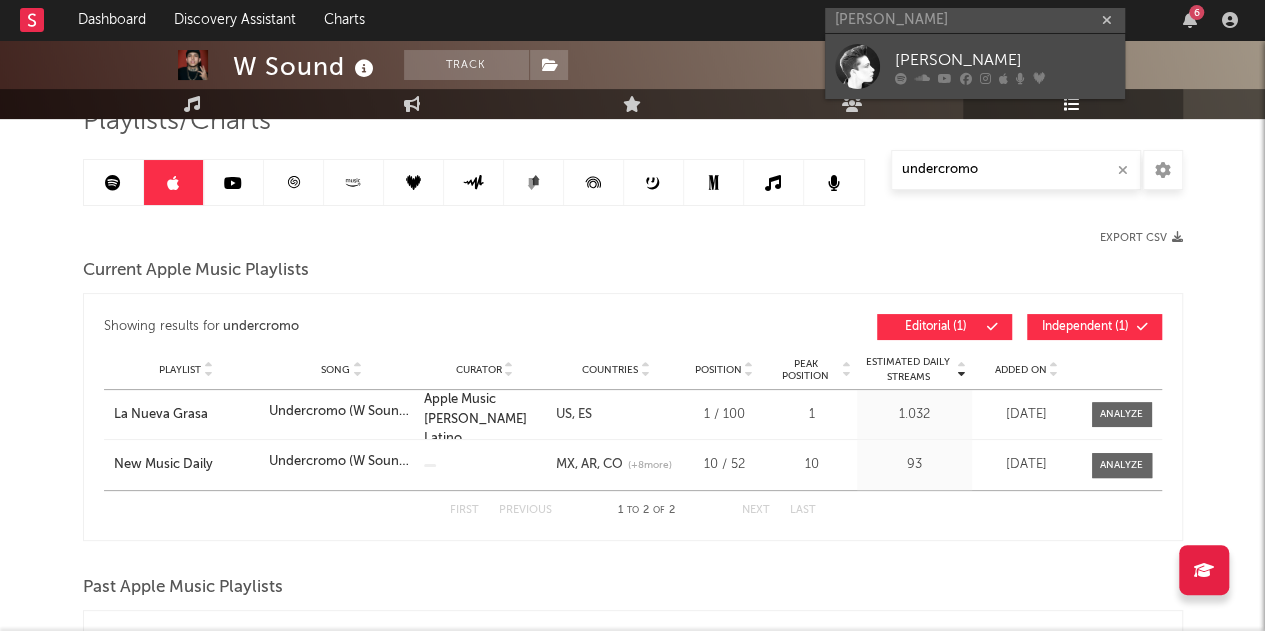 type 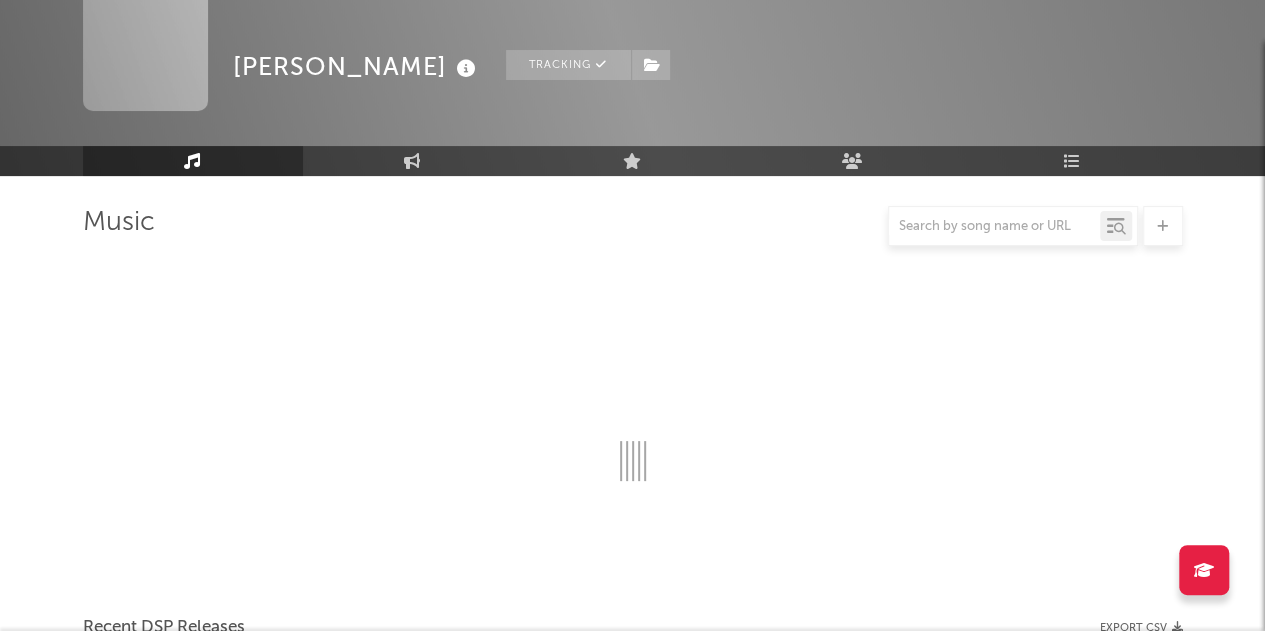 scroll, scrollTop: 165, scrollLeft: 0, axis: vertical 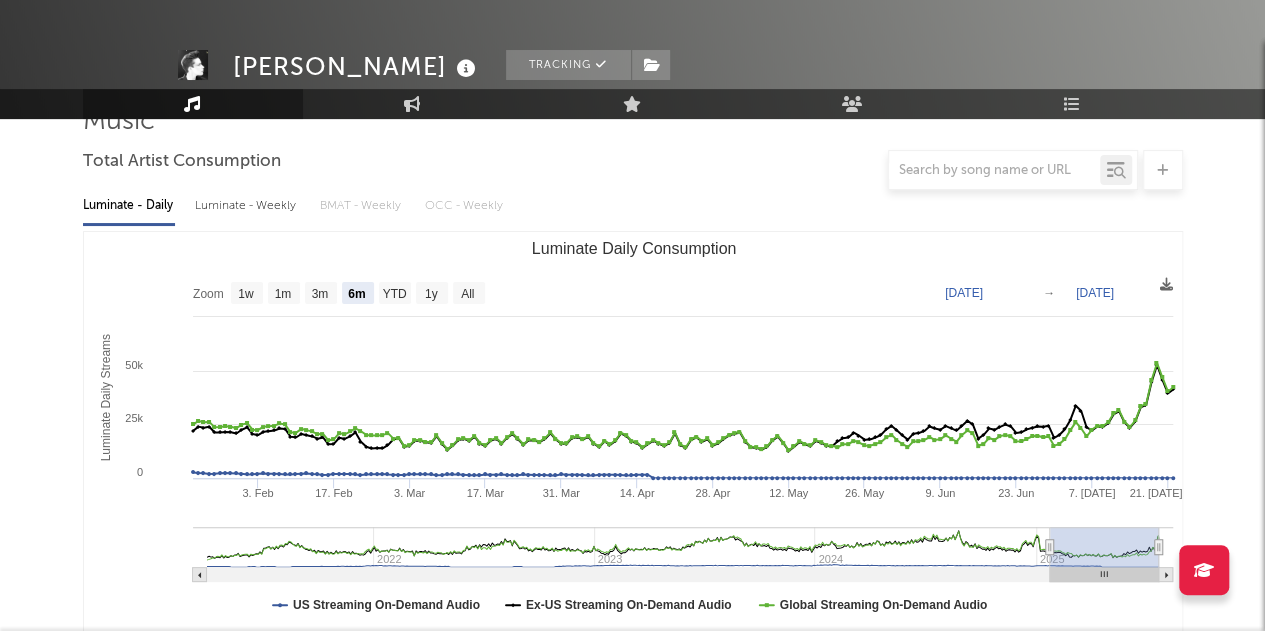 select on "6m" 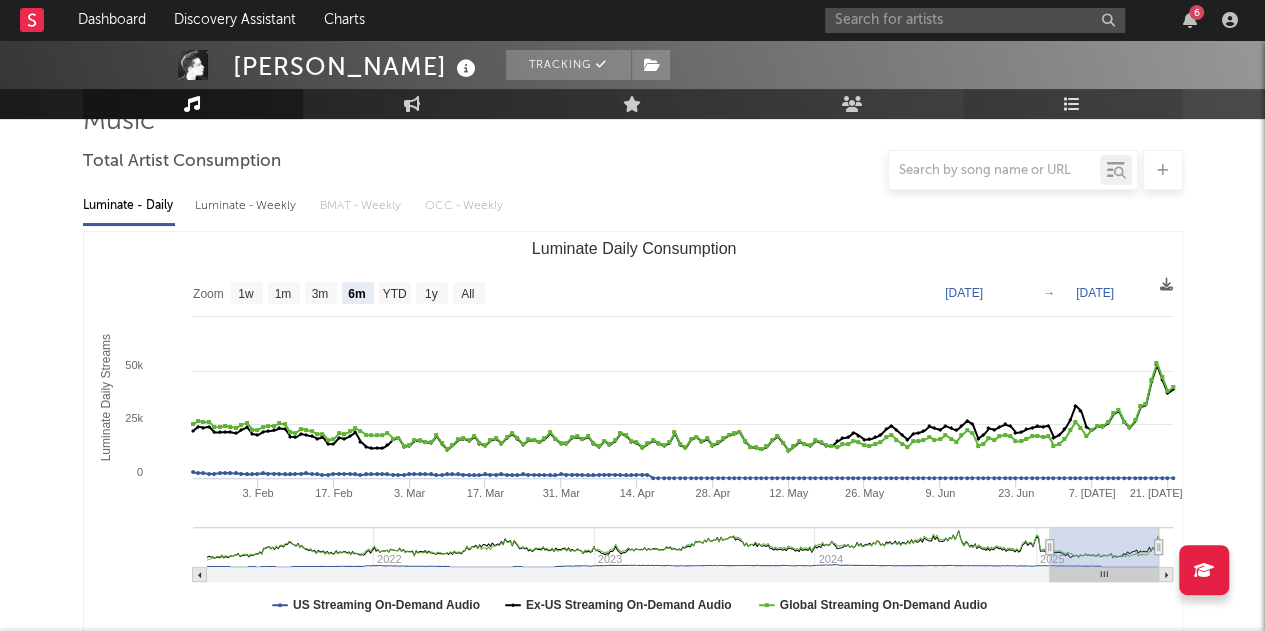 click on "Playlists/Charts" at bounding box center (1073, 104) 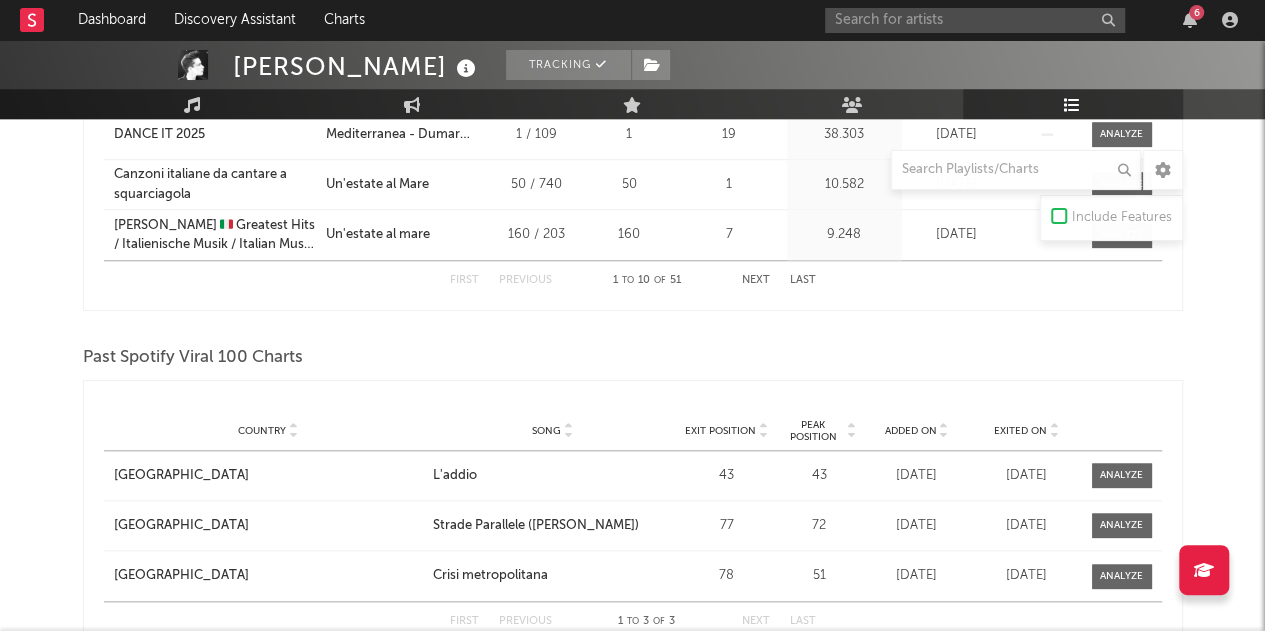 scroll, scrollTop: 1265, scrollLeft: 0, axis: vertical 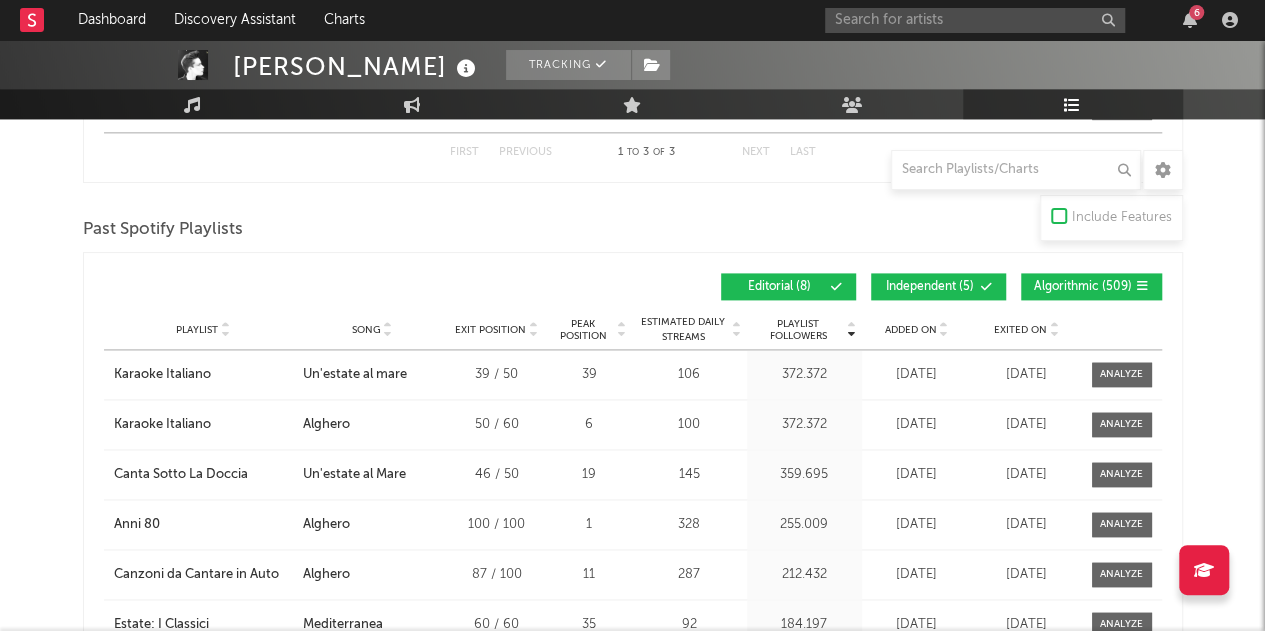 click on "Added On" at bounding box center (911, 330) 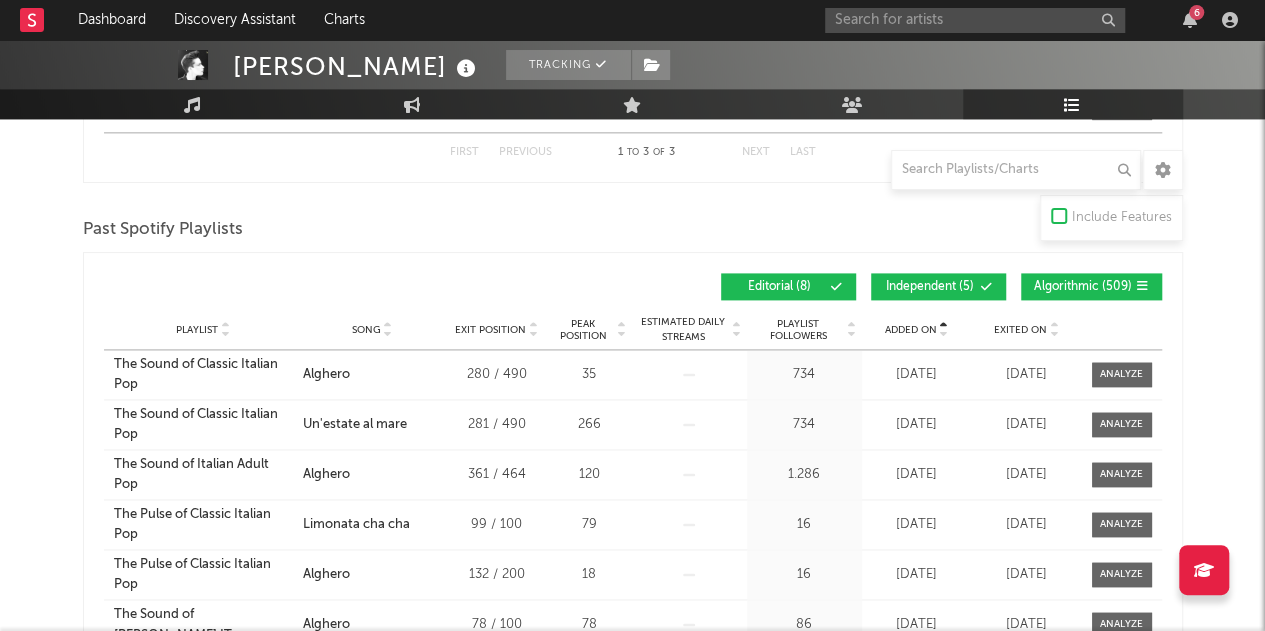 click on "Added On" at bounding box center [911, 330] 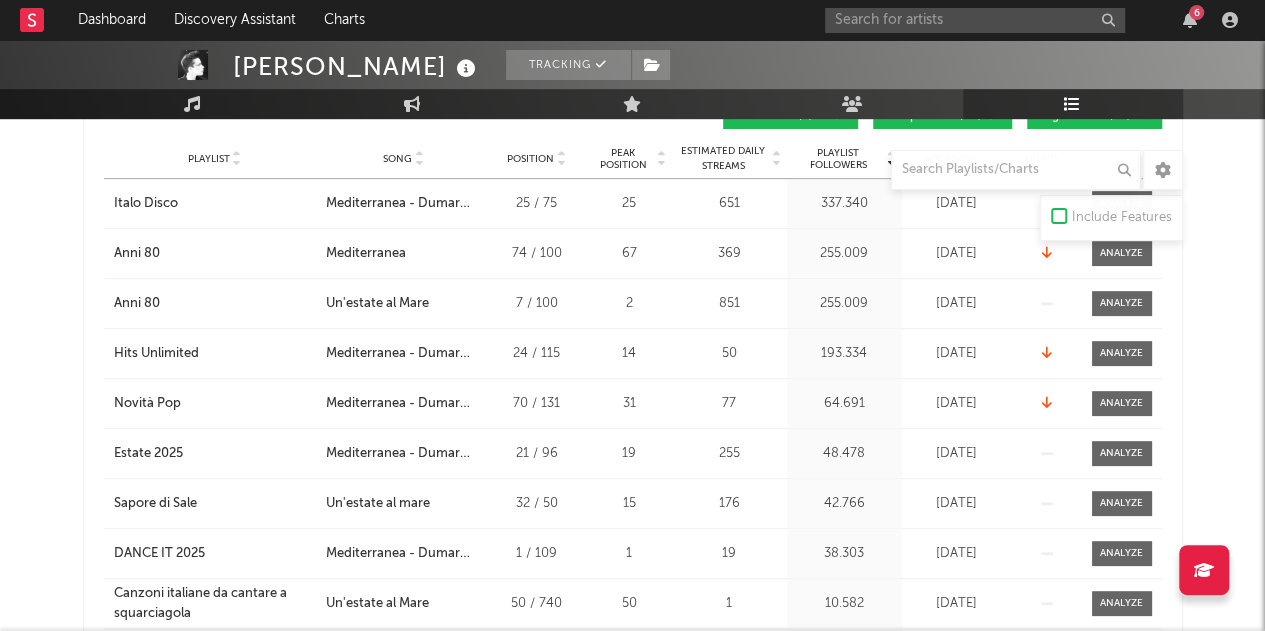 scroll, scrollTop: 110, scrollLeft: 0, axis: vertical 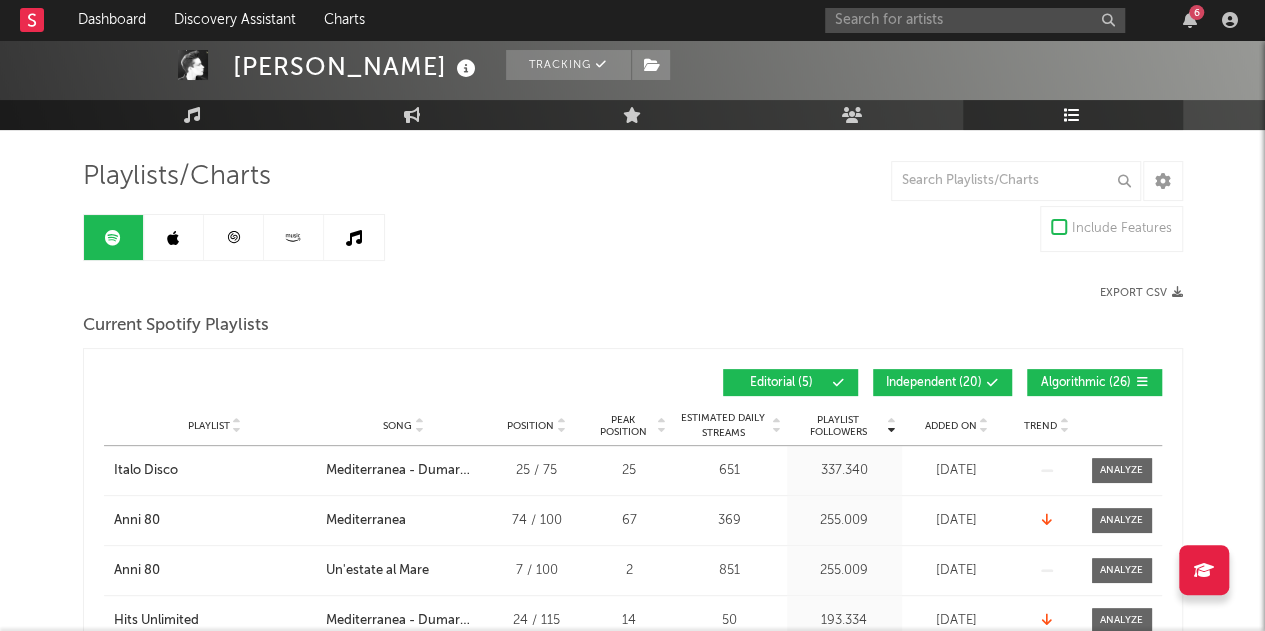 click on "Added On" at bounding box center [957, 425] 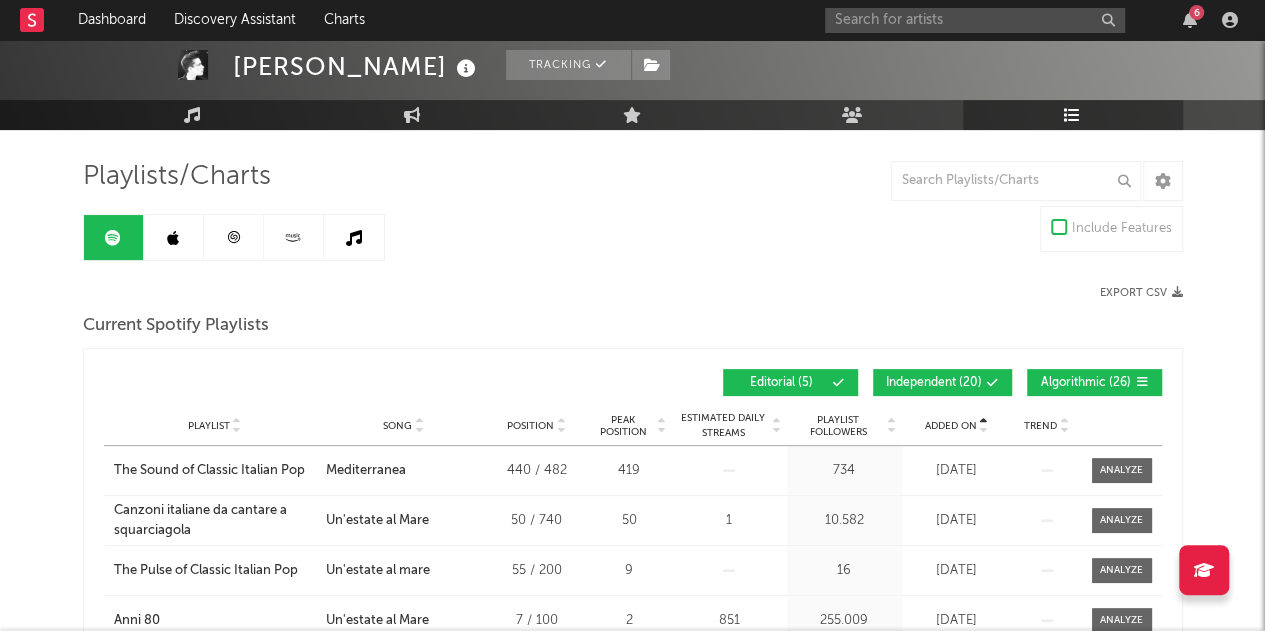 click on "Added On" at bounding box center (957, 425) 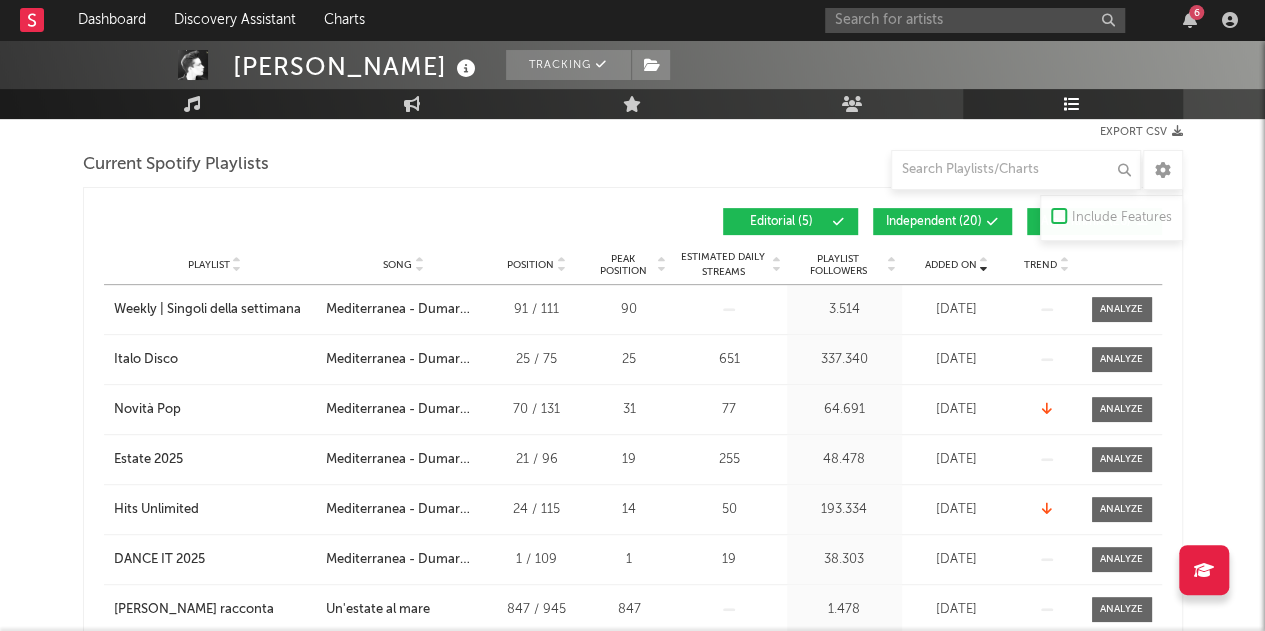scroll, scrollTop: 274, scrollLeft: 0, axis: vertical 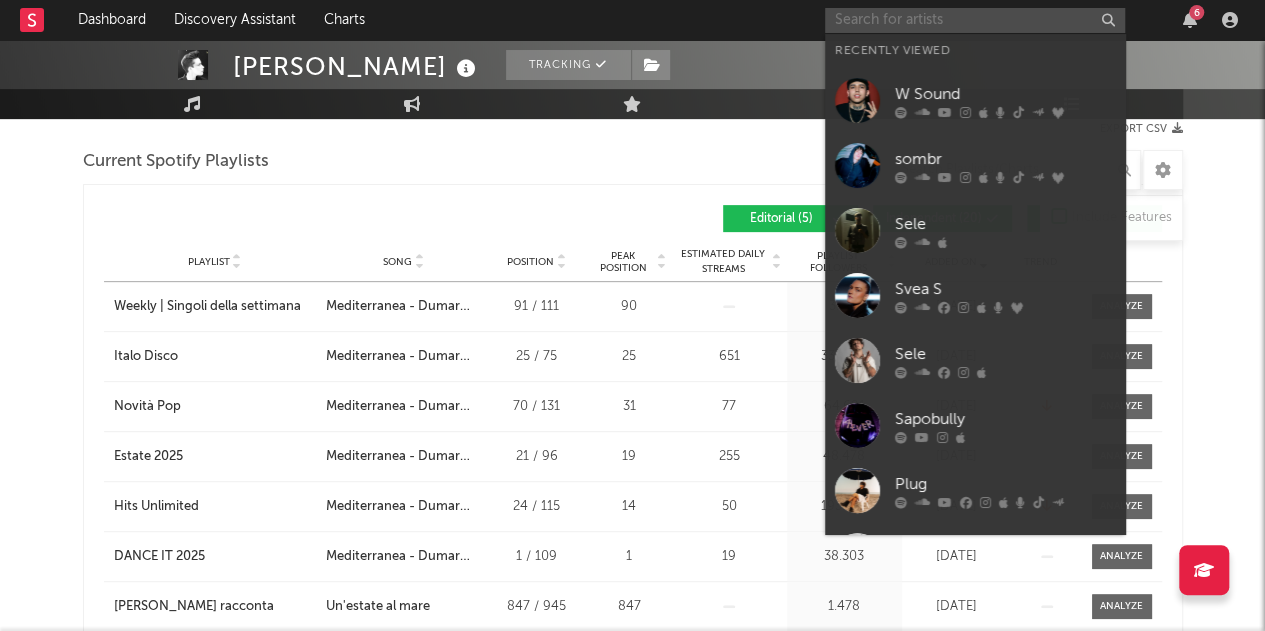 click at bounding box center (975, 20) 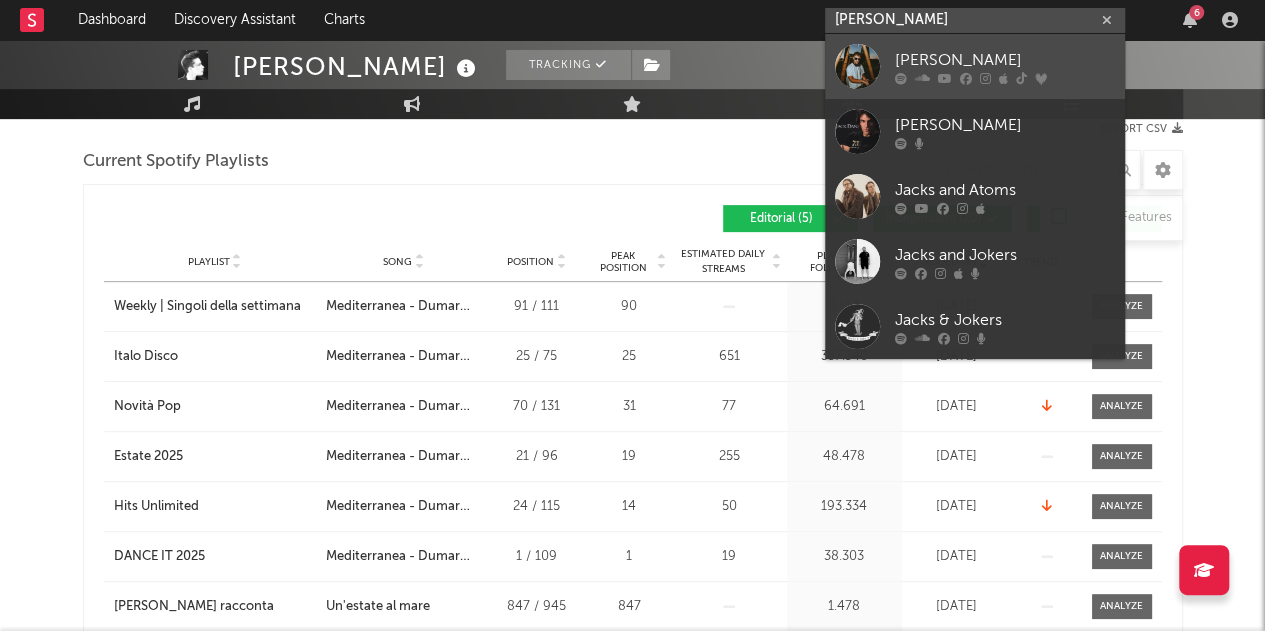 type on "jack sani" 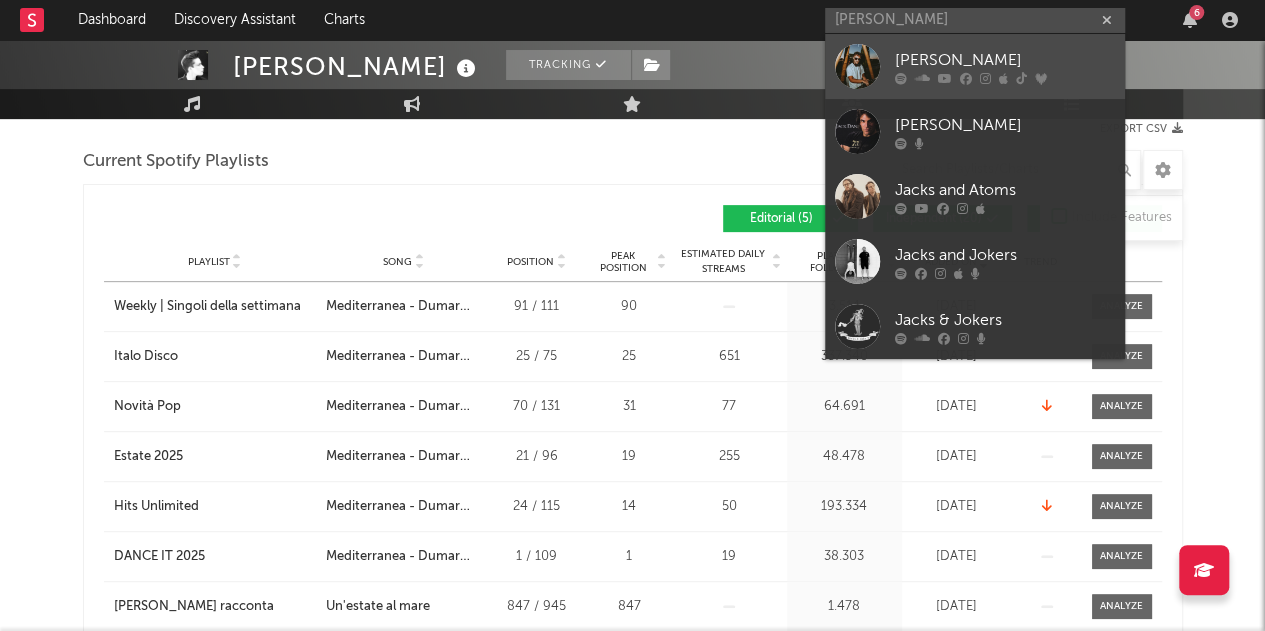 click on "Jack Sani" at bounding box center (1005, 60) 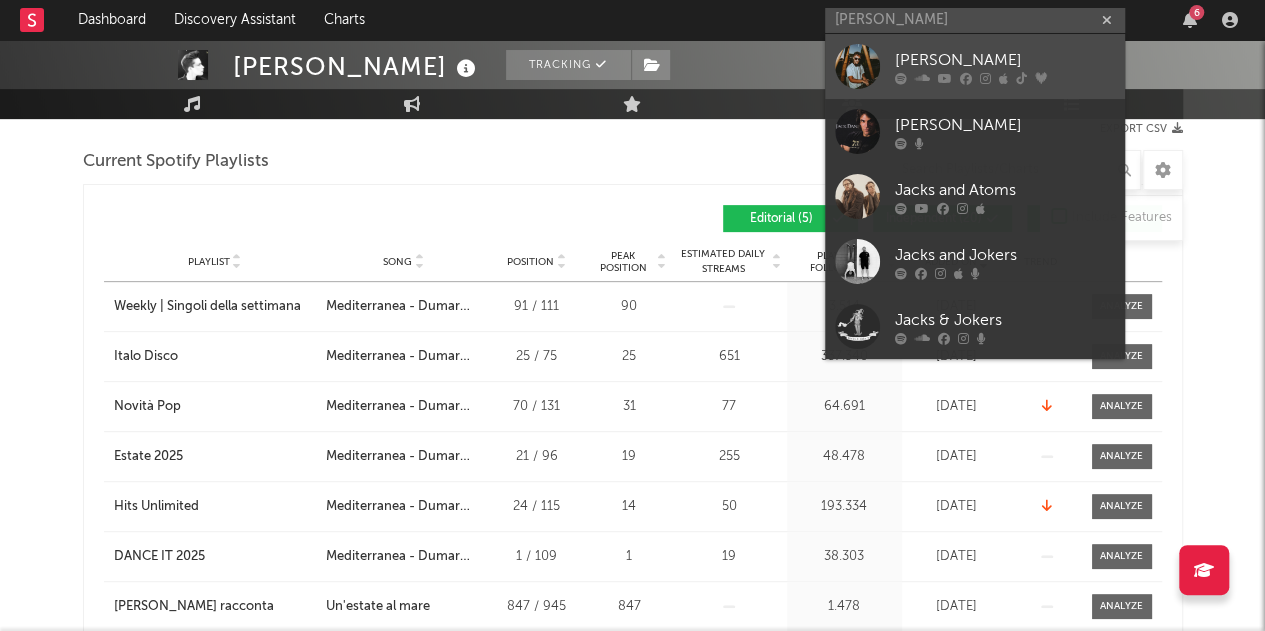 type 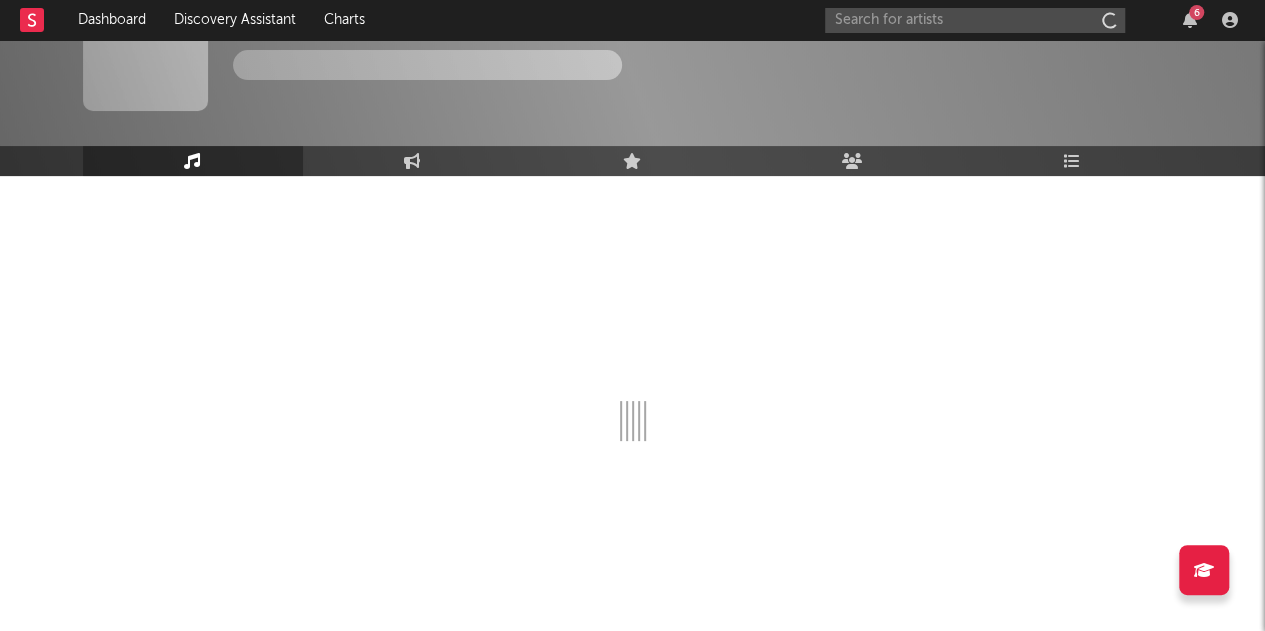 scroll, scrollTop: 64, scrollLeft: 0, axis: vertical 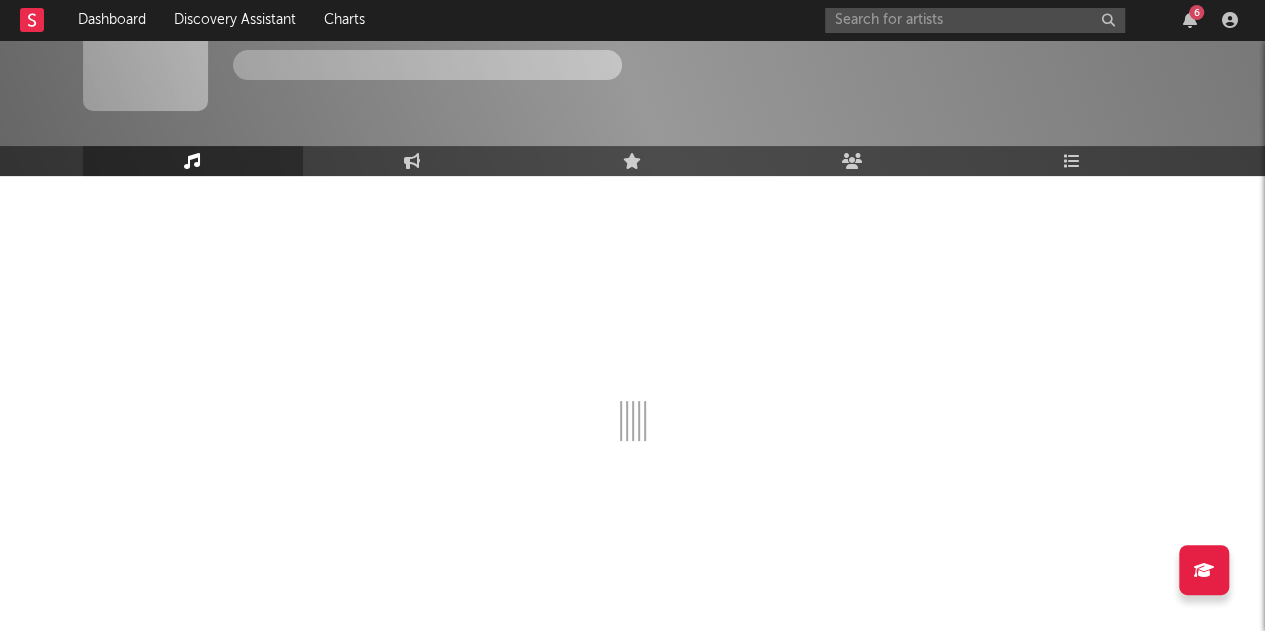 select on "6m" 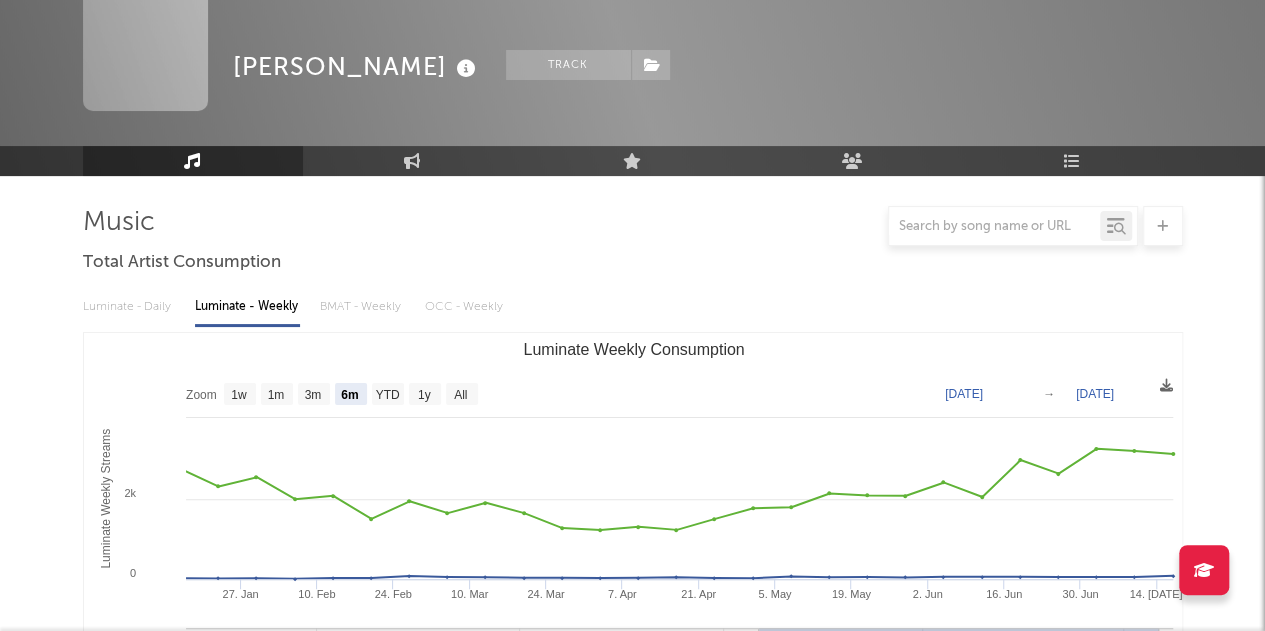 scroll, scrollTop: 274, scrollLeft: 0, axis: vertical 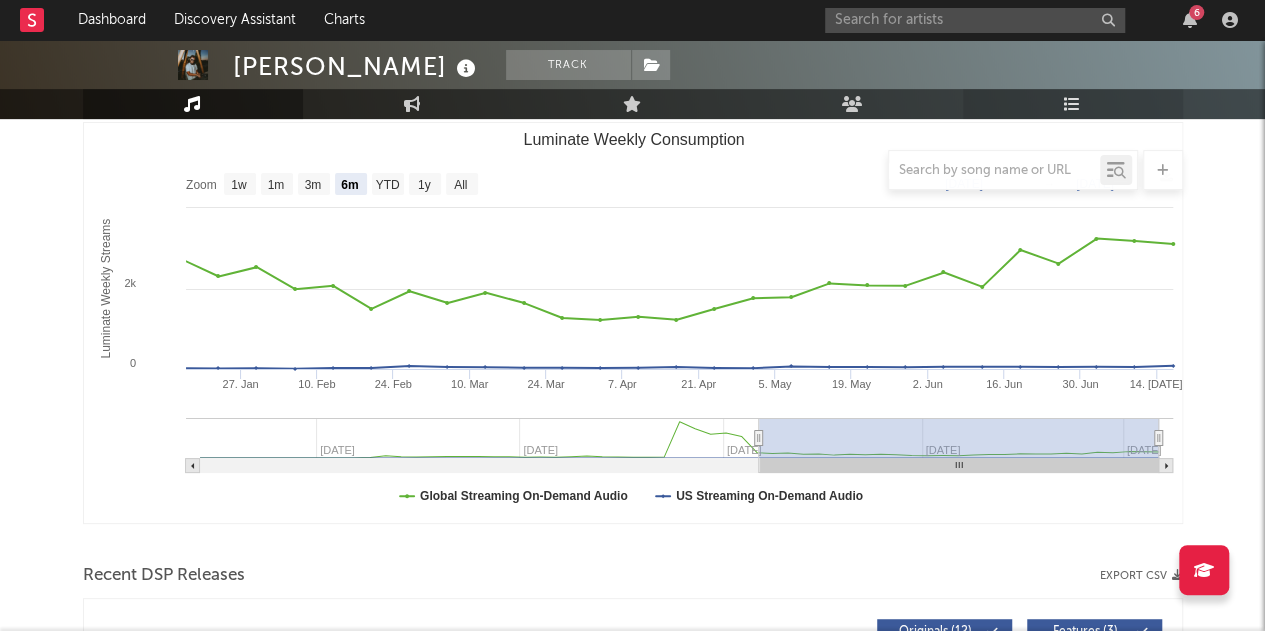 click on "Playlists/Charts" at bounding box center (1073, 104) 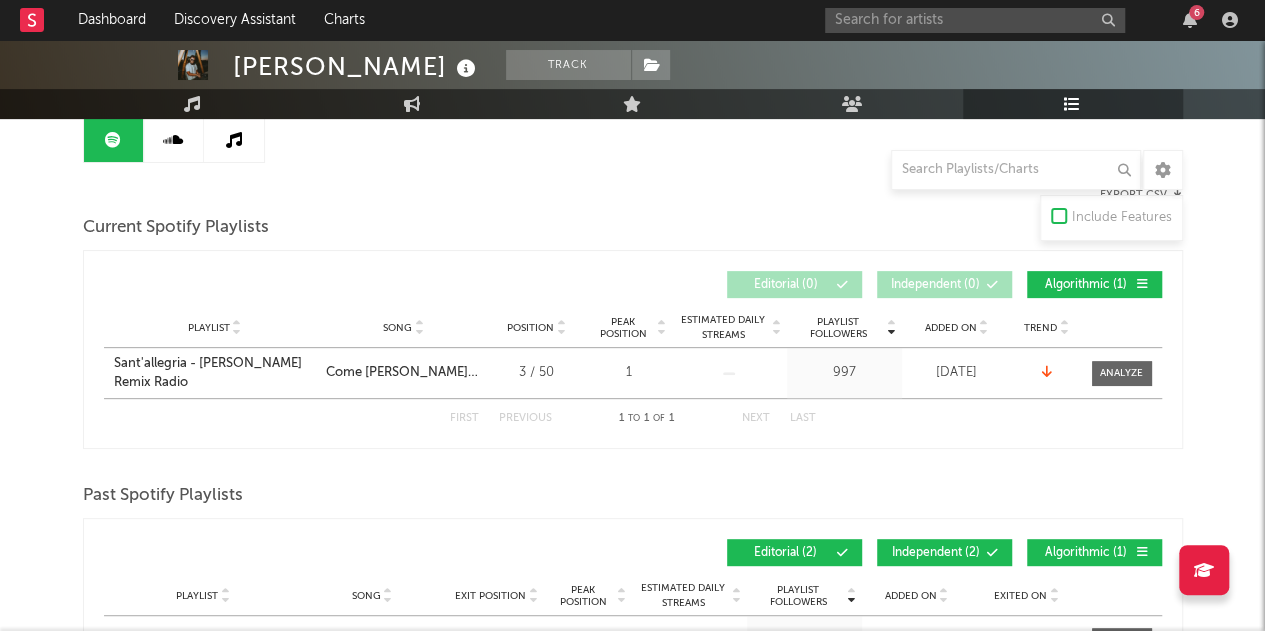 scroll, scrollTop: 173, scrollLeft: 0, axis: vertical 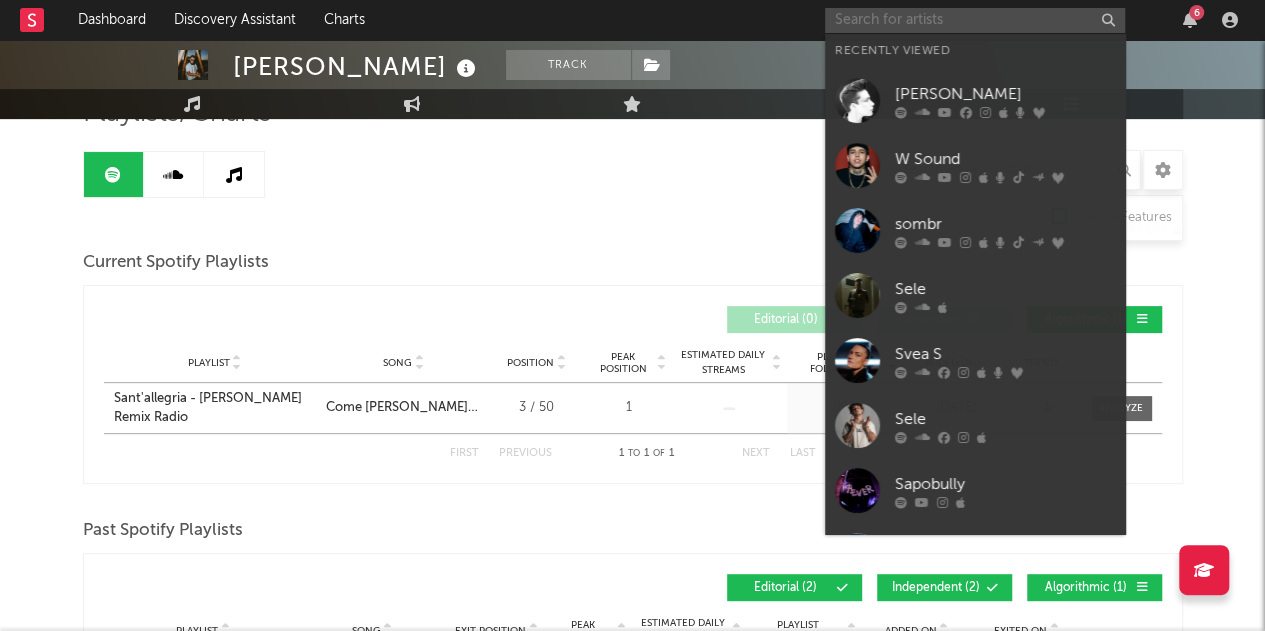 click at bounding box center [975, 20] 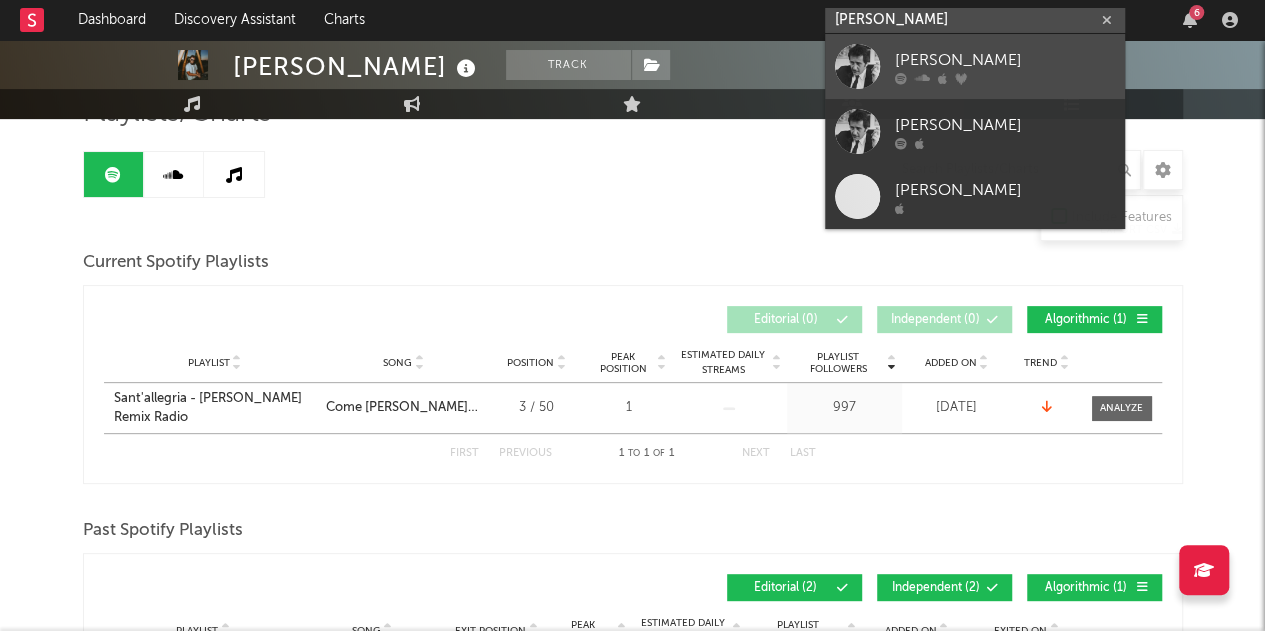 type on "domenico modu" 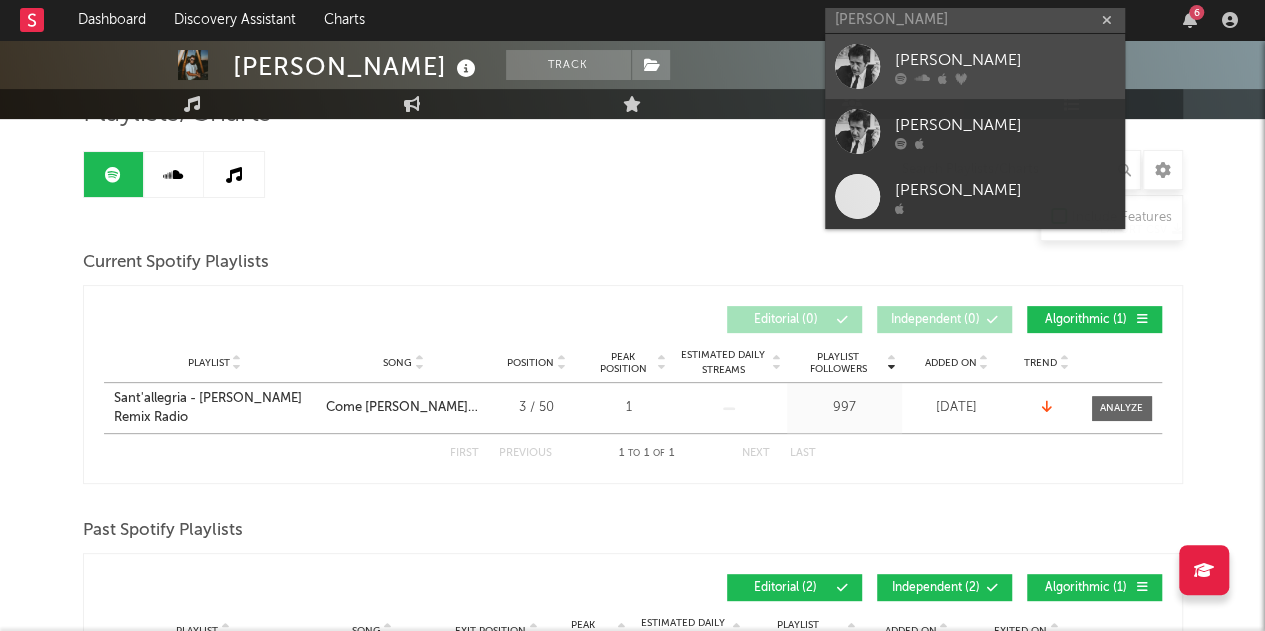 click on "Domenico Modugno" at bounding box center (975, 66) 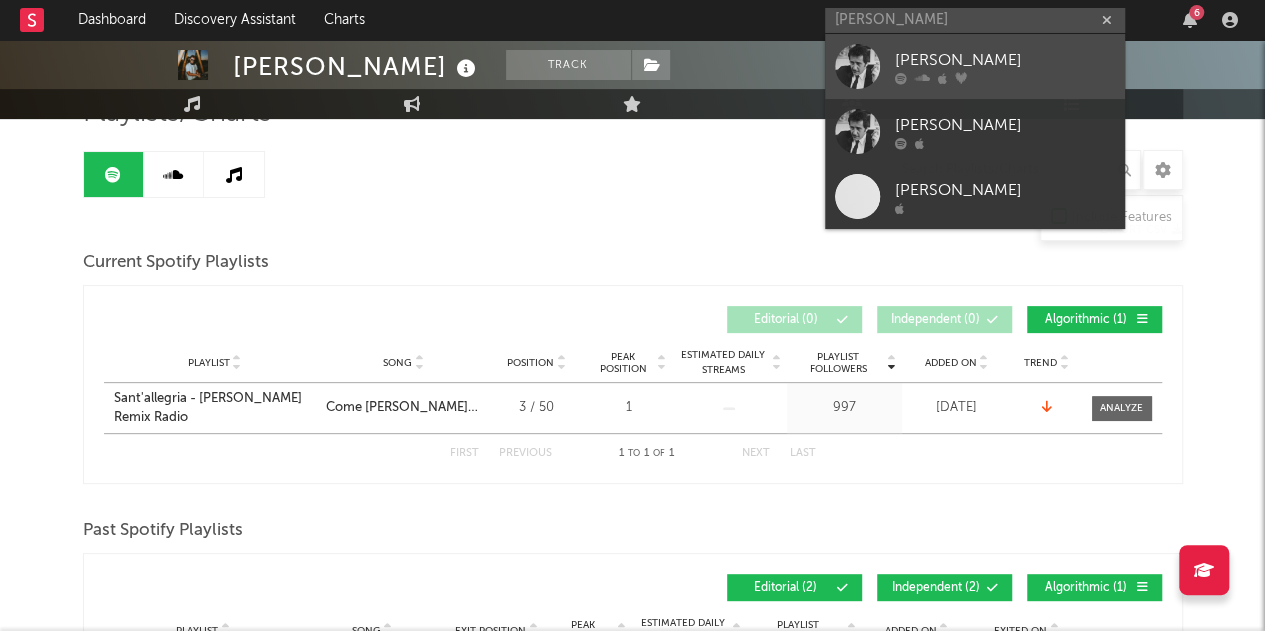 type 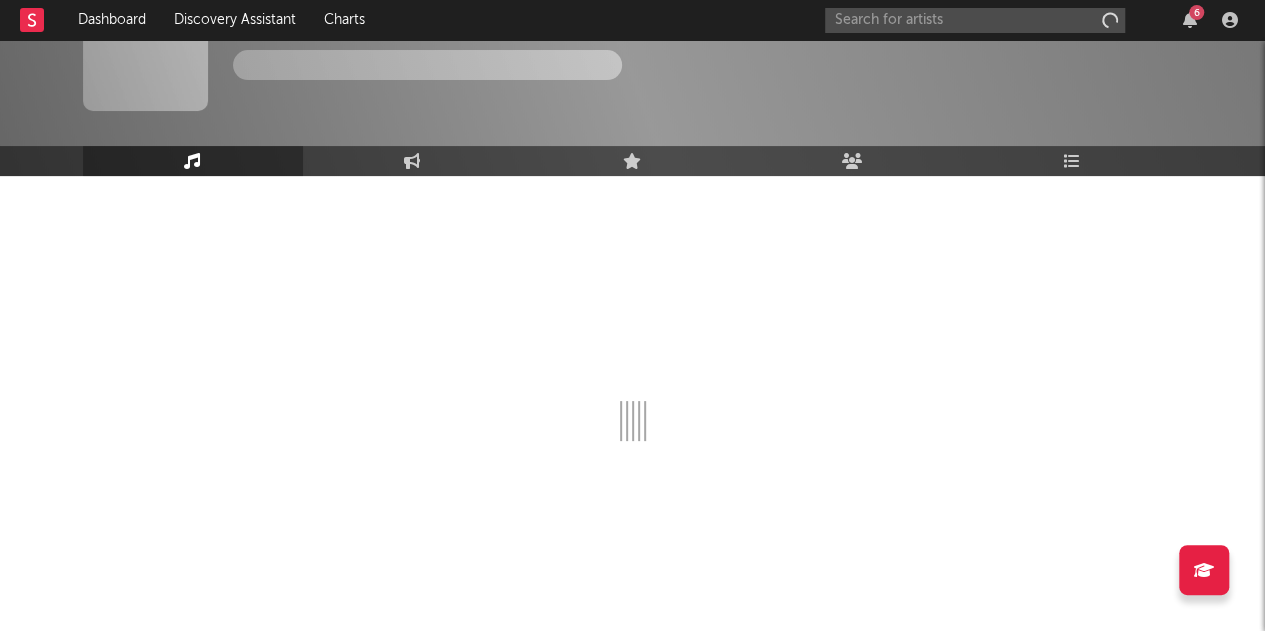 scroll, scrollTop: 64, scrollLeft: 0, axis: vertical 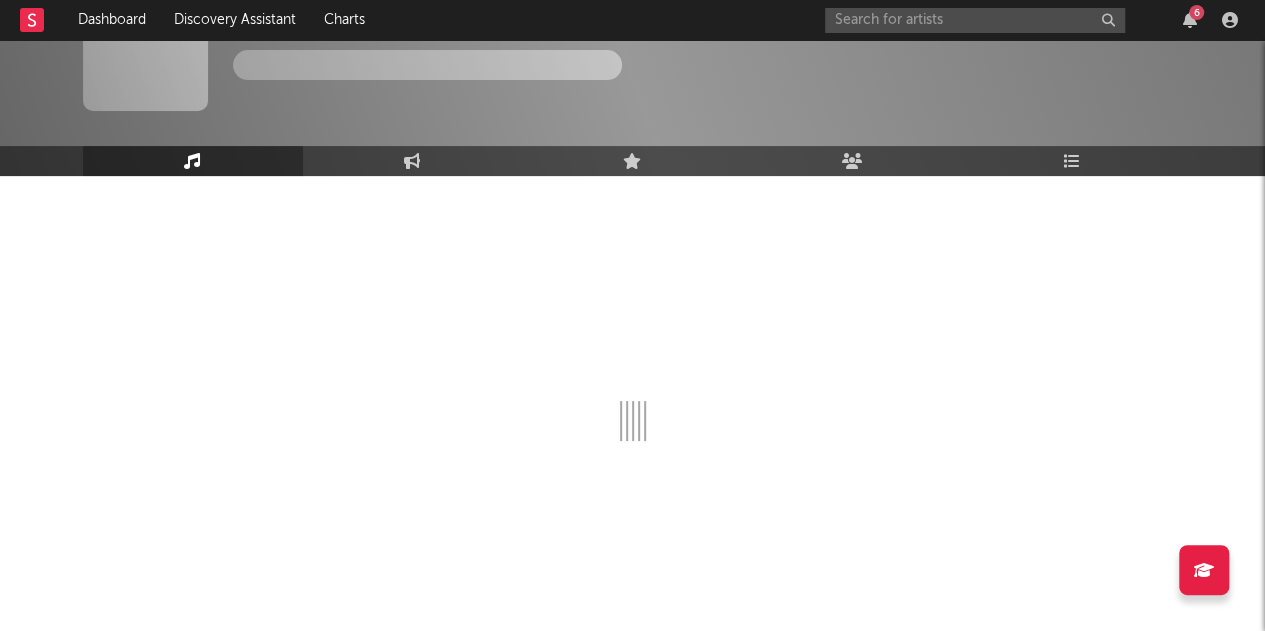 select on "6m" 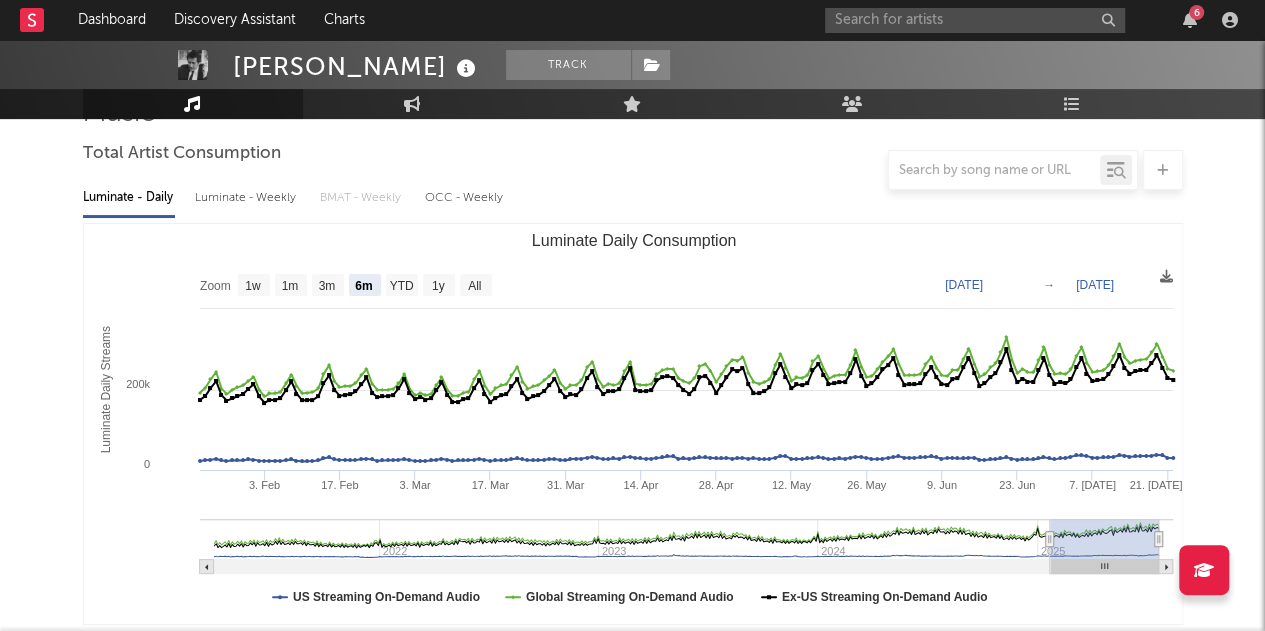 scroll, scrollTop: 437, scrollLeft: 0, axis: vertical 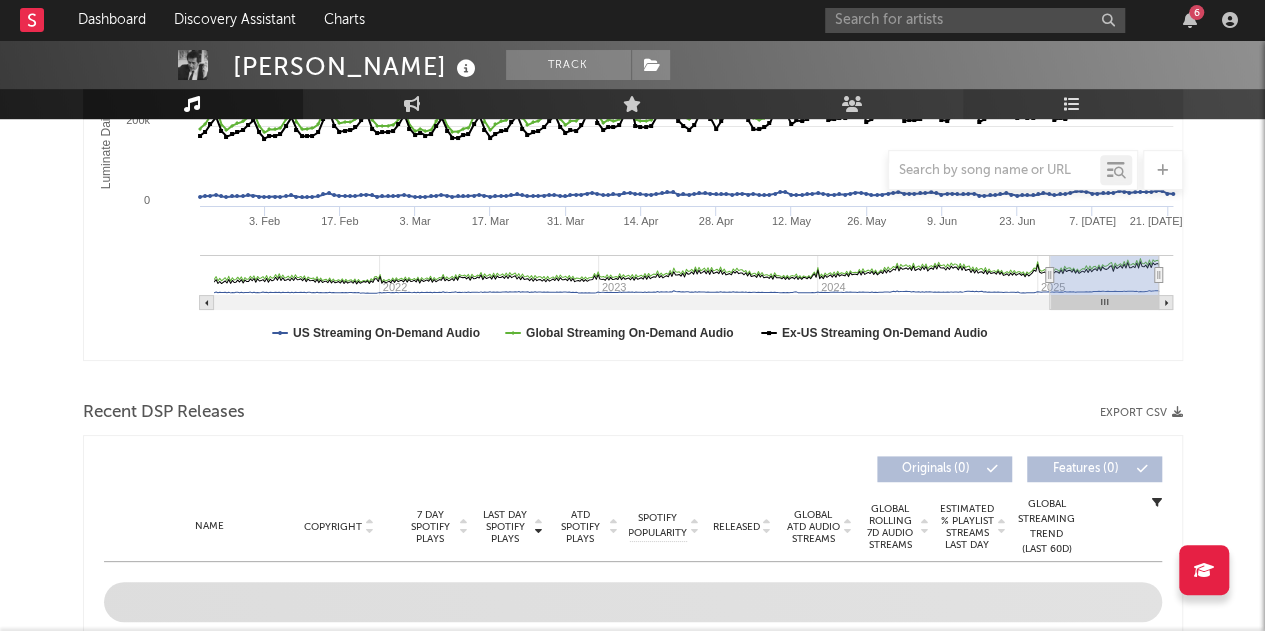 click at bounding box center (1072, 104) 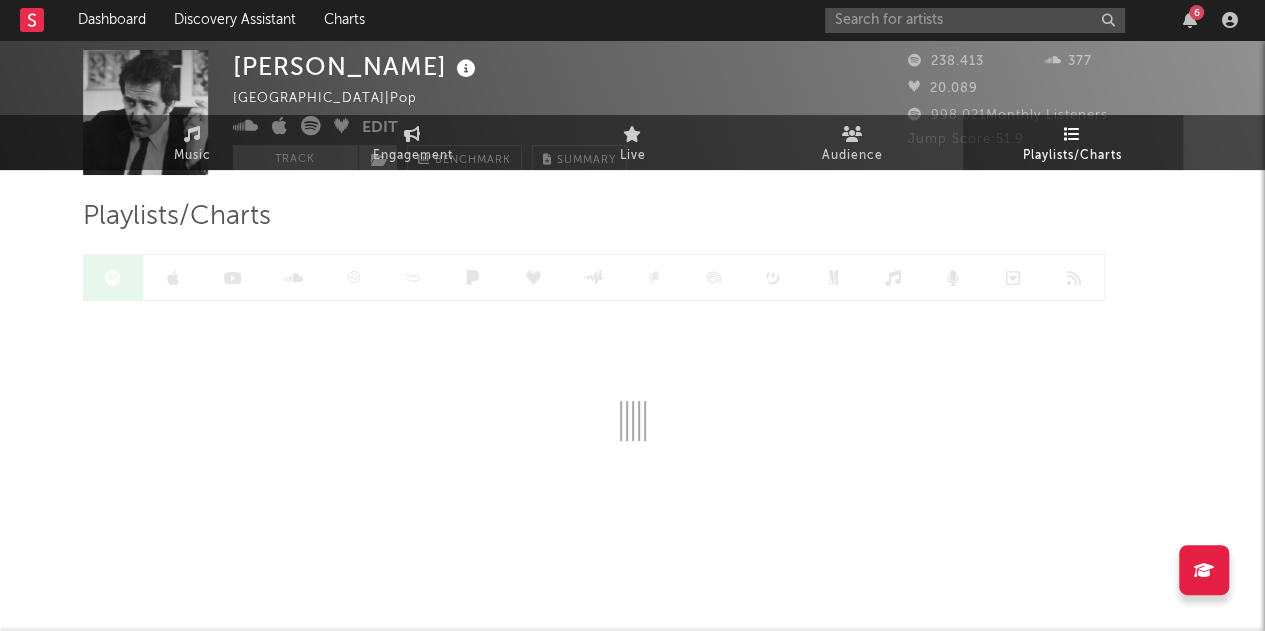 scroll, scrollTop: 0, scrollLeft: 0, axis: both 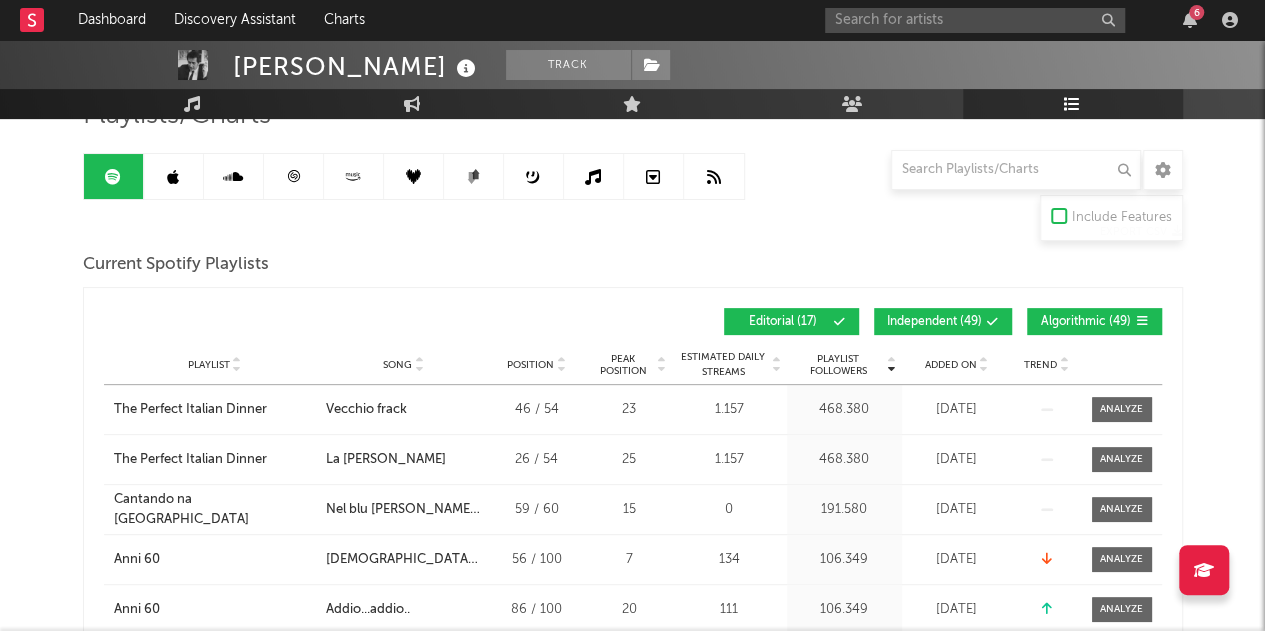 click on "Added On" at bounding box center (951, 365) 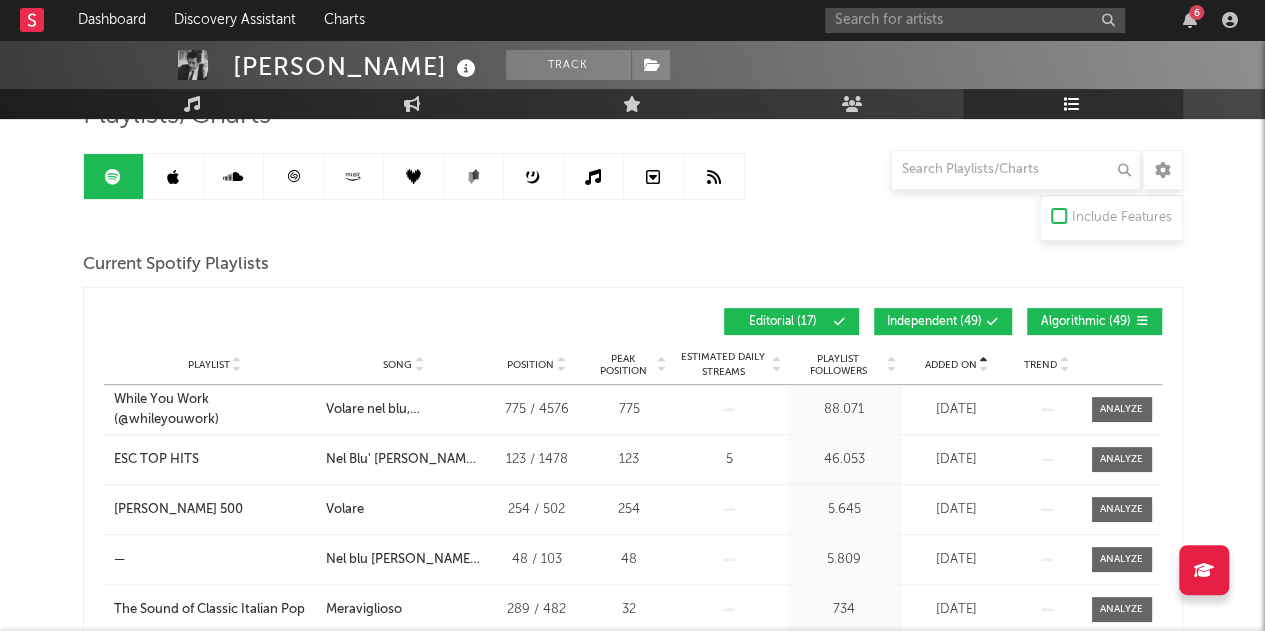 click on "Added On" at bounding box center [951, 365] 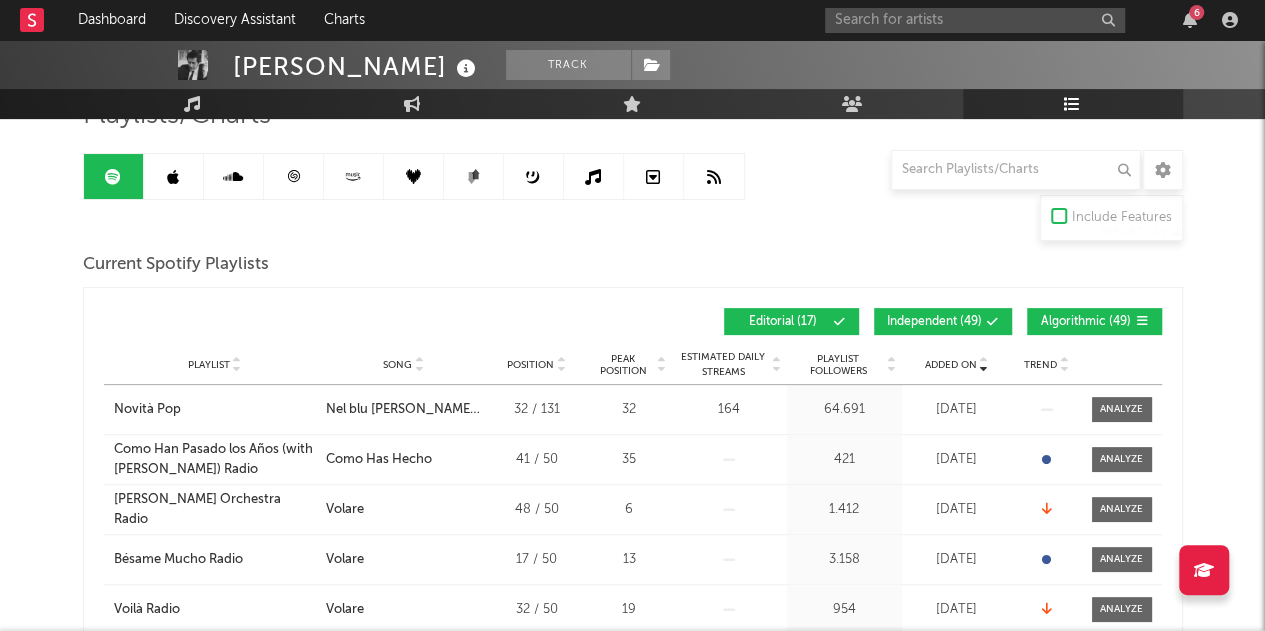 scroll, scrollTop: 235, scrollLeft: 0, axis: vertical 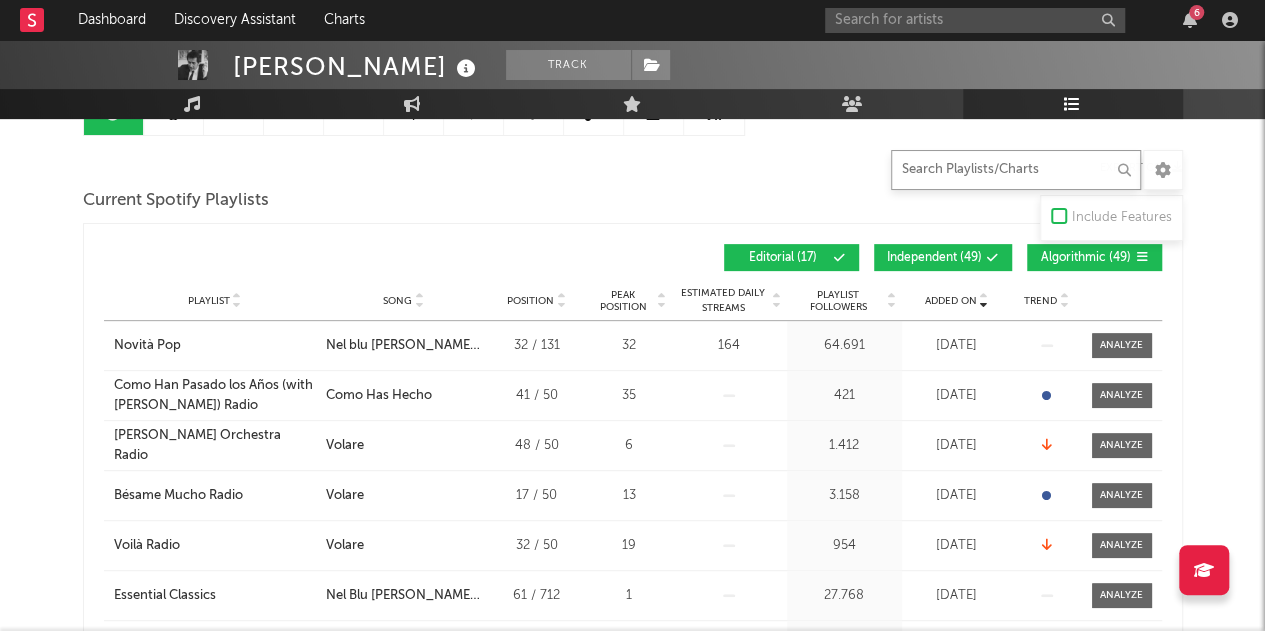 click at bounding box center [1016, 170] 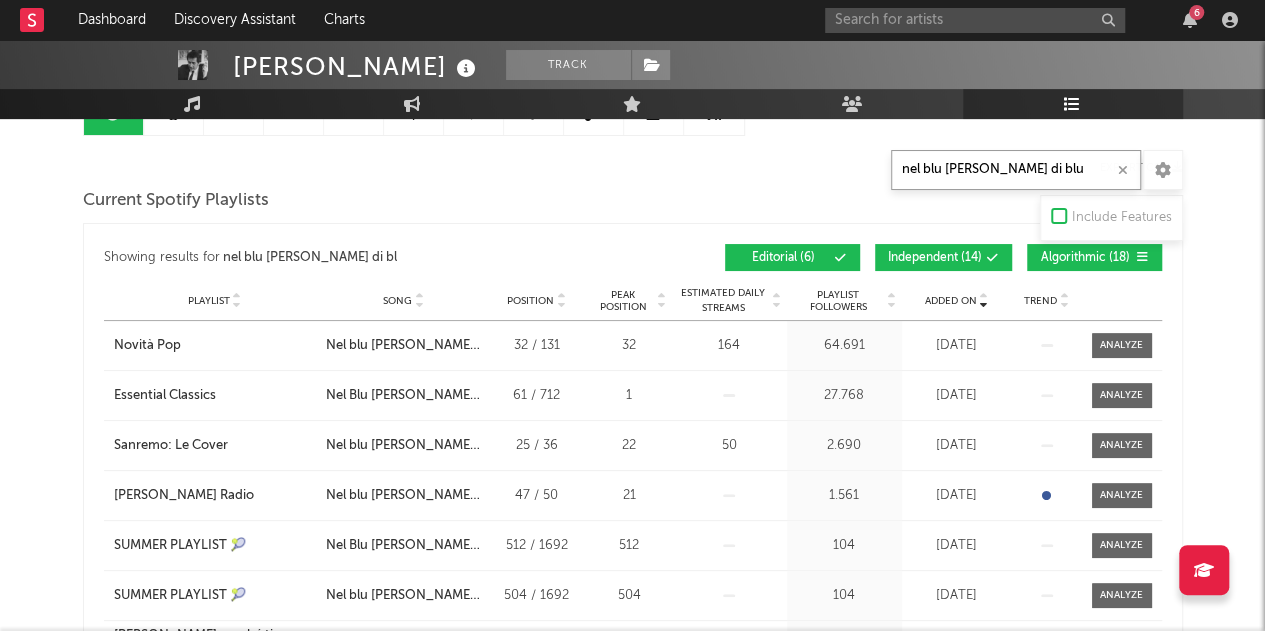 type on "nel blu dipinto di blu" 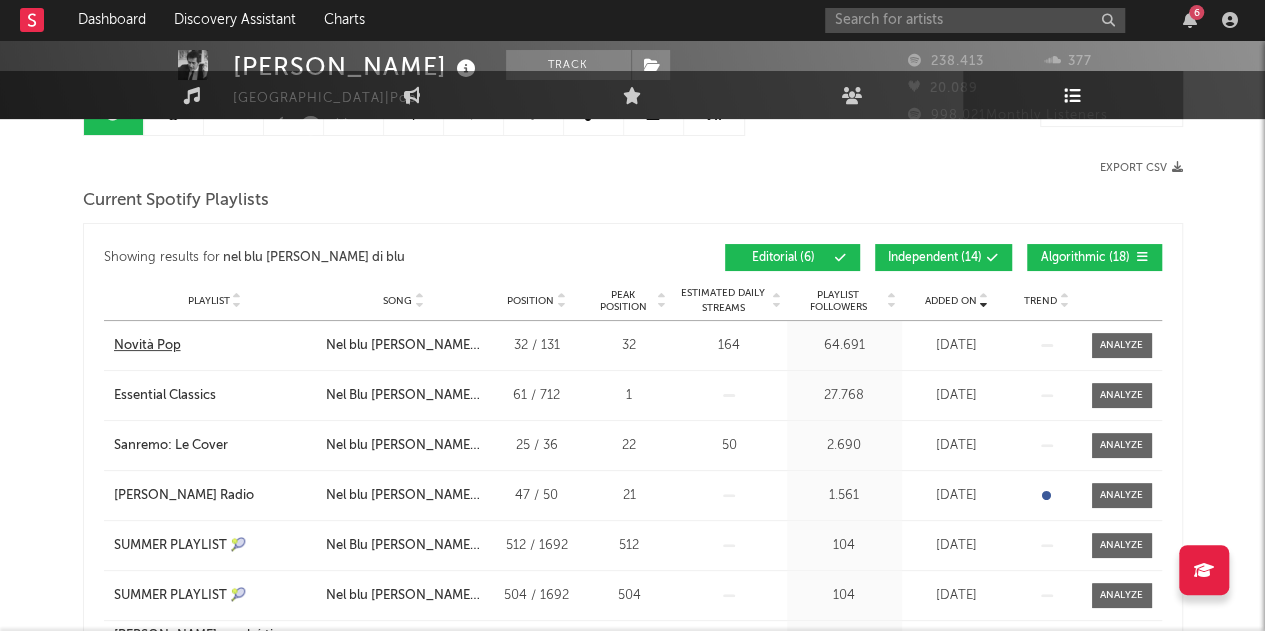 scroll, scrollTop: 0, scrollLeft: 0, axis: both 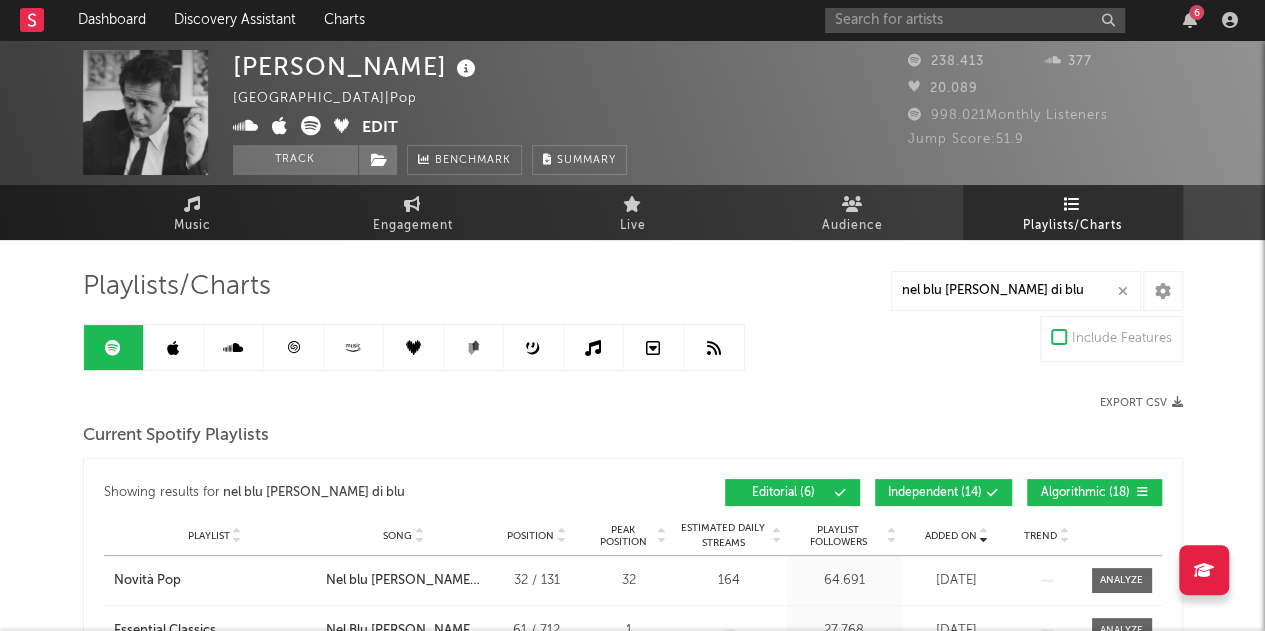 click at bounding box center [174, 347] 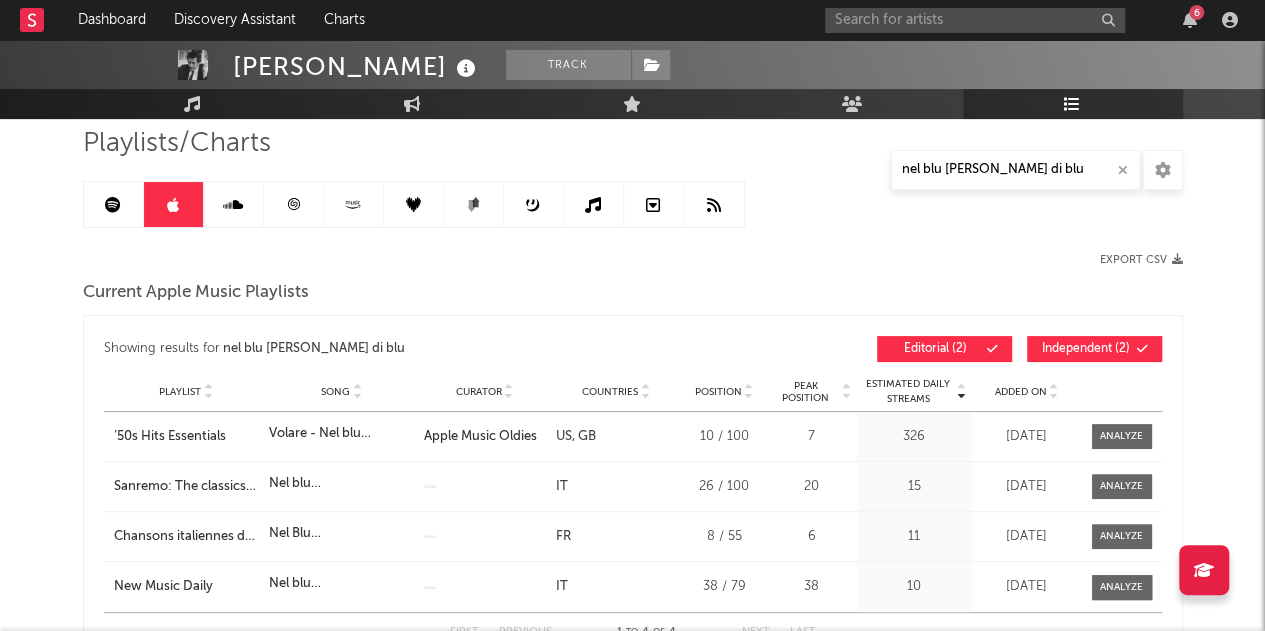 scroll, scrollTop: 204, scrollLeft: 0, axis: vertical 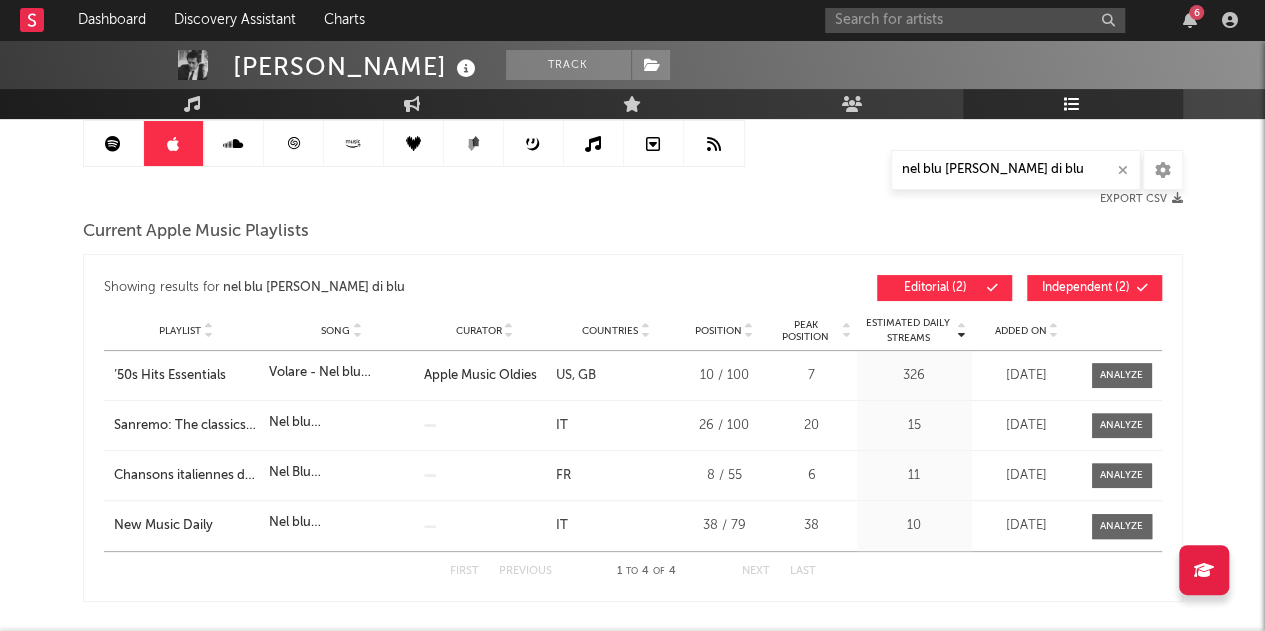 click on "Added On" at bounding box center [1021, 331] 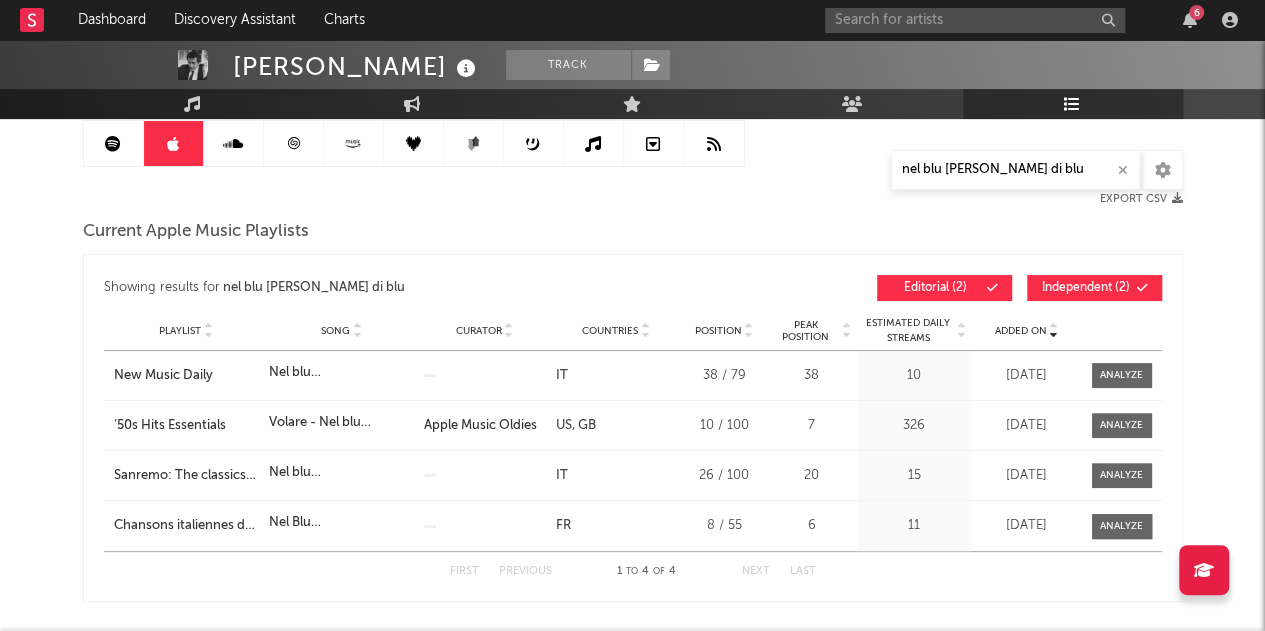 drag, startPoint x: 1029, startPoint y: 332, endPoint x: 1009, endPoint y: 337, distance: 20.615528 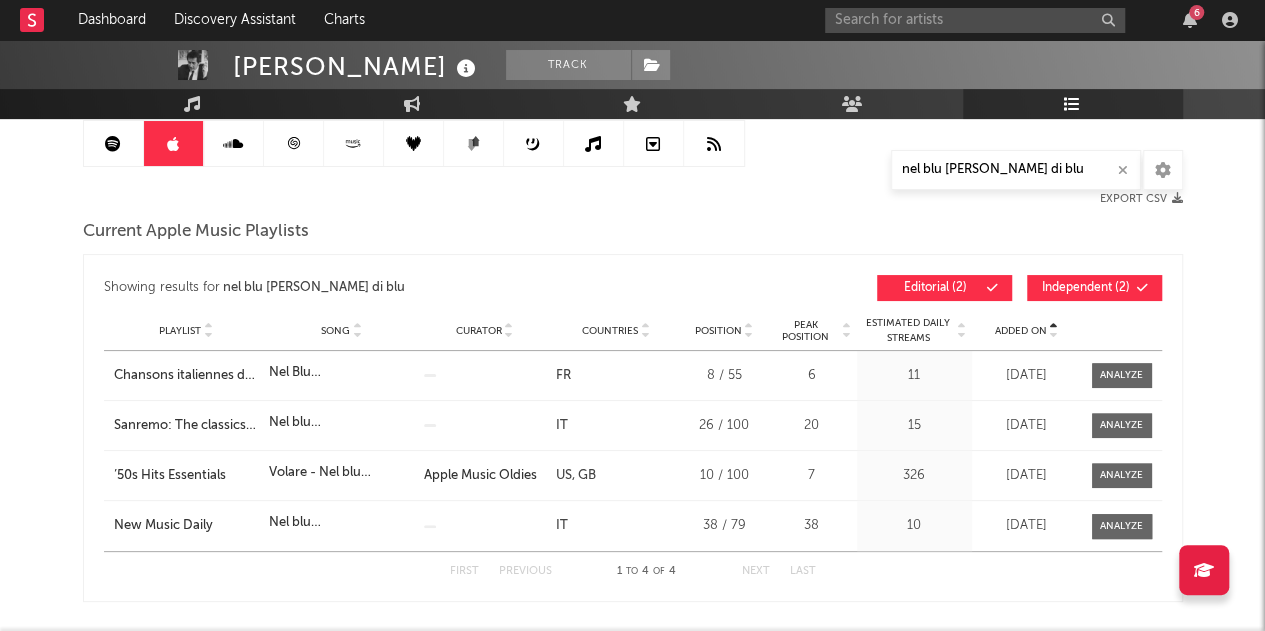 click on "Added On" at bounding box center [1027, 330] 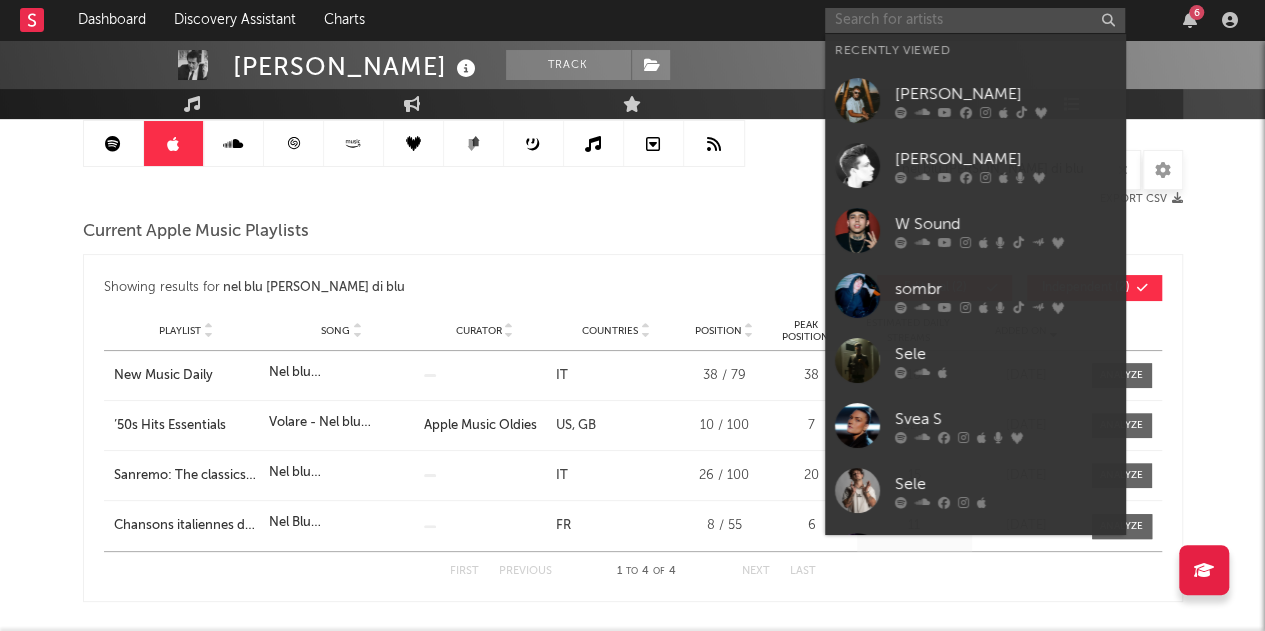 click at bounding box center (975, 20) 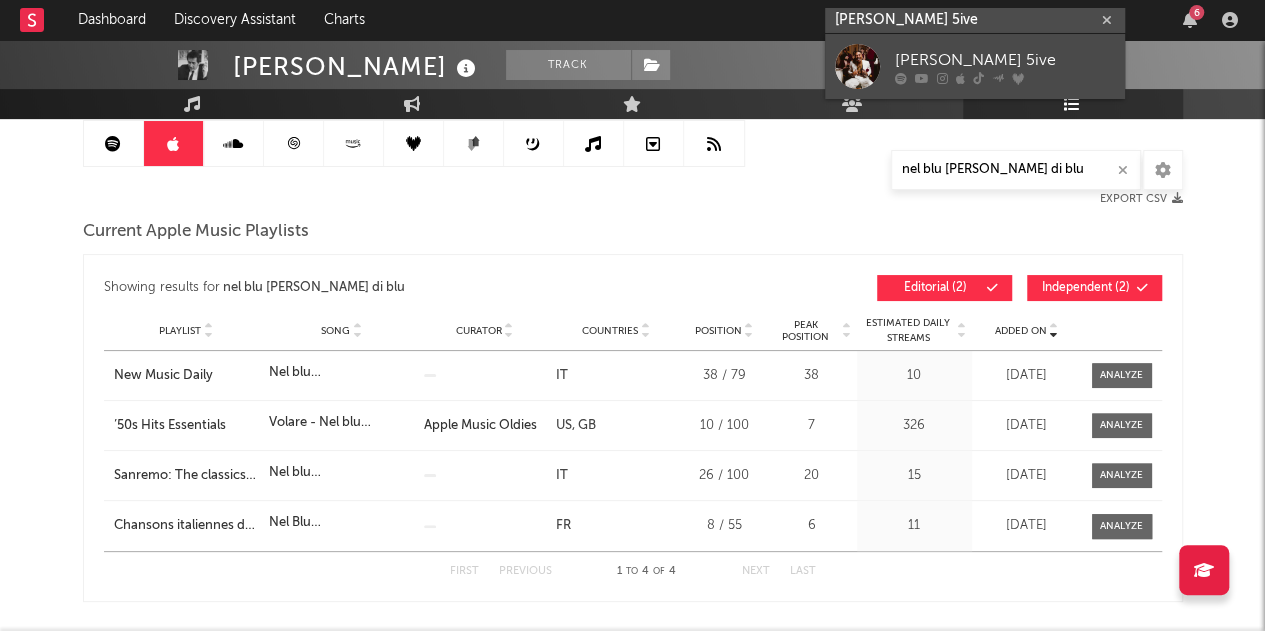 type on "artie 5ive" 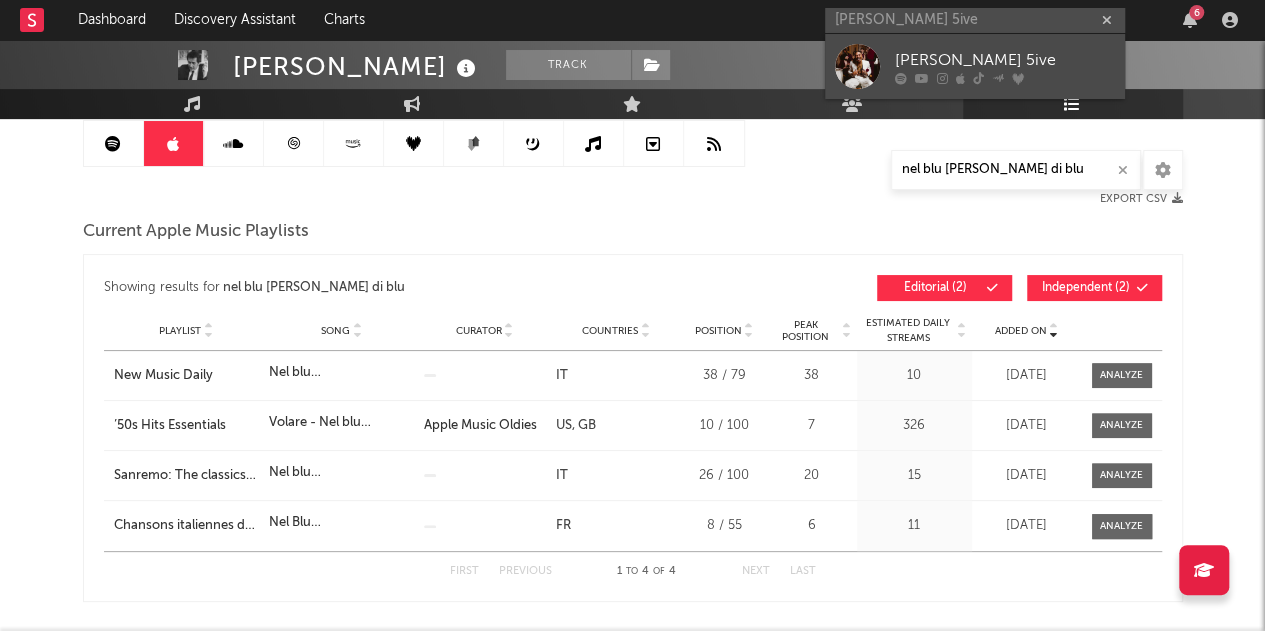 click on "[PERSON_NAME] 5ive" at bounding box center (1005, 60) 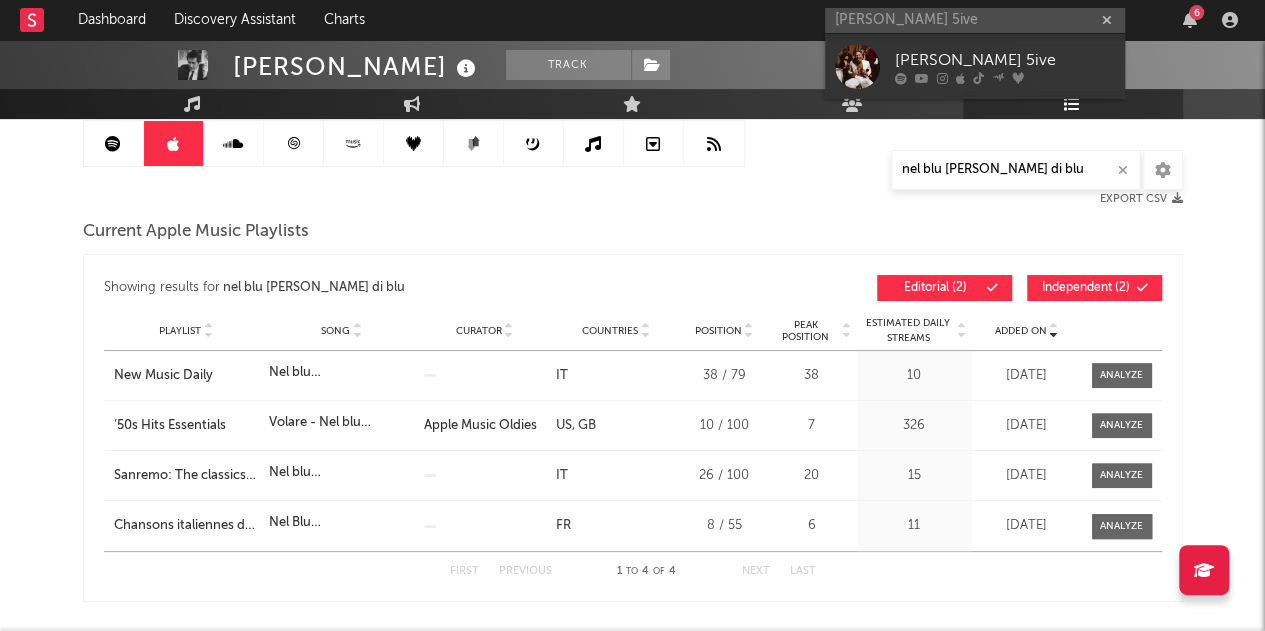 type 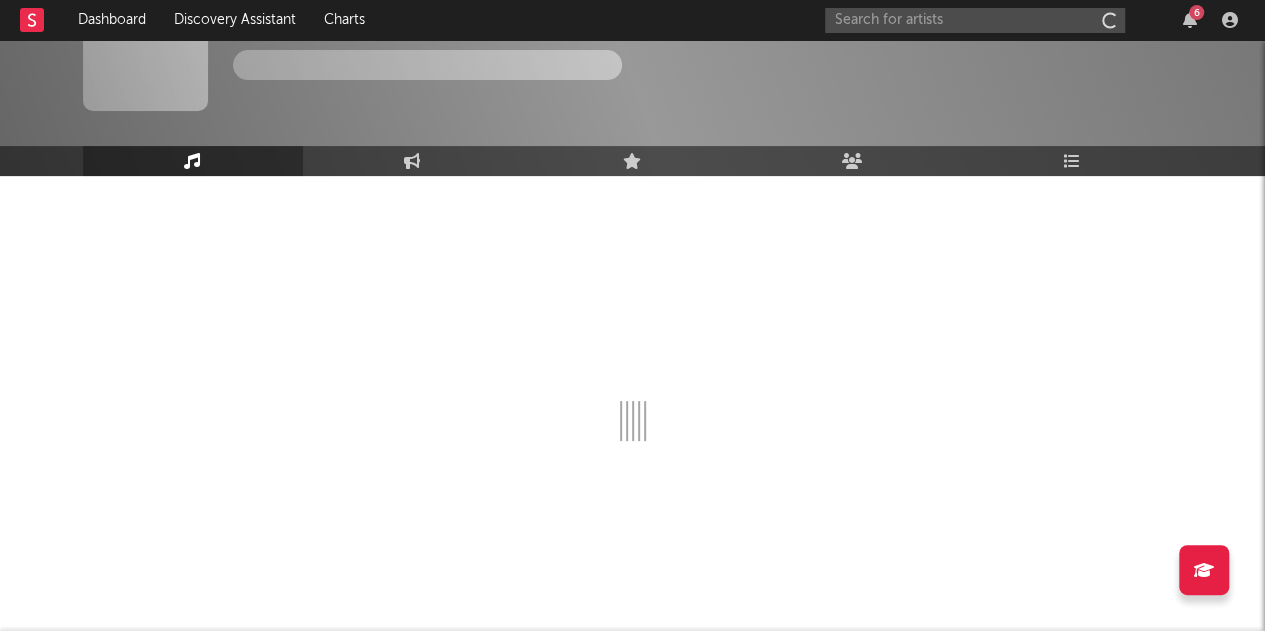 scroll, scrollTop: 64, scrollLeft: 0, axis: vertical 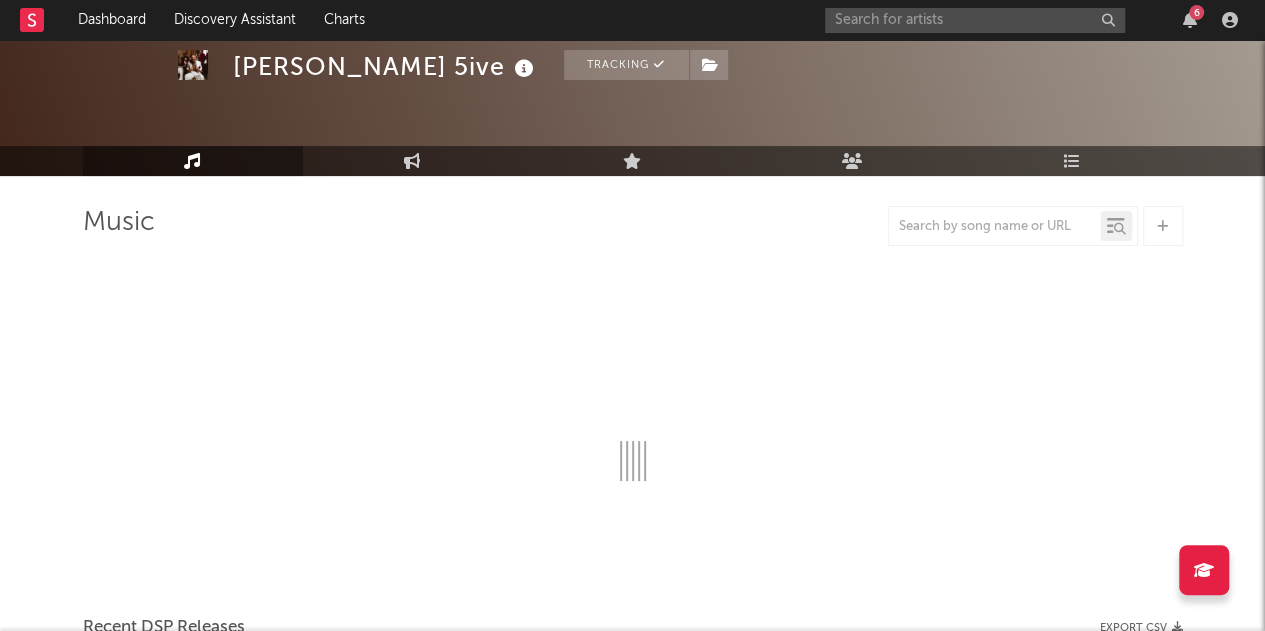 select on "6m" 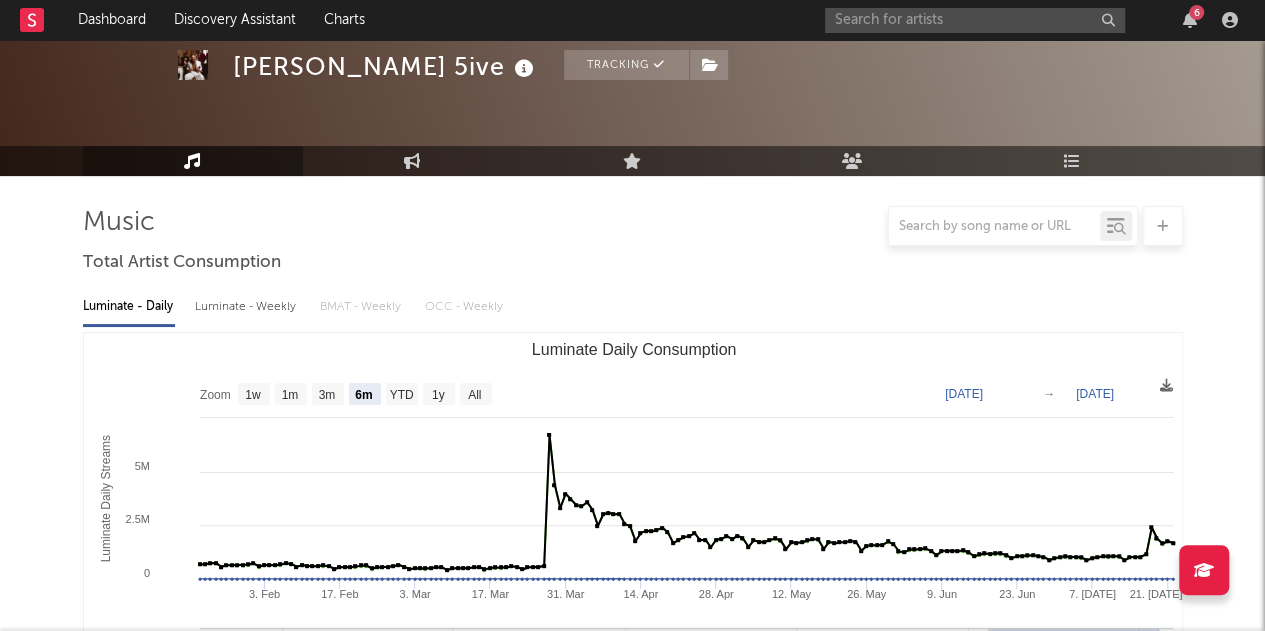 scroll, scrollTop: 204, scrollLeft: 0, axis: vertical 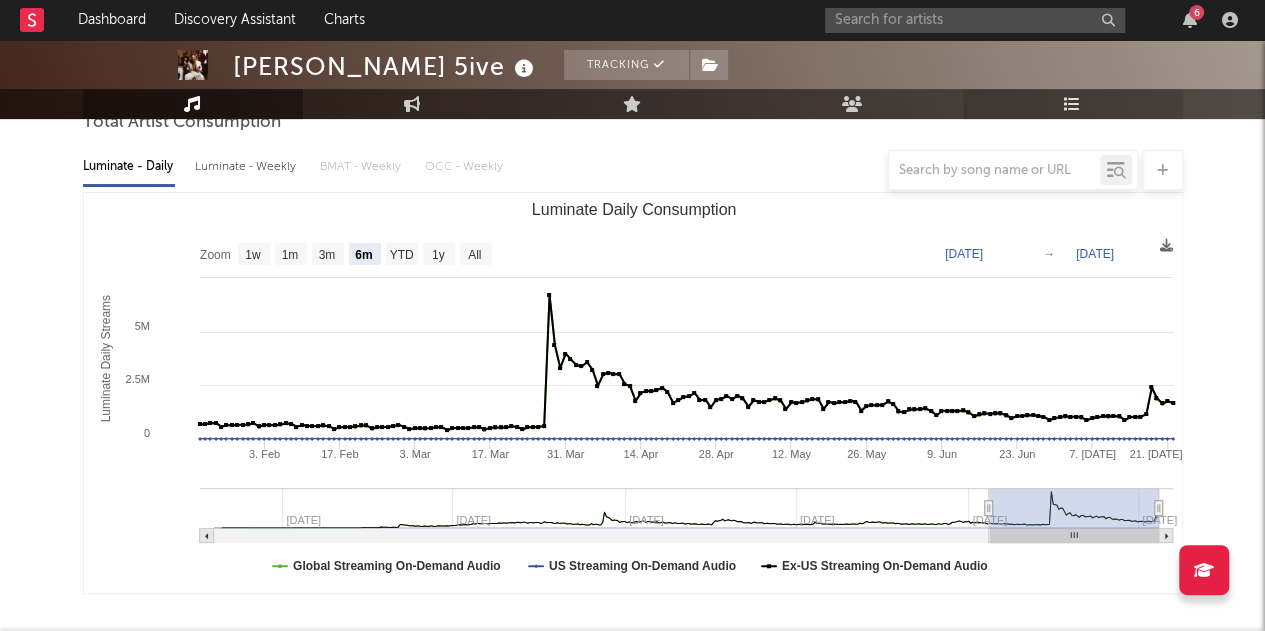 click at bounding box center [1072, 104] 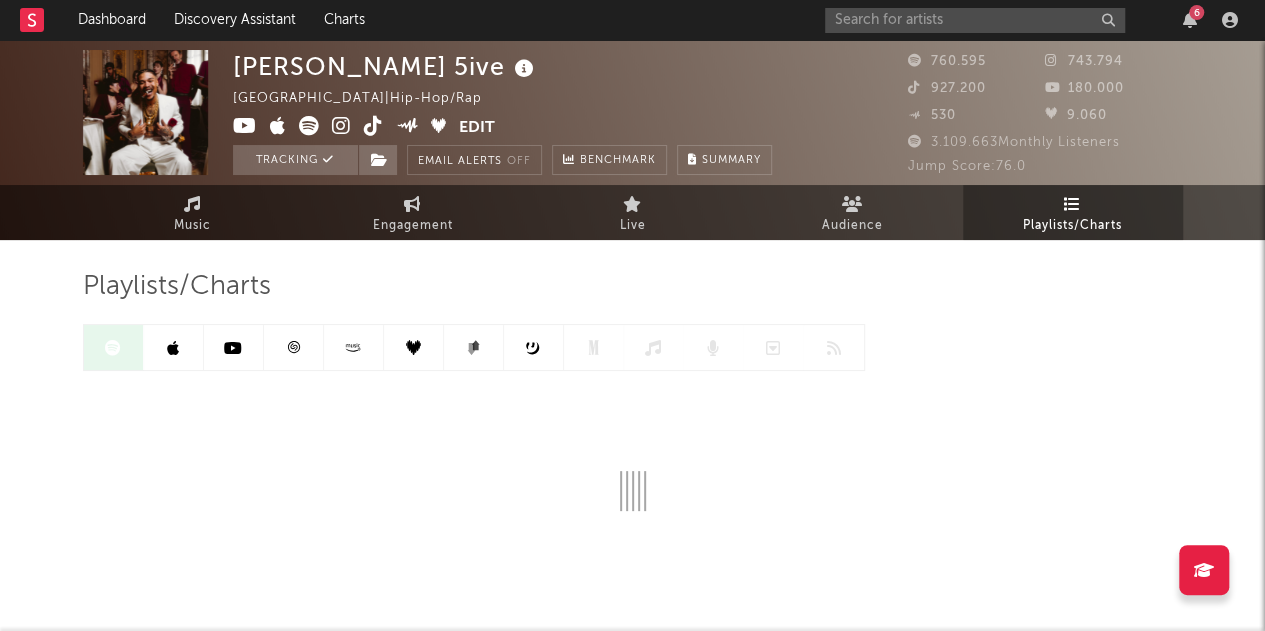 click at bounding box center [174, 347] 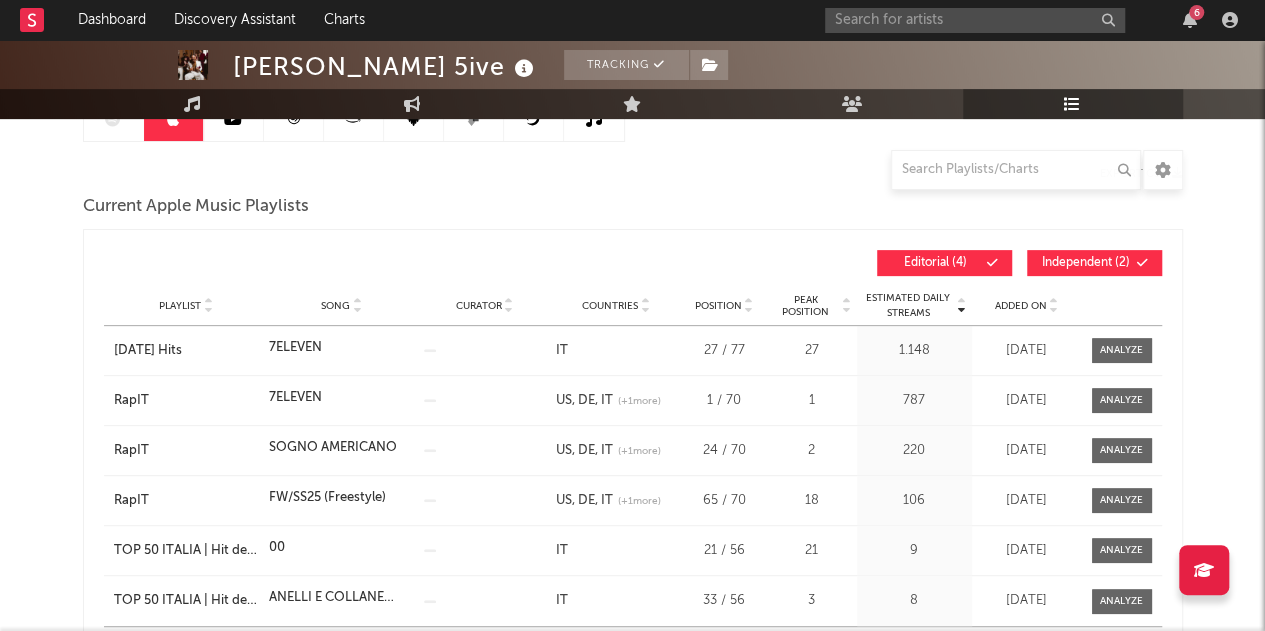 scroll, scrollTop: 227, scrollLeft: 0, axis: vertical 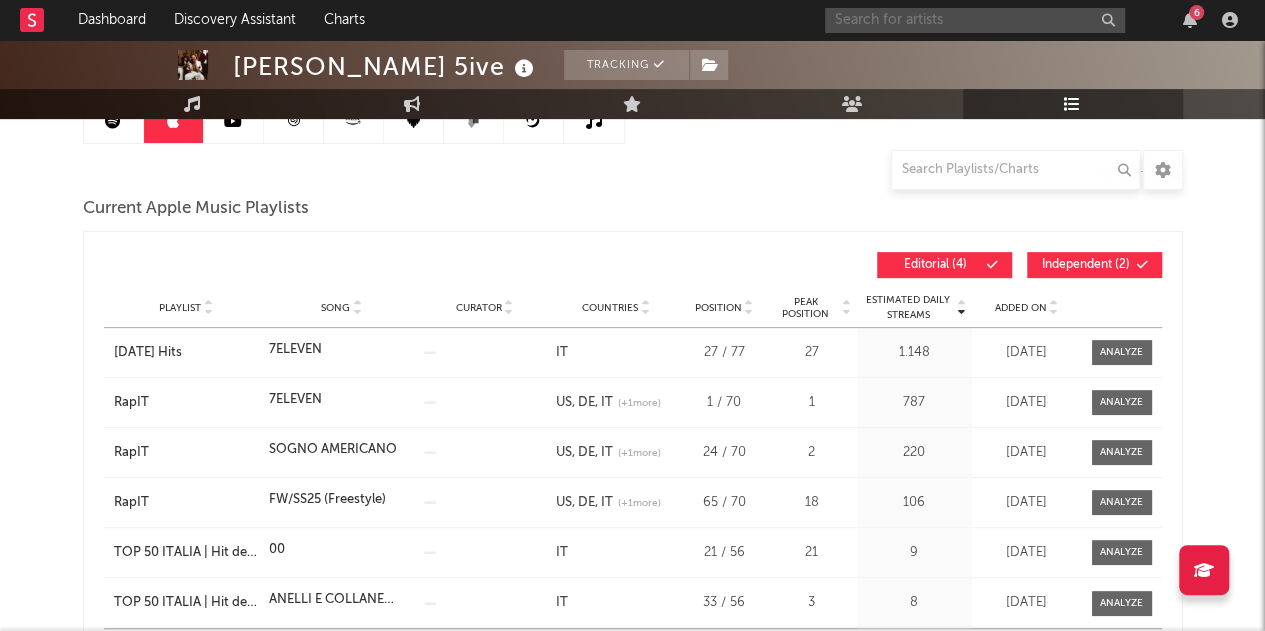 click at bounding box center (975, 20) 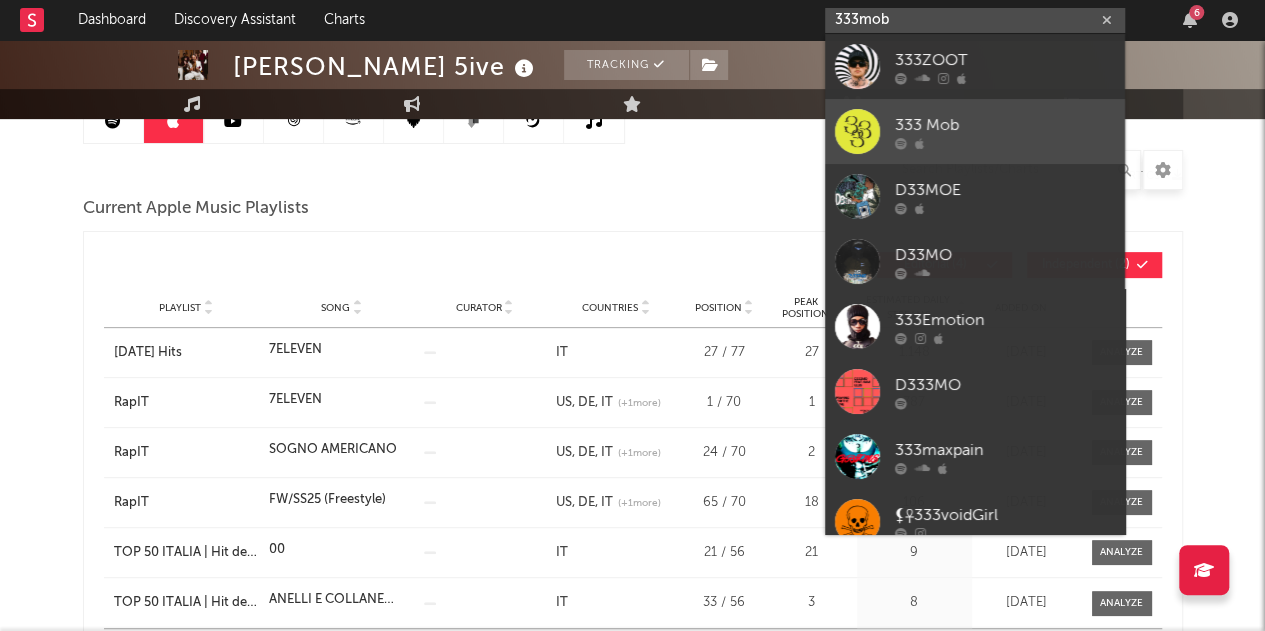 type on "333mob" 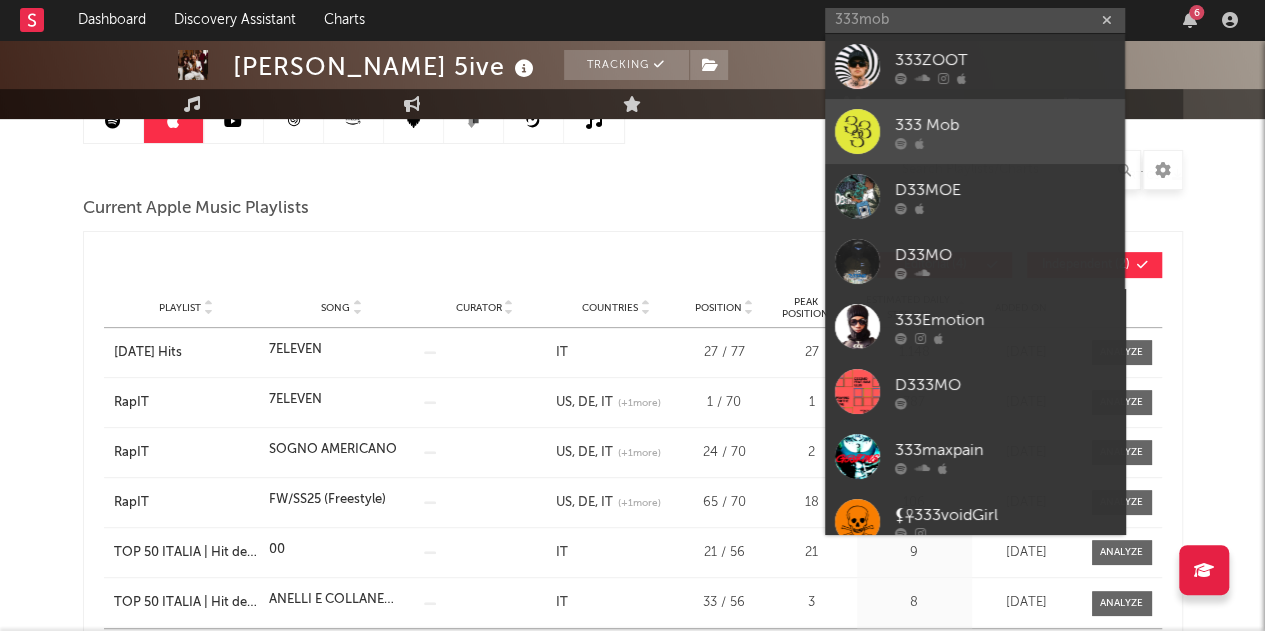 click at bounding box center [1005, 143] 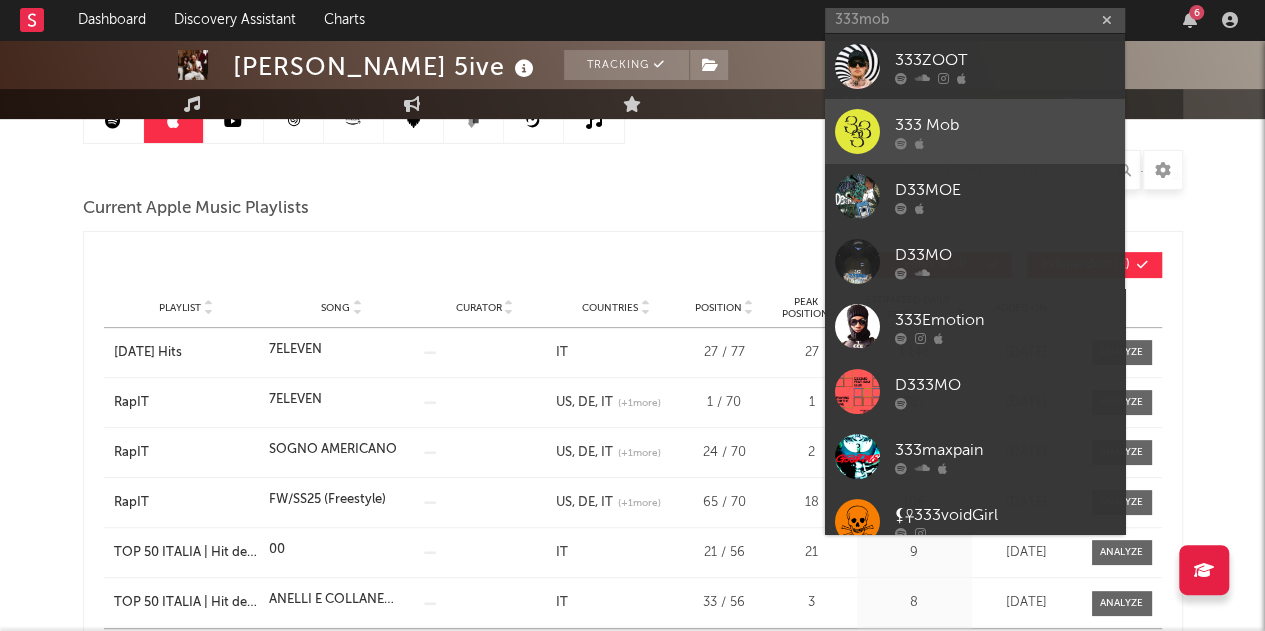 type 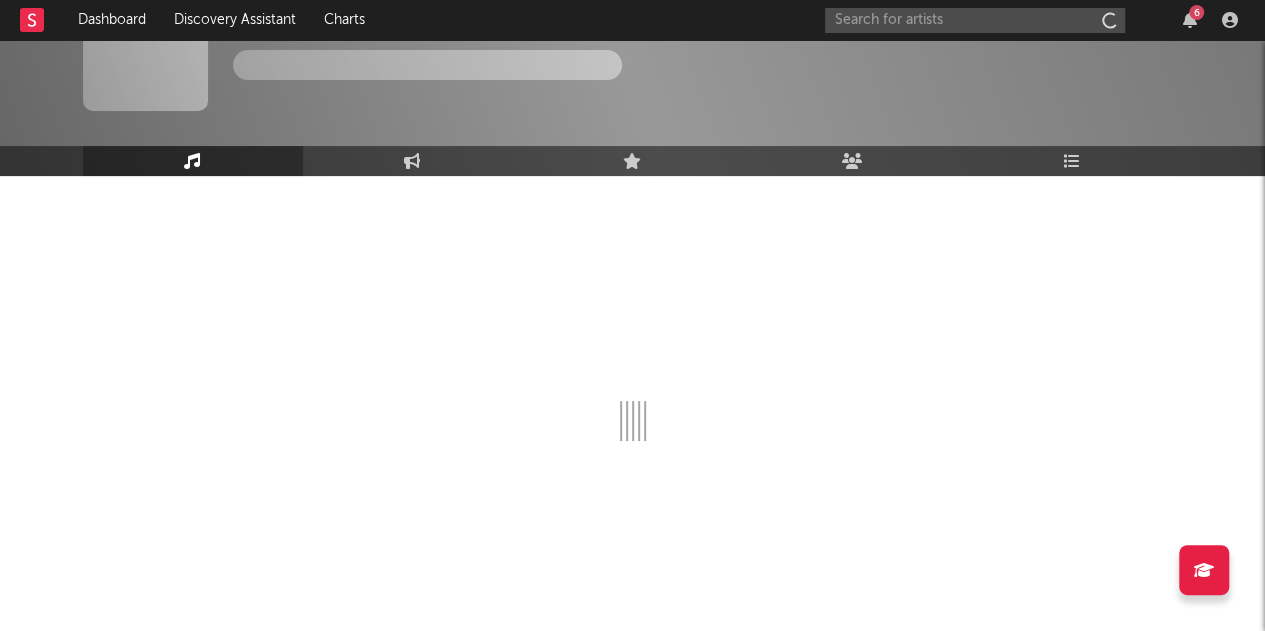 scroll, scrollTop: 64, scrollLeft: 0, axis: vertical 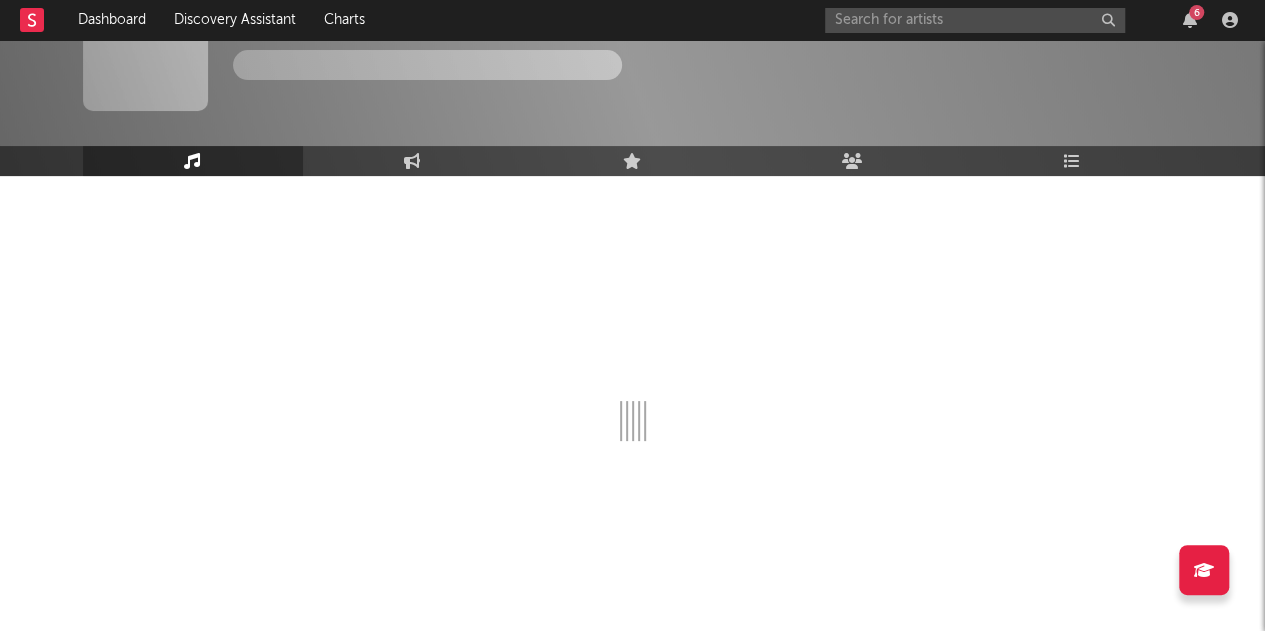 select on "6m" 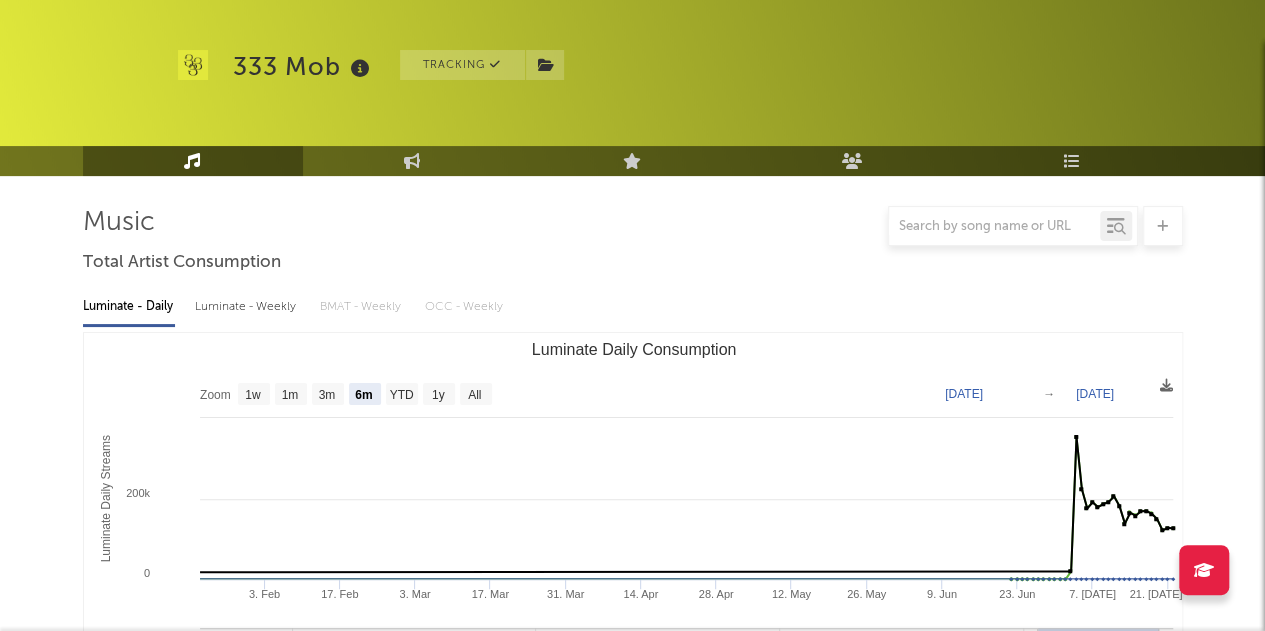 scroll, scrollTop: 227, scrollLeft: 0, axis: vertical 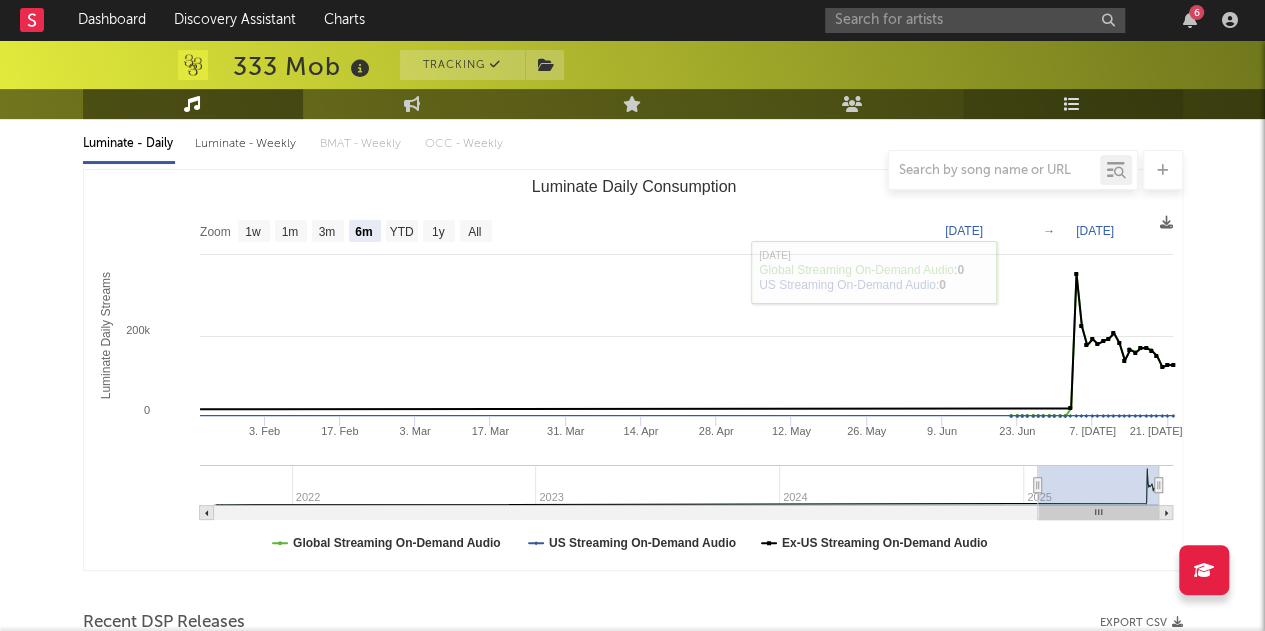 click on "Playlists/Charts" at bounding box center [1073, 104] 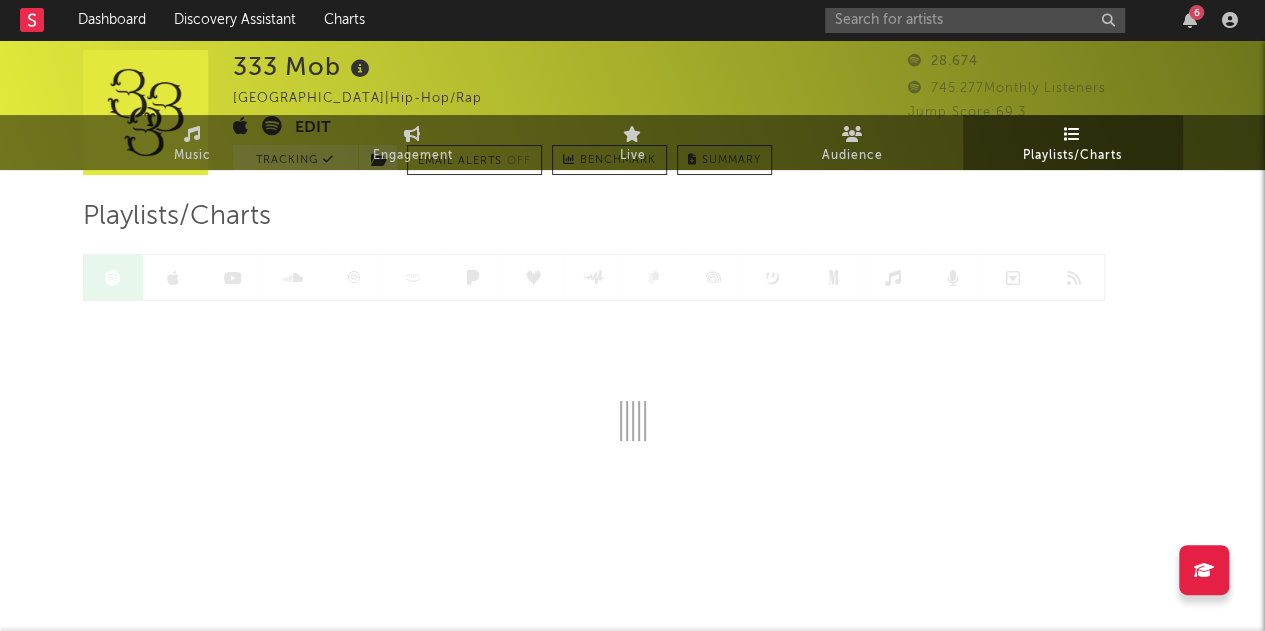 scroll, scrollTop: 0, scrollLeft: 0, axis: both 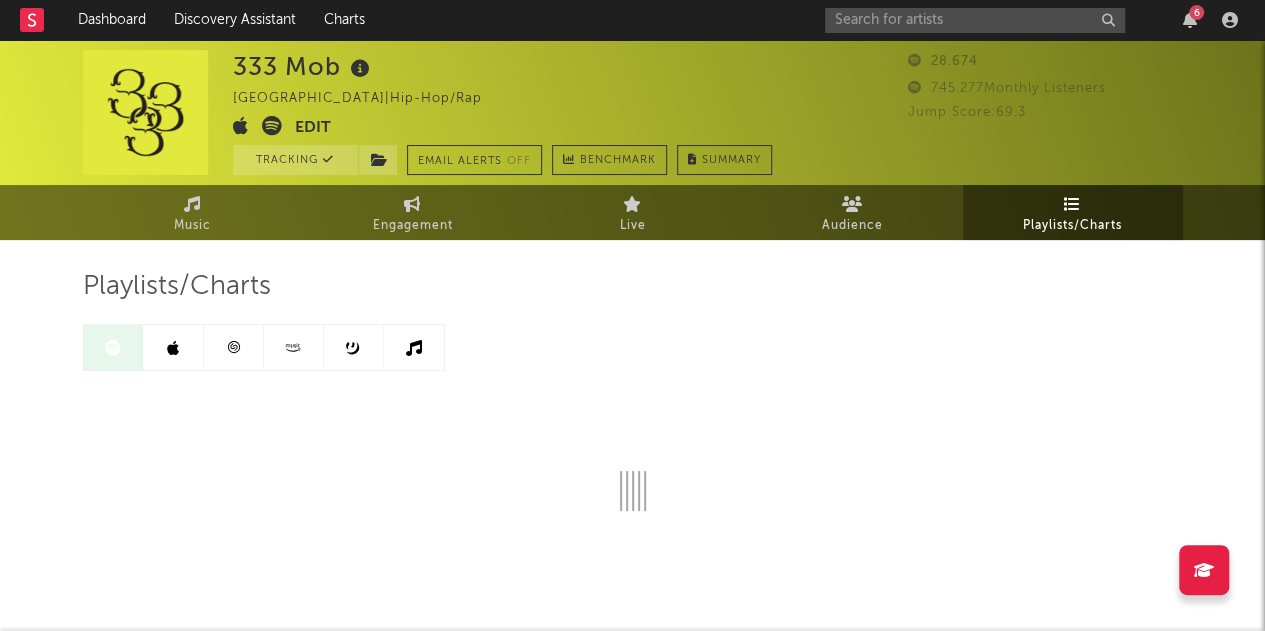 click at bounding box center (174, 347) 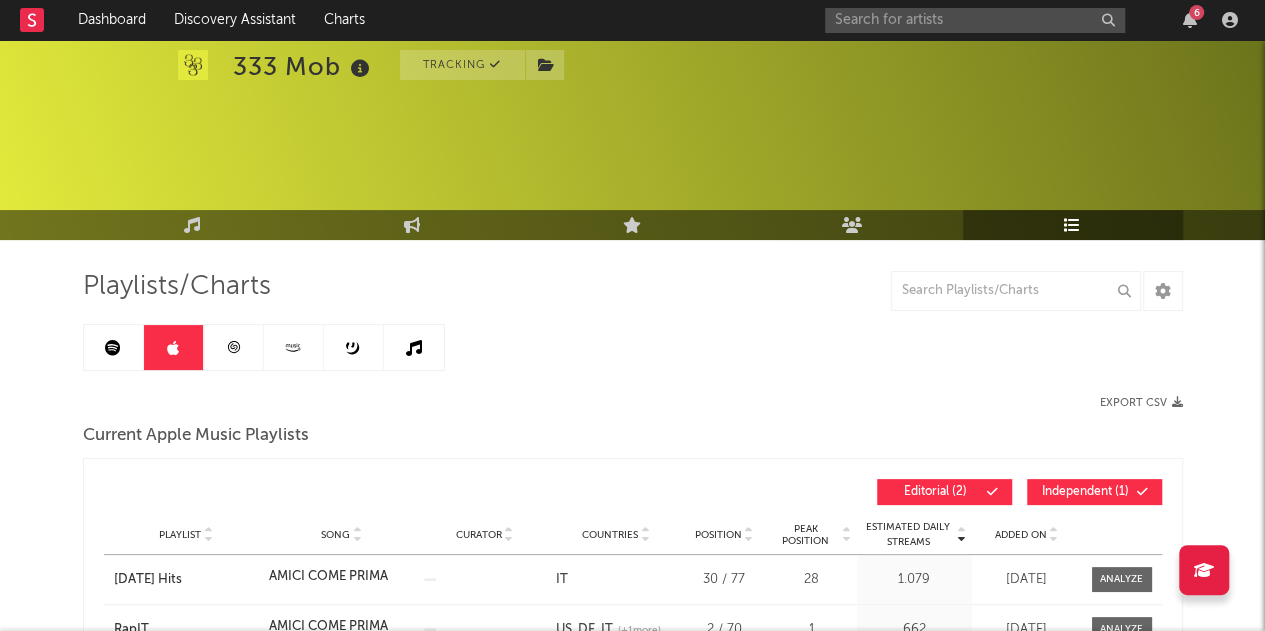 scroll, scrollTop: 166, scrollLeft: 0, axis: vertical 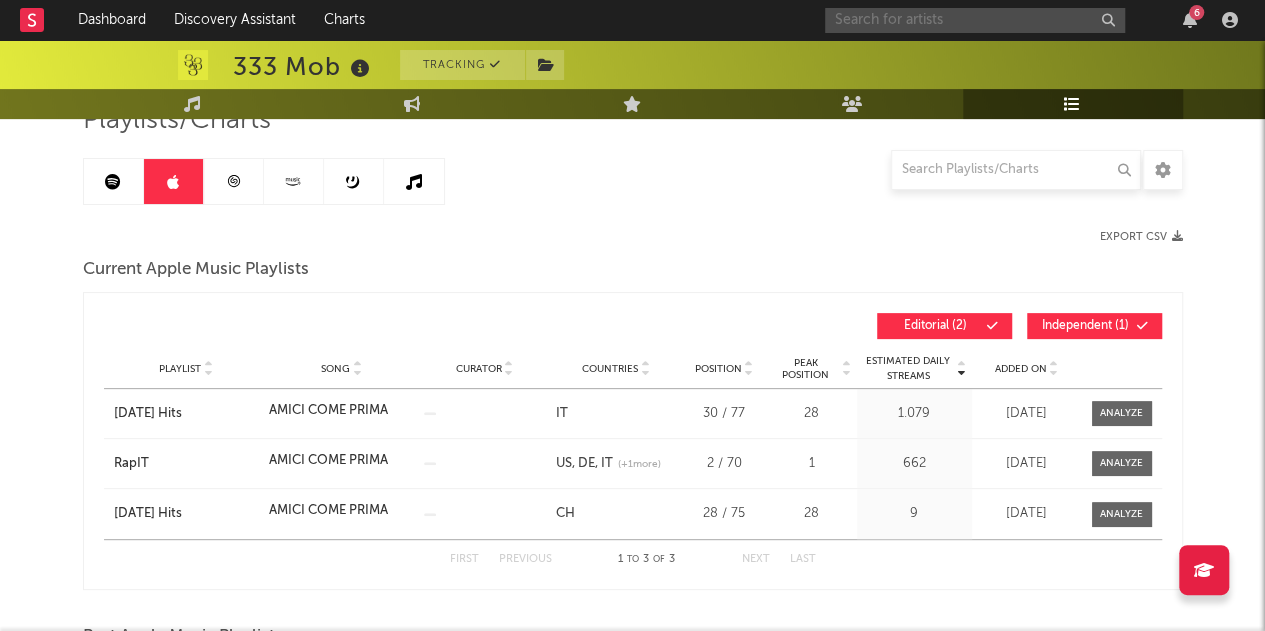 click at bounding box center (975, 20) 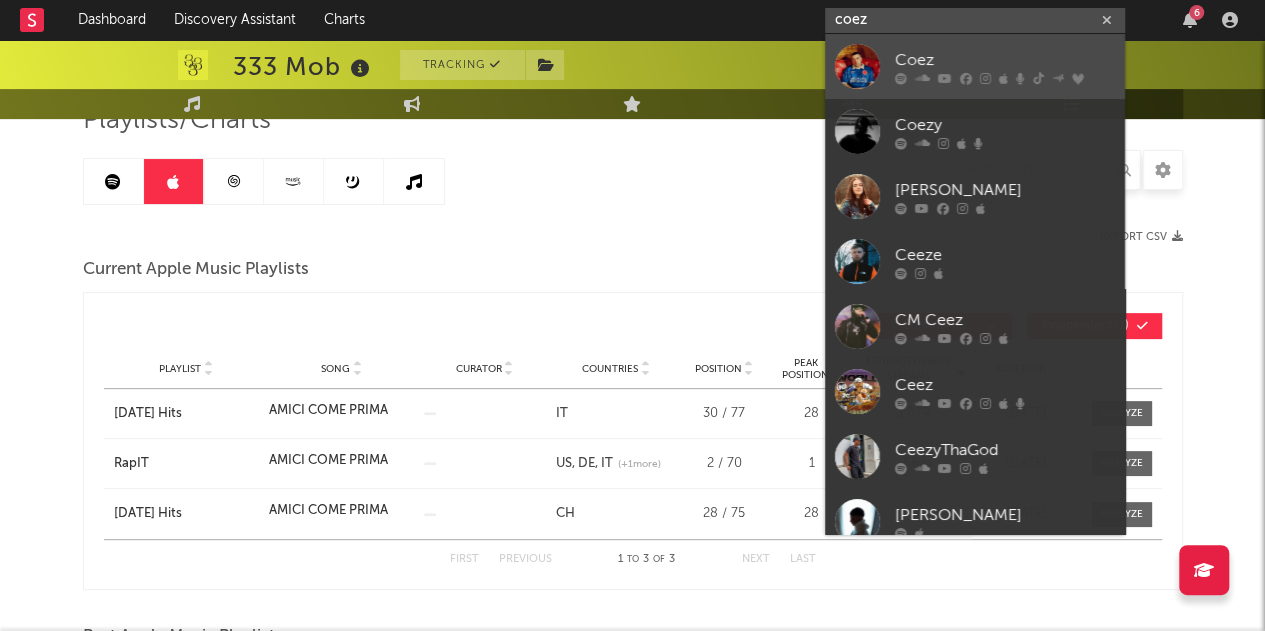 type on "coez" 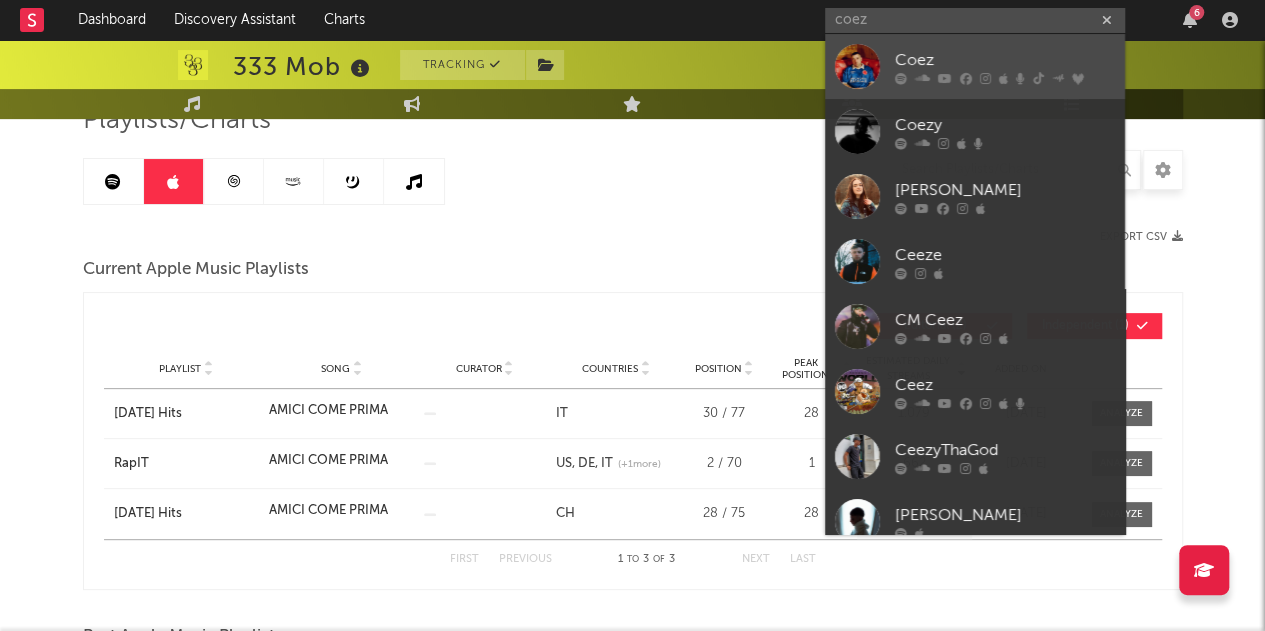 click at bounding box center (945, 78) 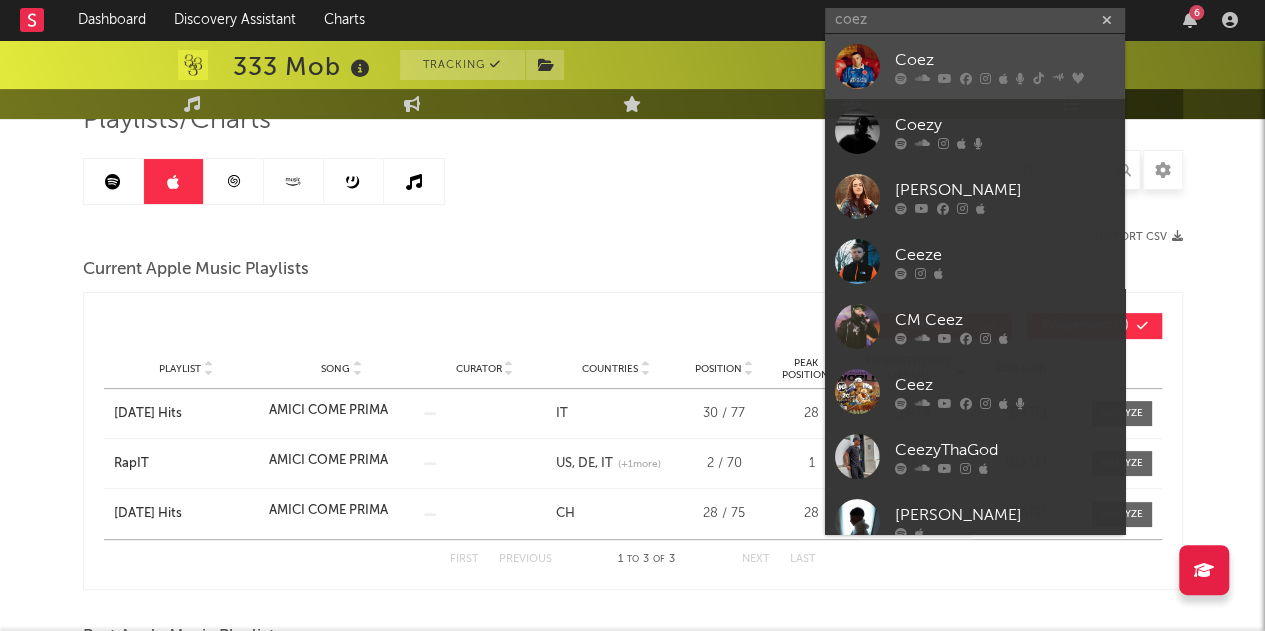 type 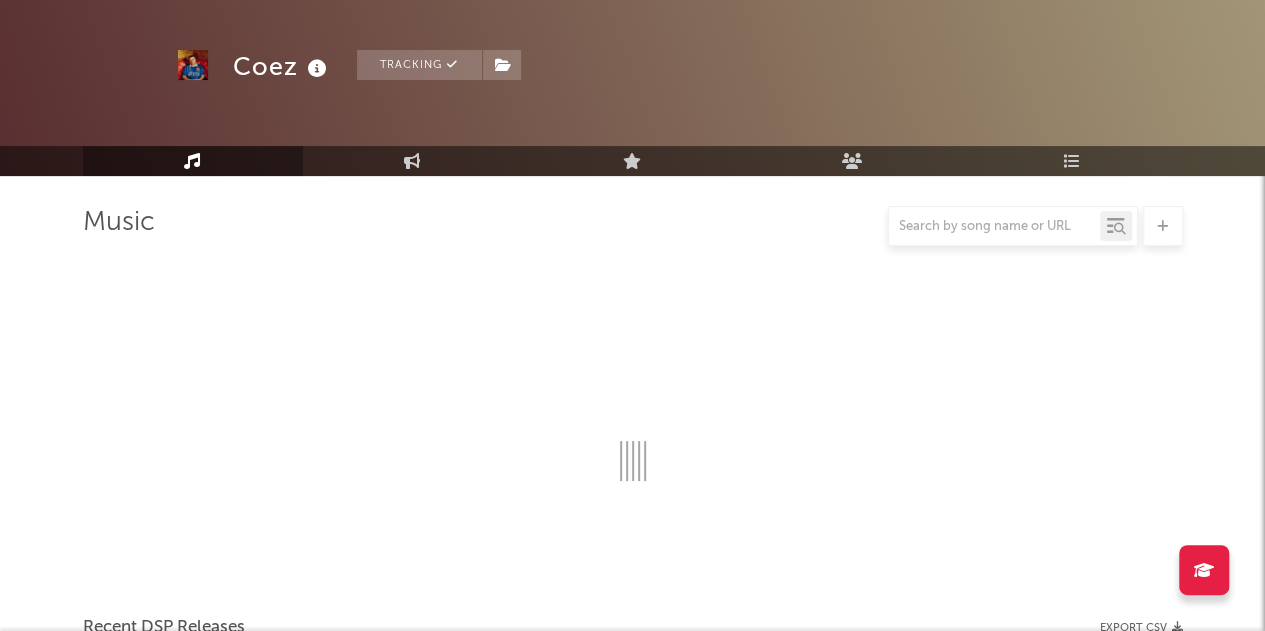 scroll, scrollTop: 166, scrollLeft: 0, axis: vertical 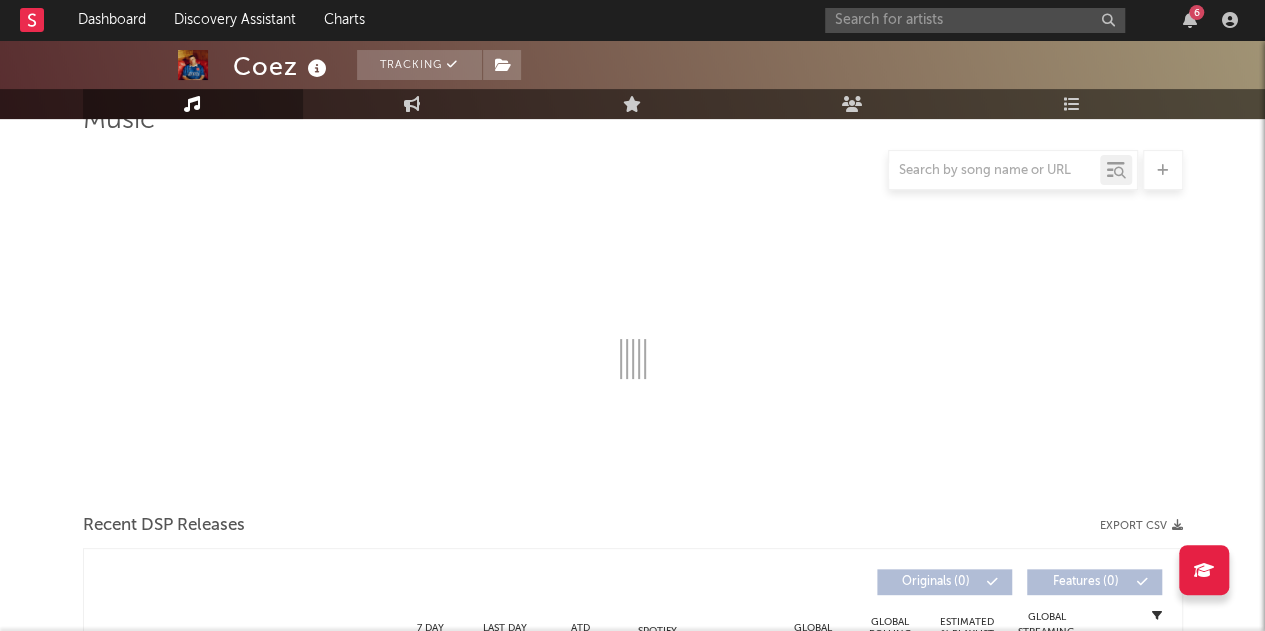 select on "6m" 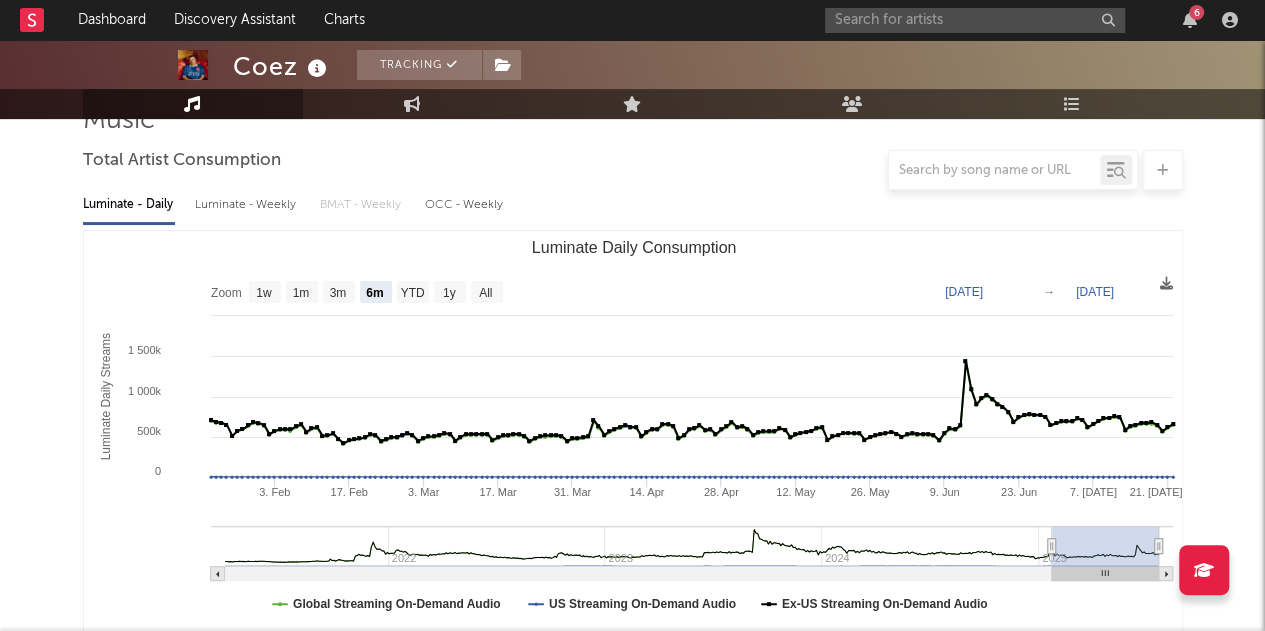 select on "6m" 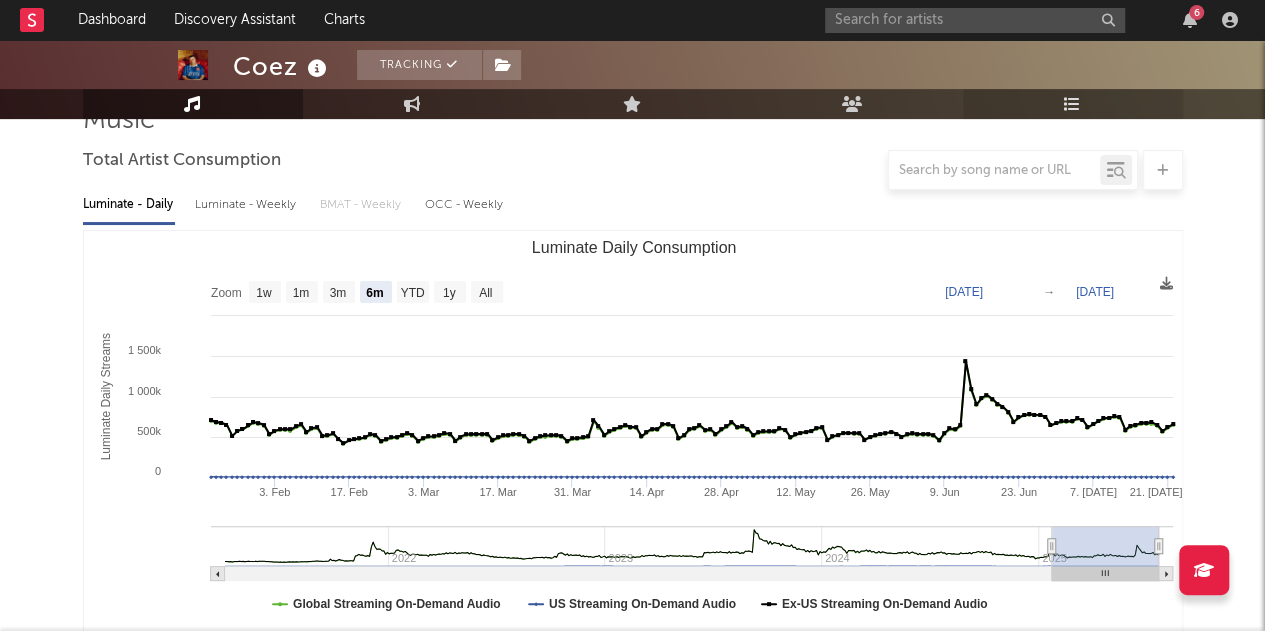 click on "Playlists/Charts" at bounding box center (1073, 104) 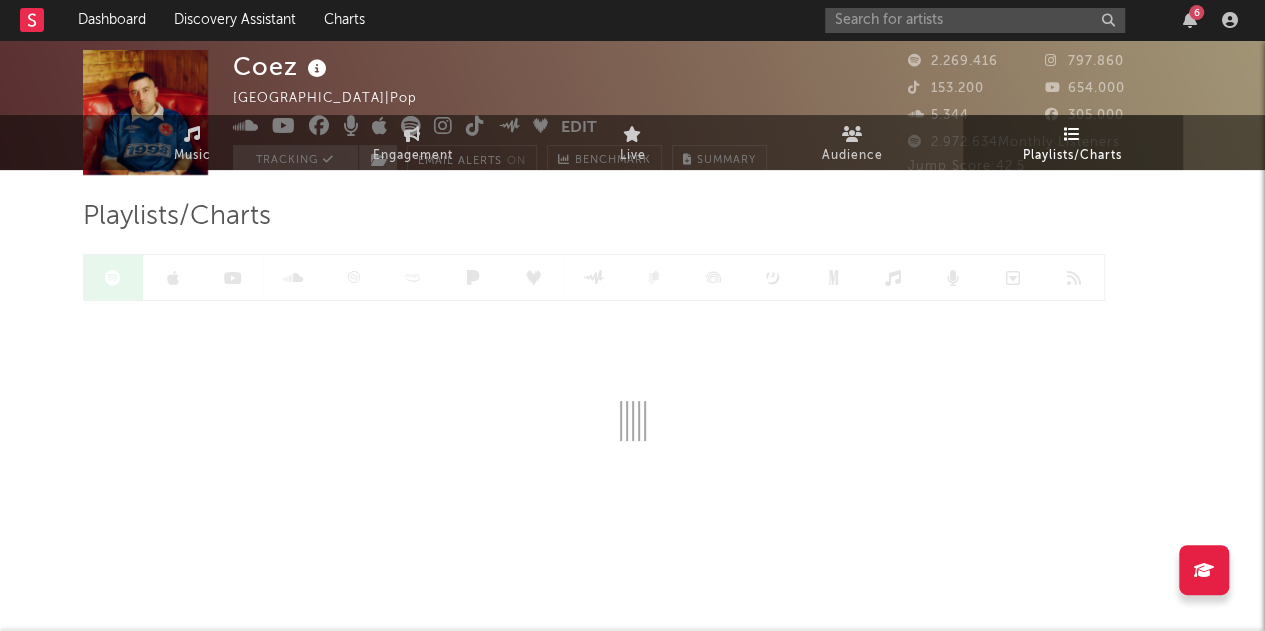 scroll, scrollTop: 0, scrollLeft: 0, axis: both 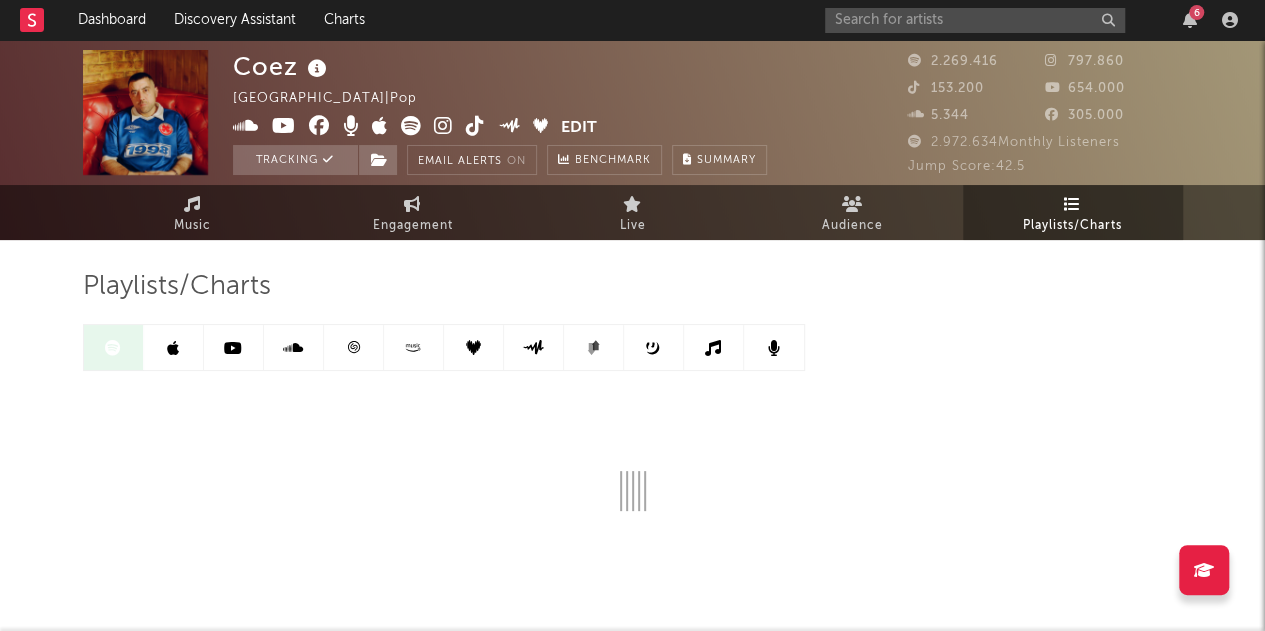 click at bounding box center (174, 347) 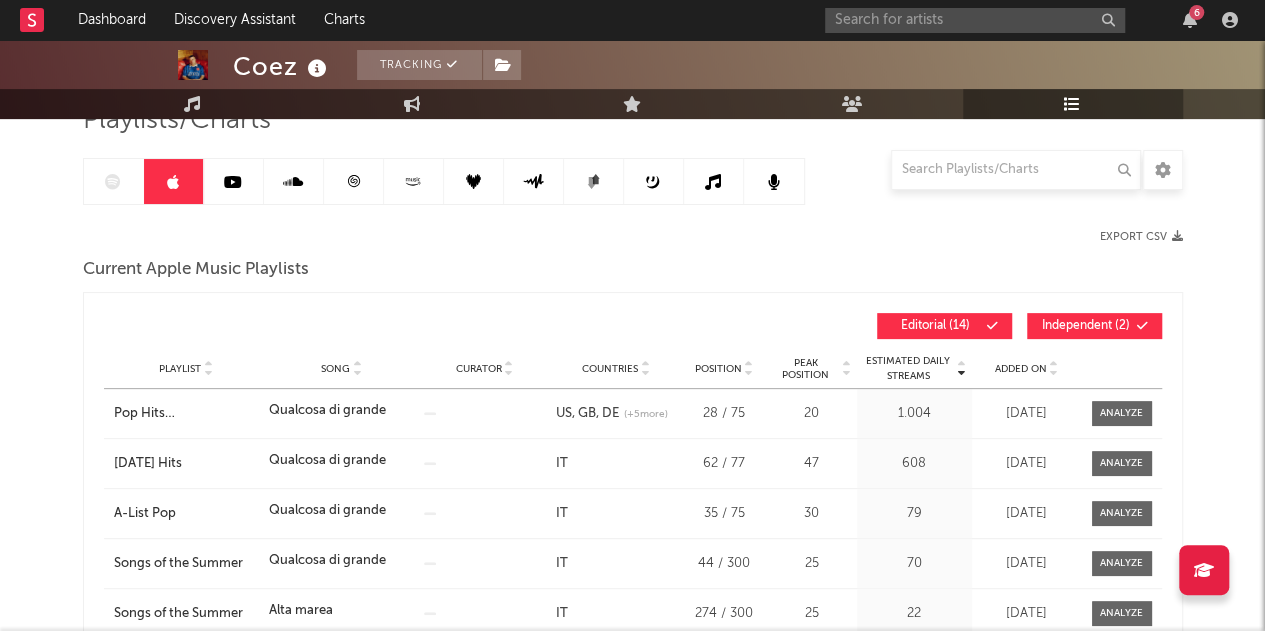 scroll, scrollTop: 200, scrollLeft: 0, axis: vertical 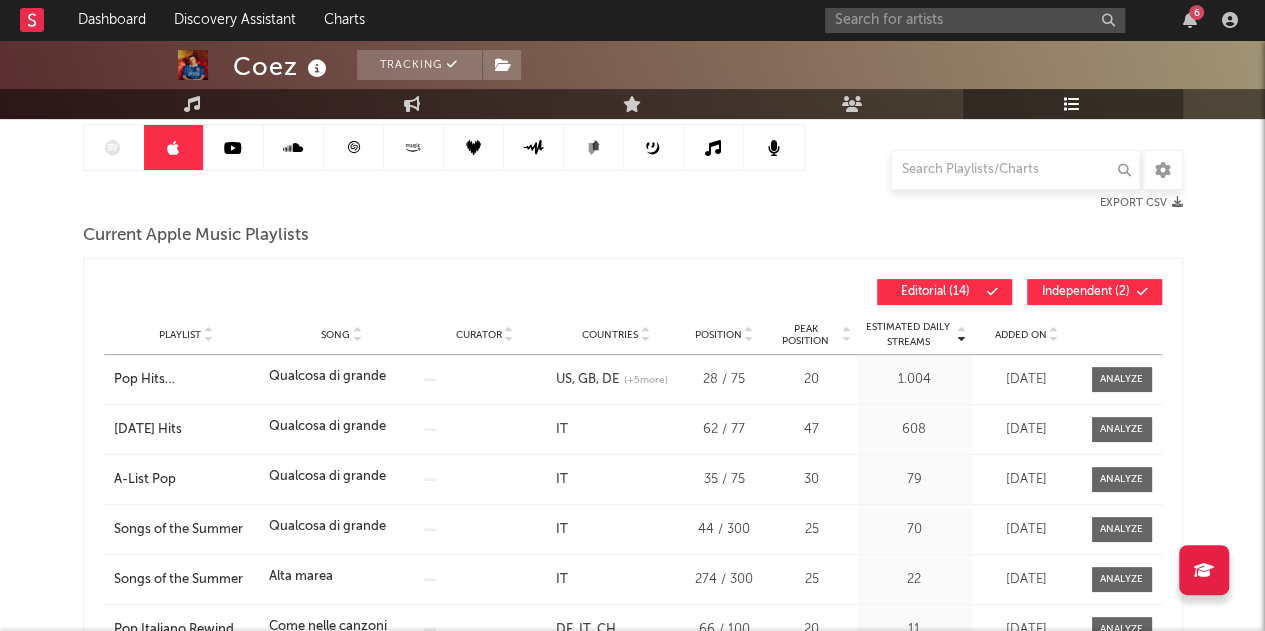 click on "Added On" at bounding box center [1021, 335] 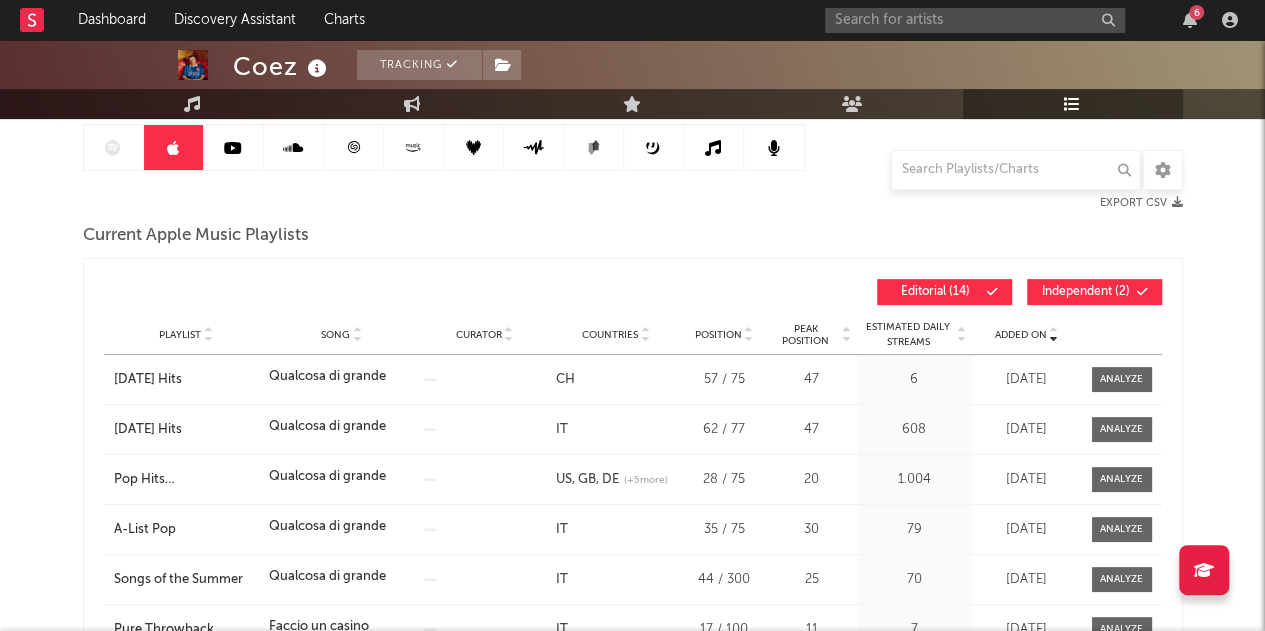 click on "Added On" at bounding box center (1021, 335) 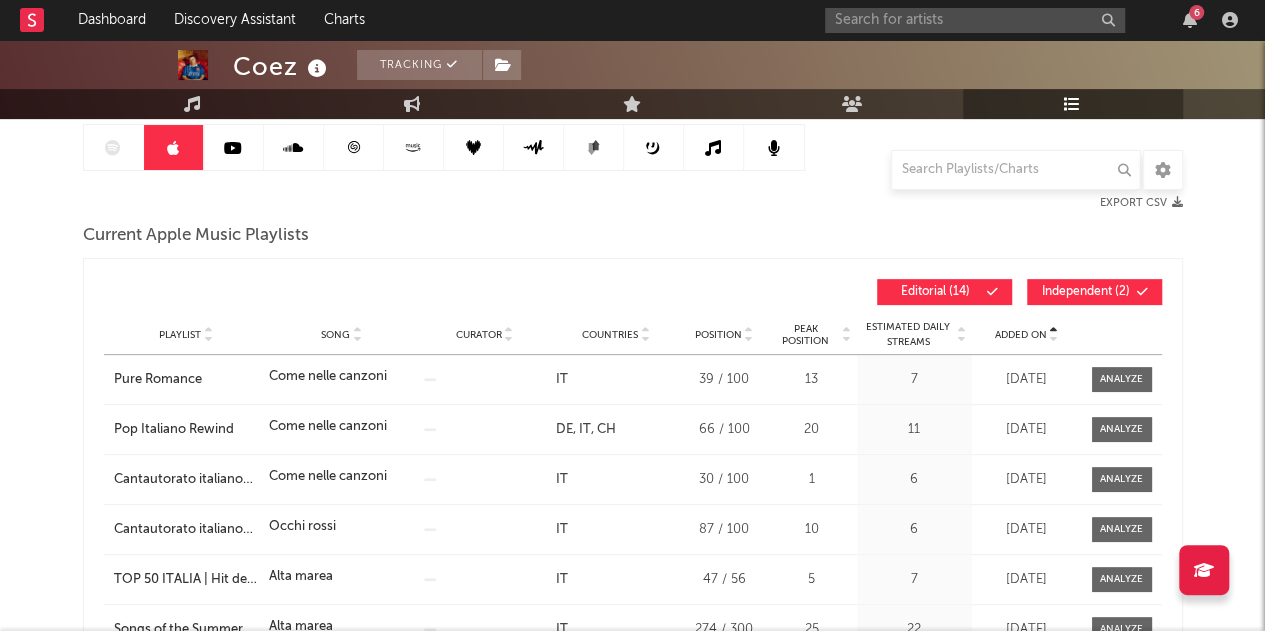 click on "Added On" at bounding box center [1021, 335] 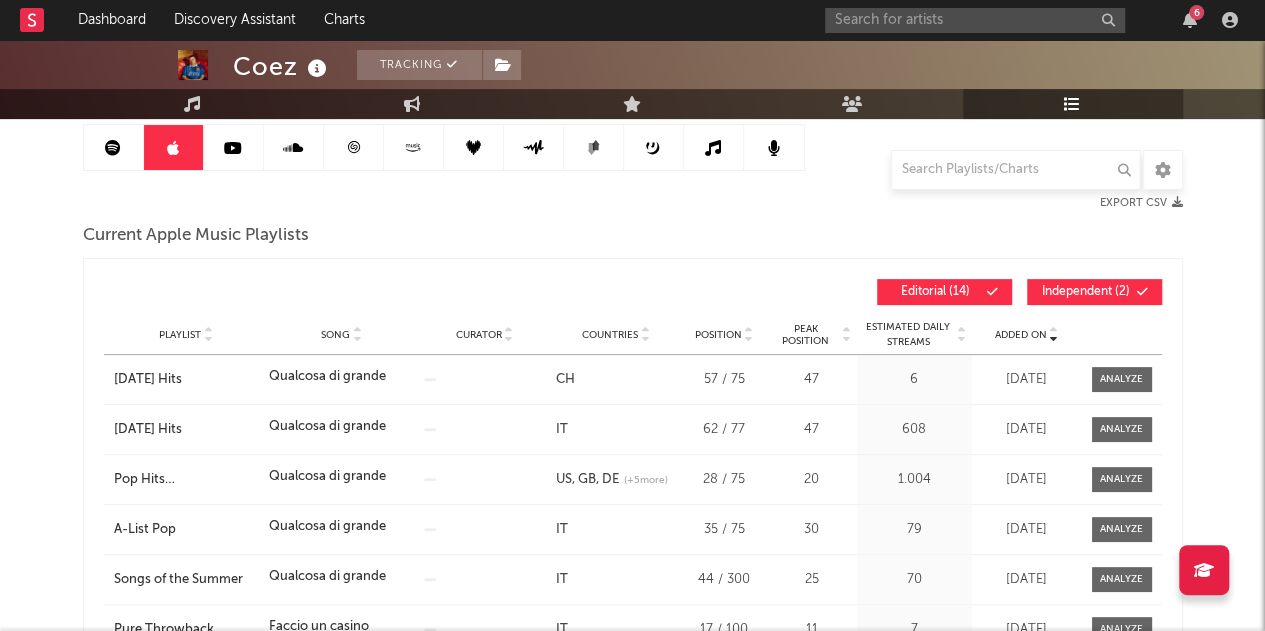 click on "6" at bounding box center [1035, 20] 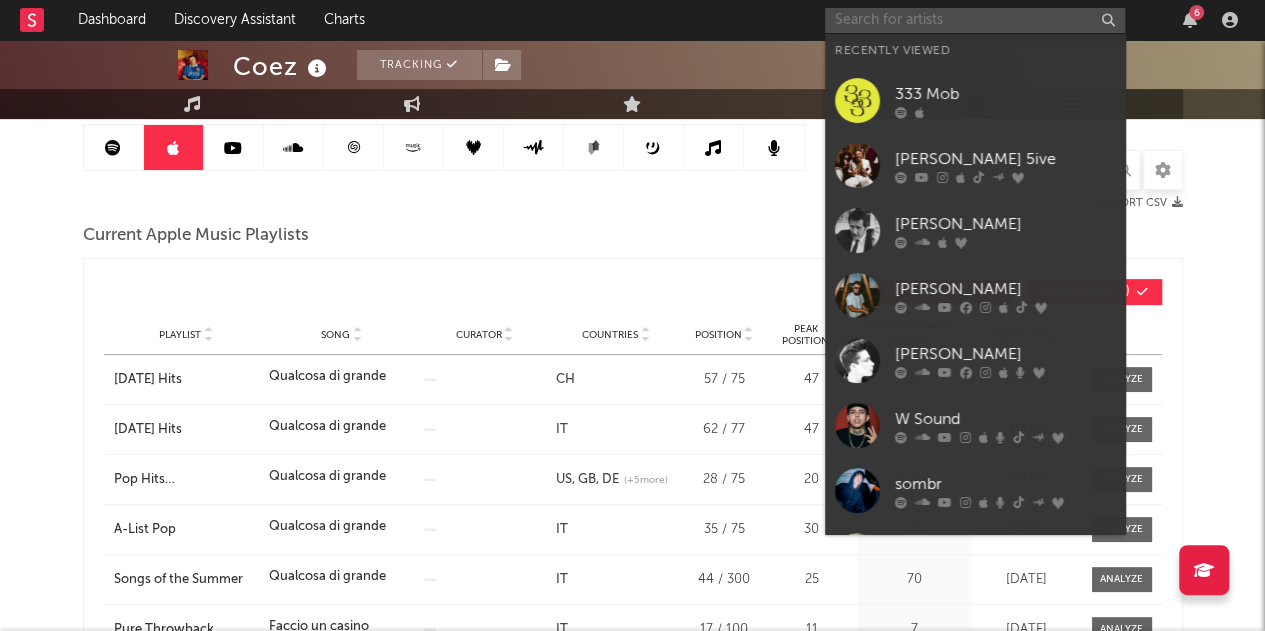 click at bounding box center (975, 20) 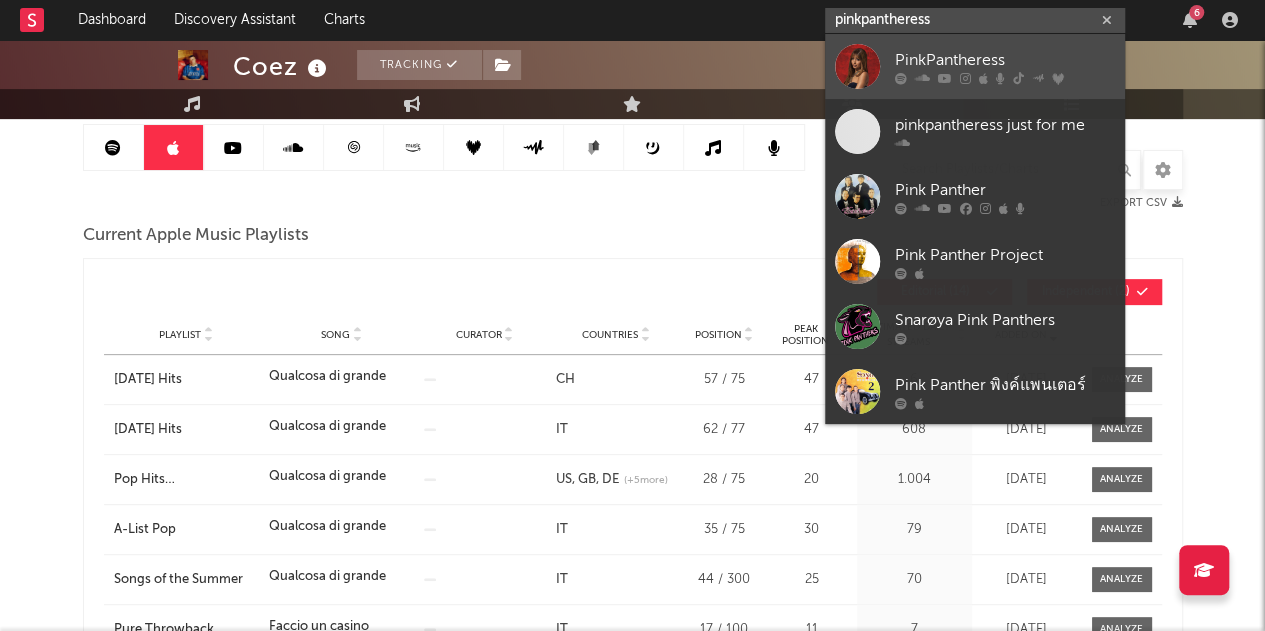 type on "pinkpantheress" 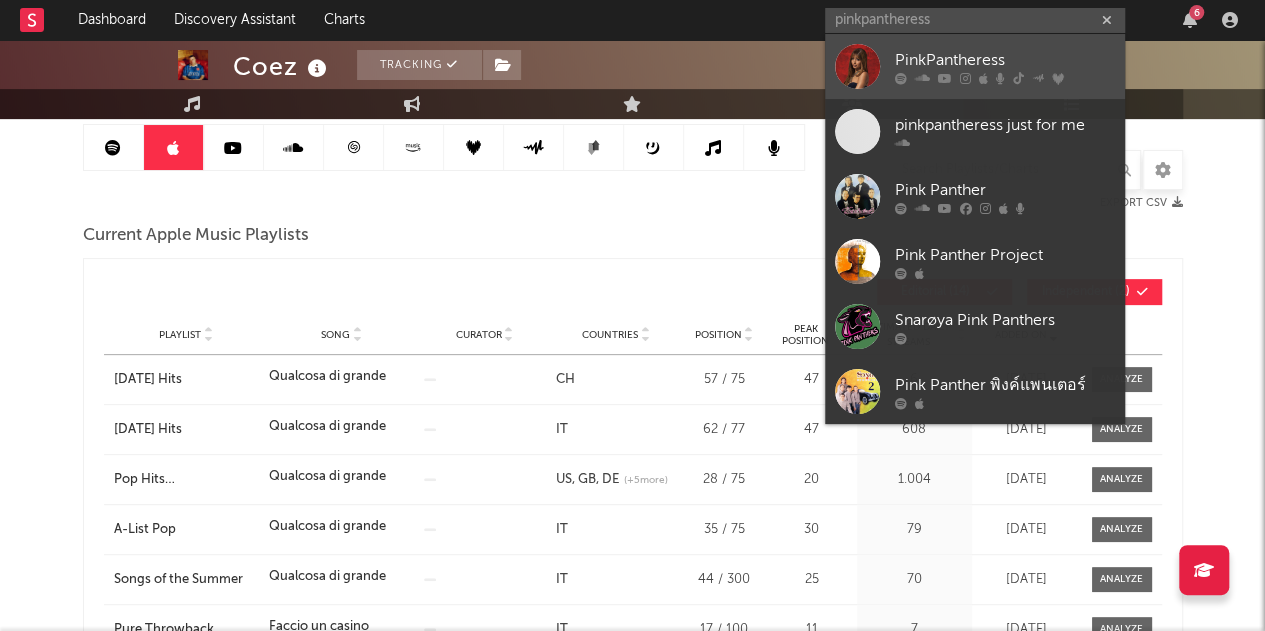 click on "PinkPantheress" at bounding box center [975, 66] 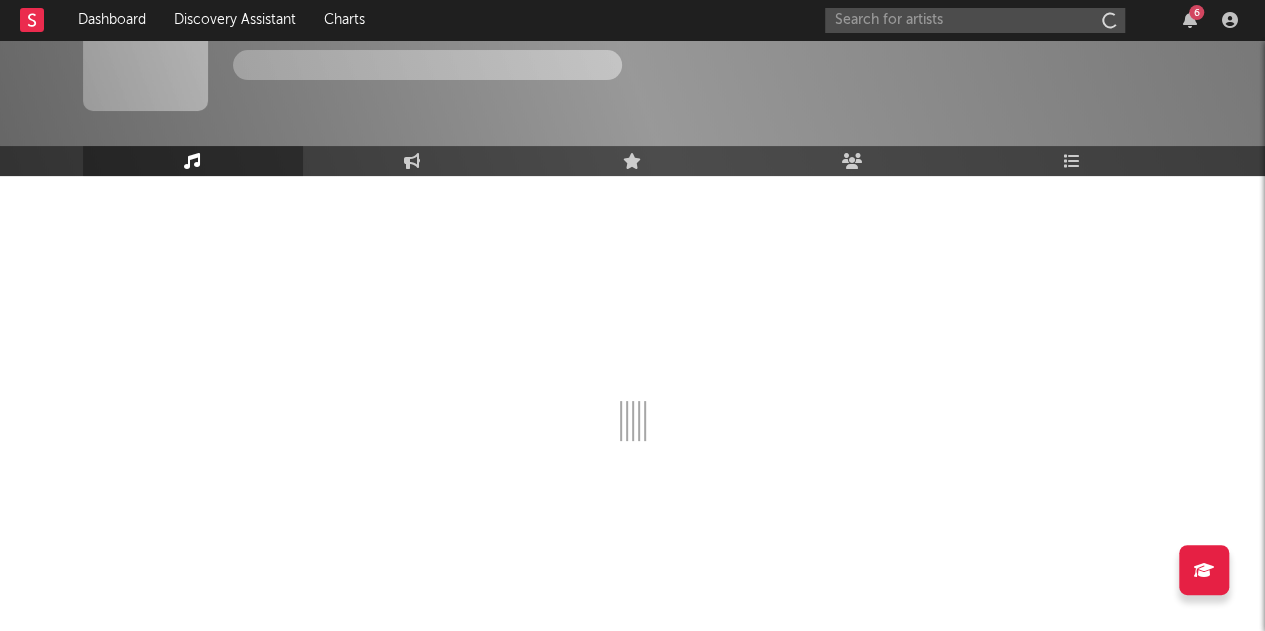 scroll, scrollTop: 64, scrollLeft: 0, axis: vertical 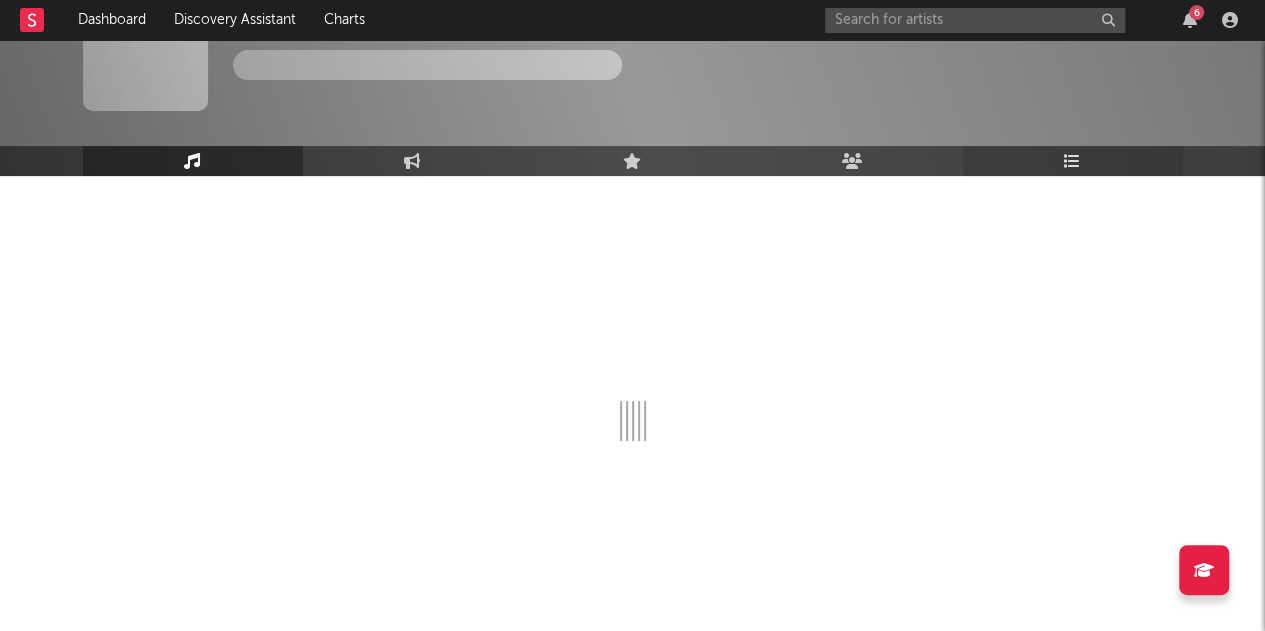 click on "Playlists/Charts" at bounding box center [1073, 161] 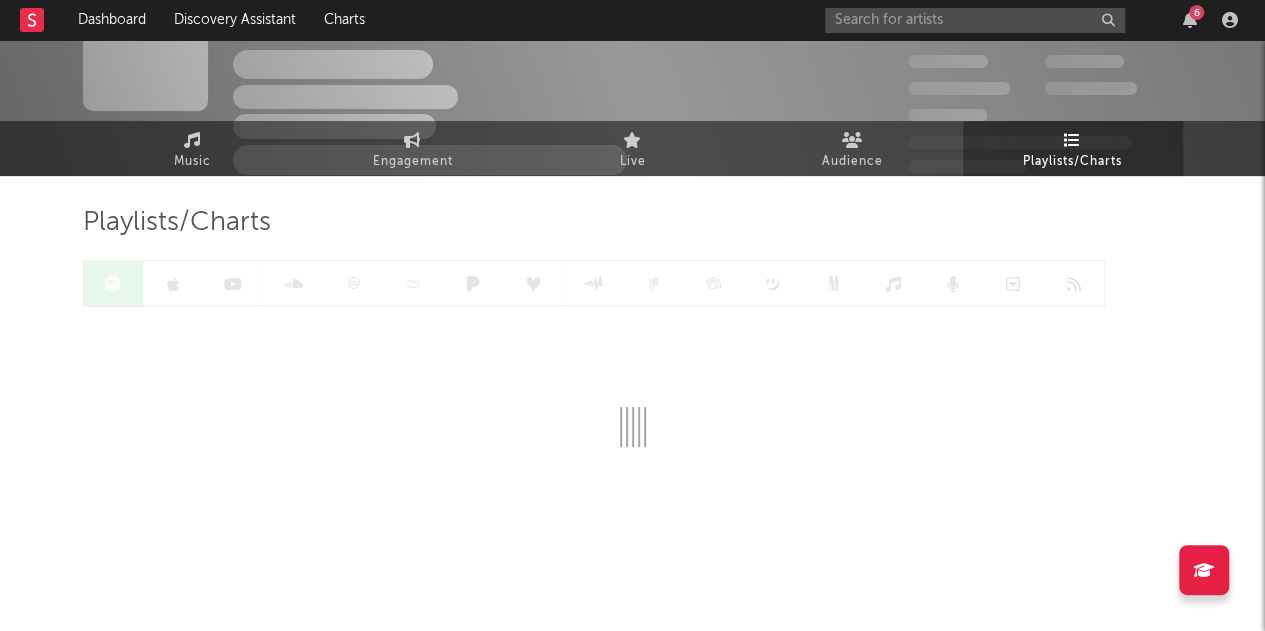 scroll, scrollTop: 0, scrollLeft: 0, axis: both 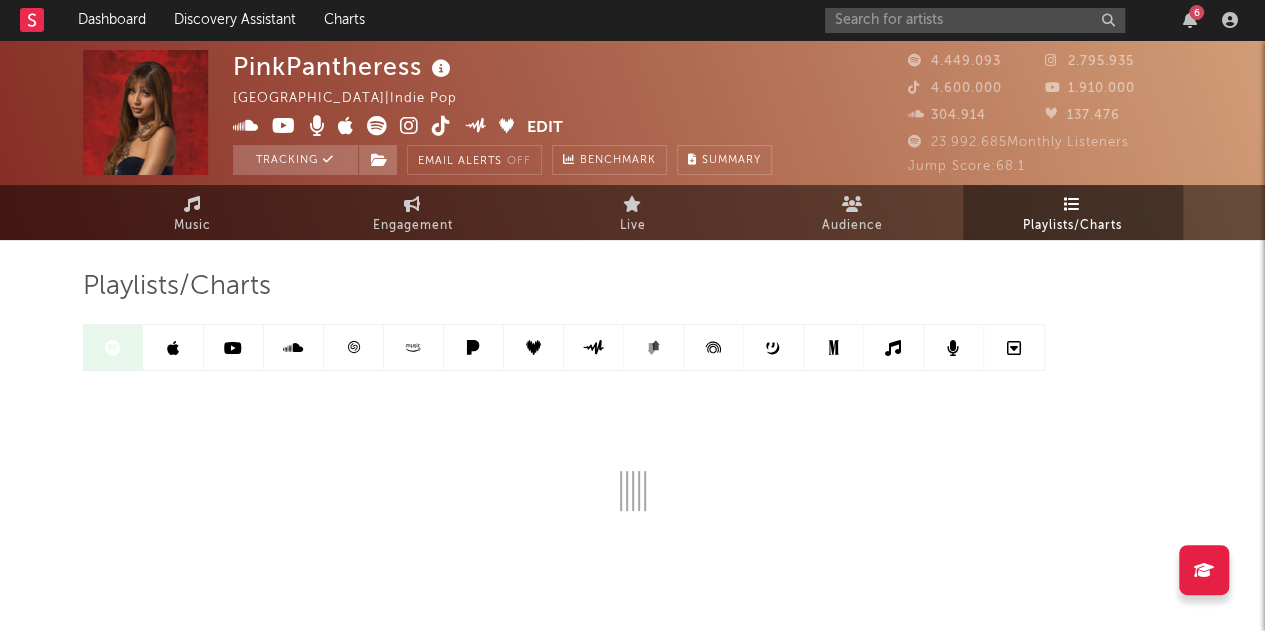 click at bounding box center [174, 347] 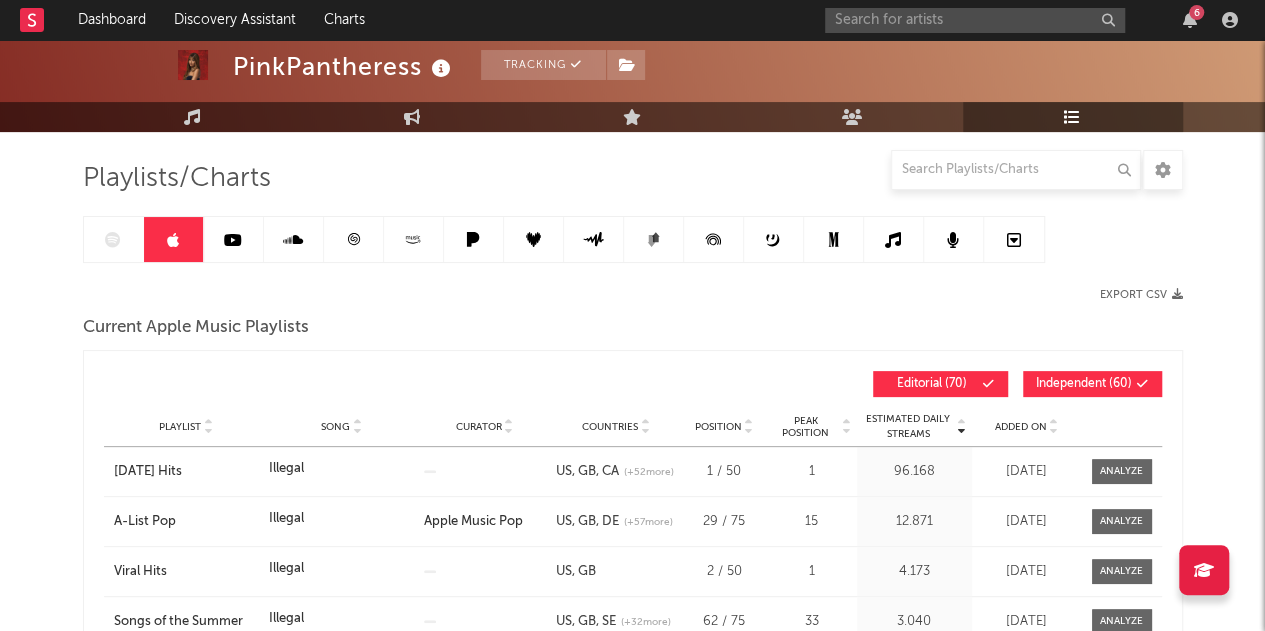 scroll, scrollTop: 146, scrollLeft: 0, axis: vertical 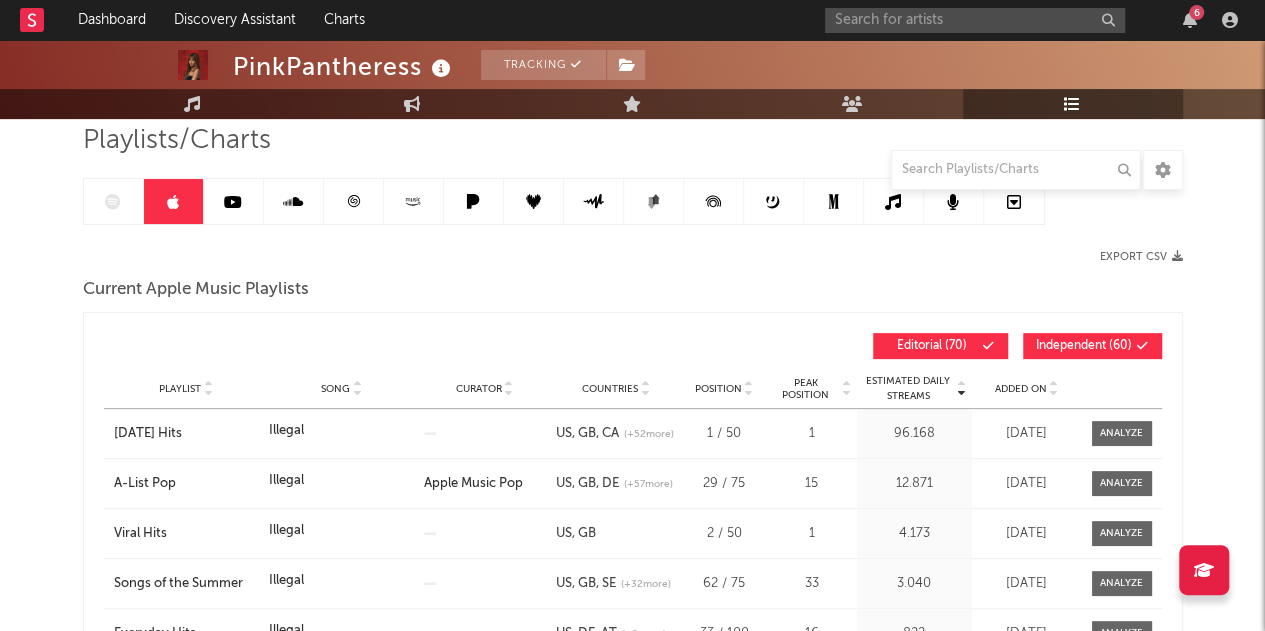 click on "Playlist Song Curator Genre Countries Country Chart Type Position Peak Position Estimated Daily Streams Added On Exited On" at bounding box center [633, 389] 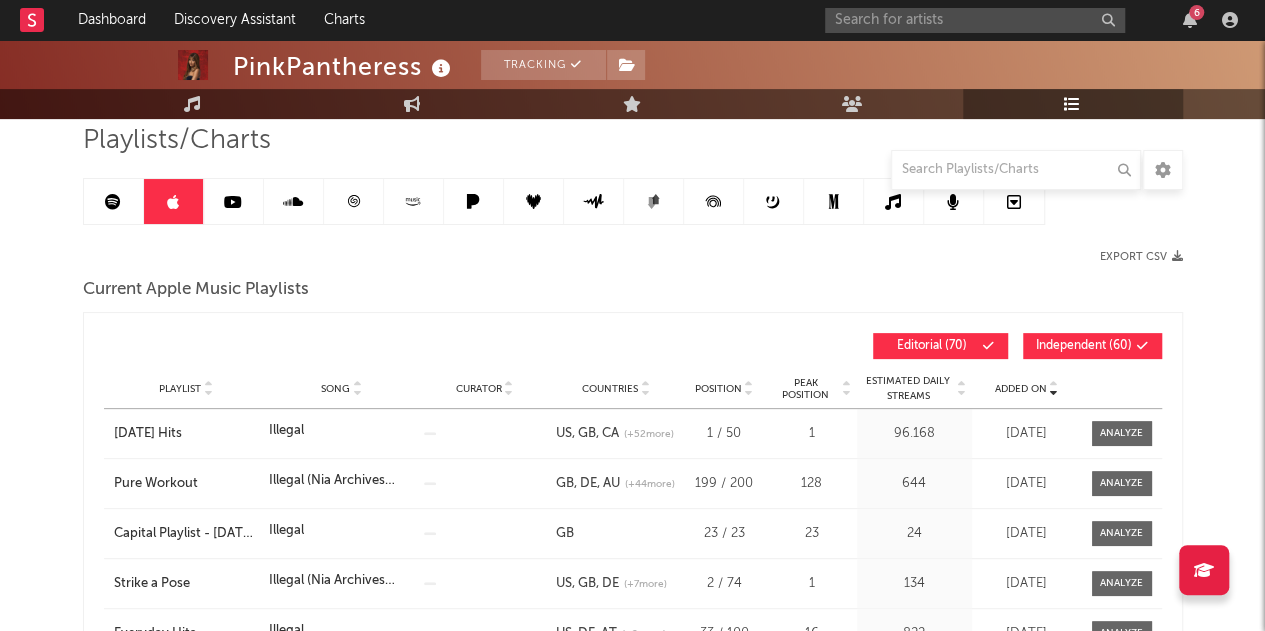 click on "Added On" at bounding box center [1021, 389] 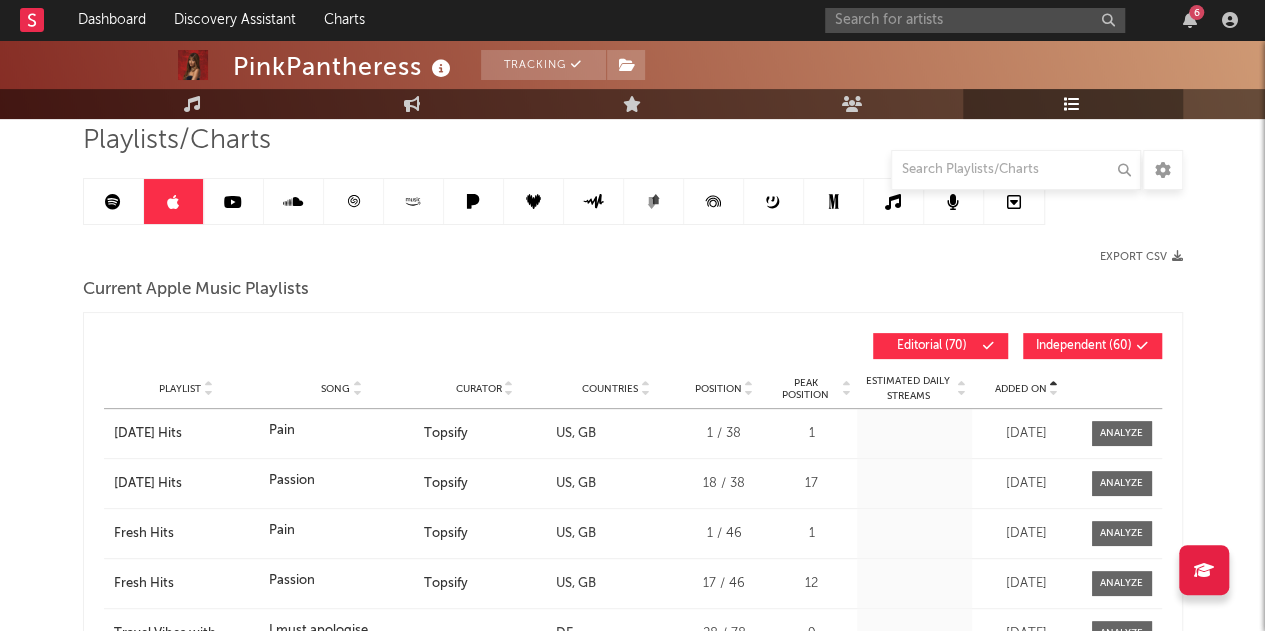 click on "Added On" at bounding box center (1021, 389) 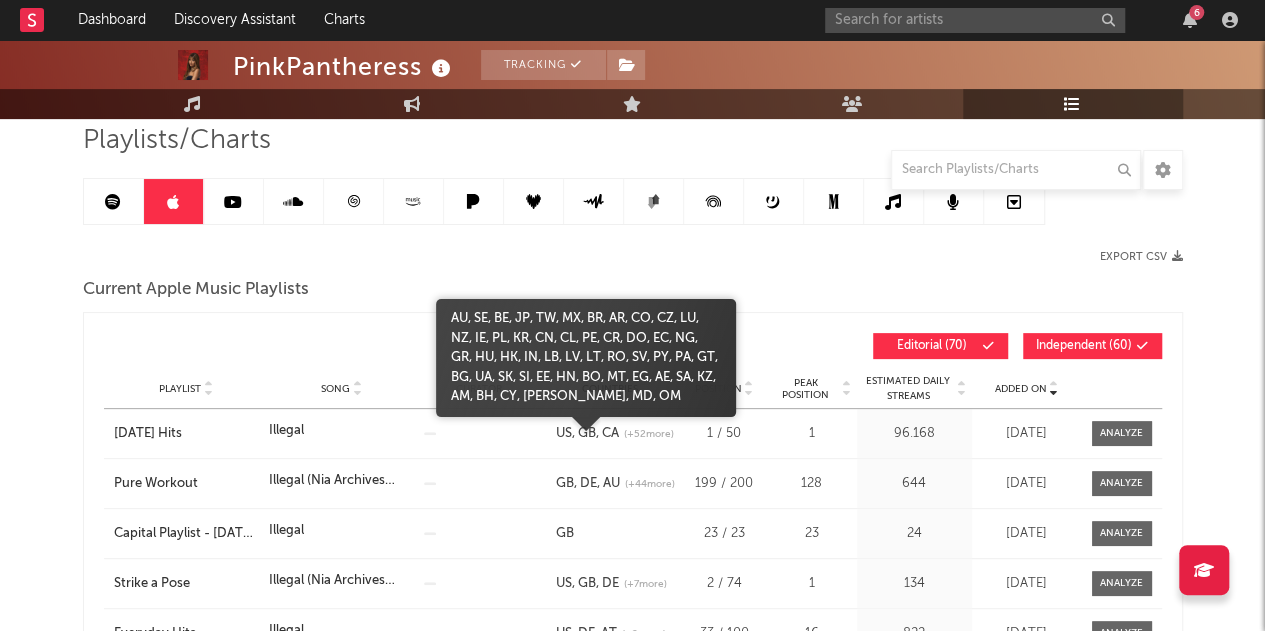 click on "(+ 52  more)" at bounding box center [648, 434] 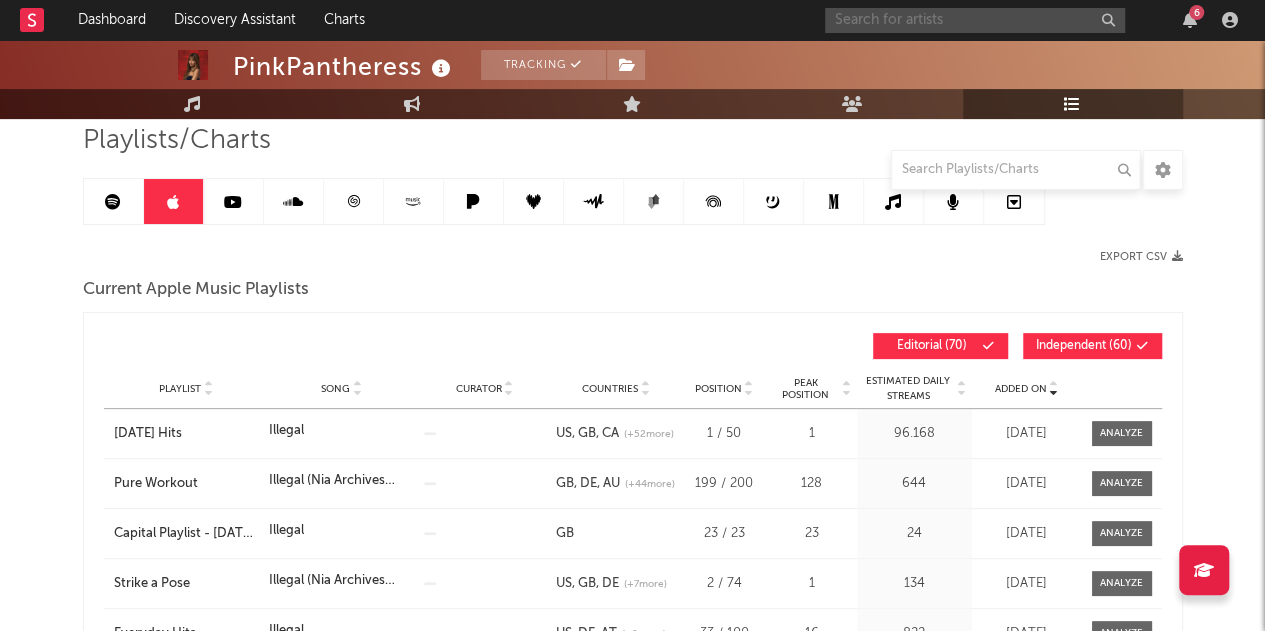 click at bounding box center (975, 20) 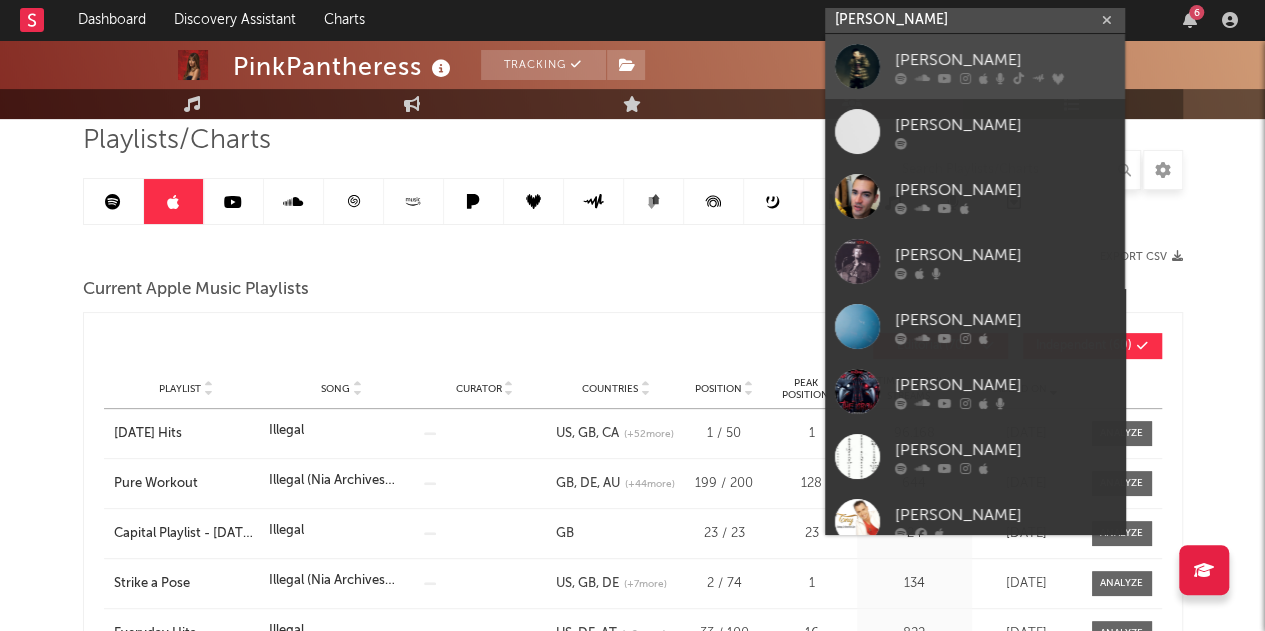 type on "tony boy" 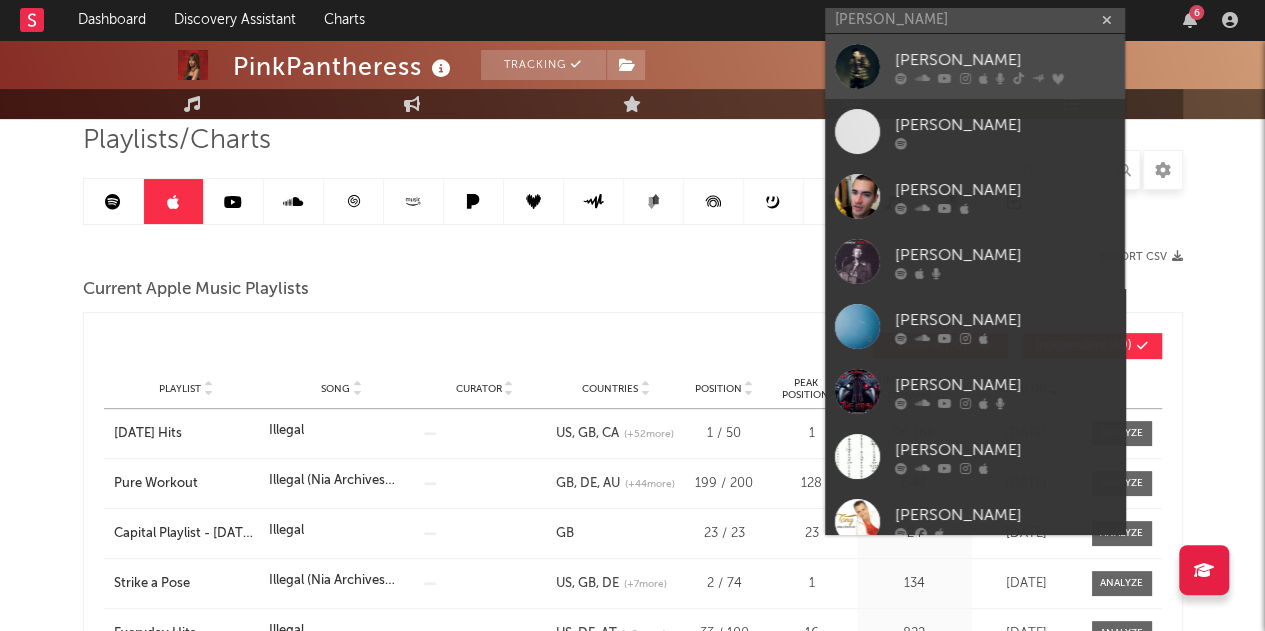 click on "[PERSON_NAME]" at bounding box center (1005, 60) 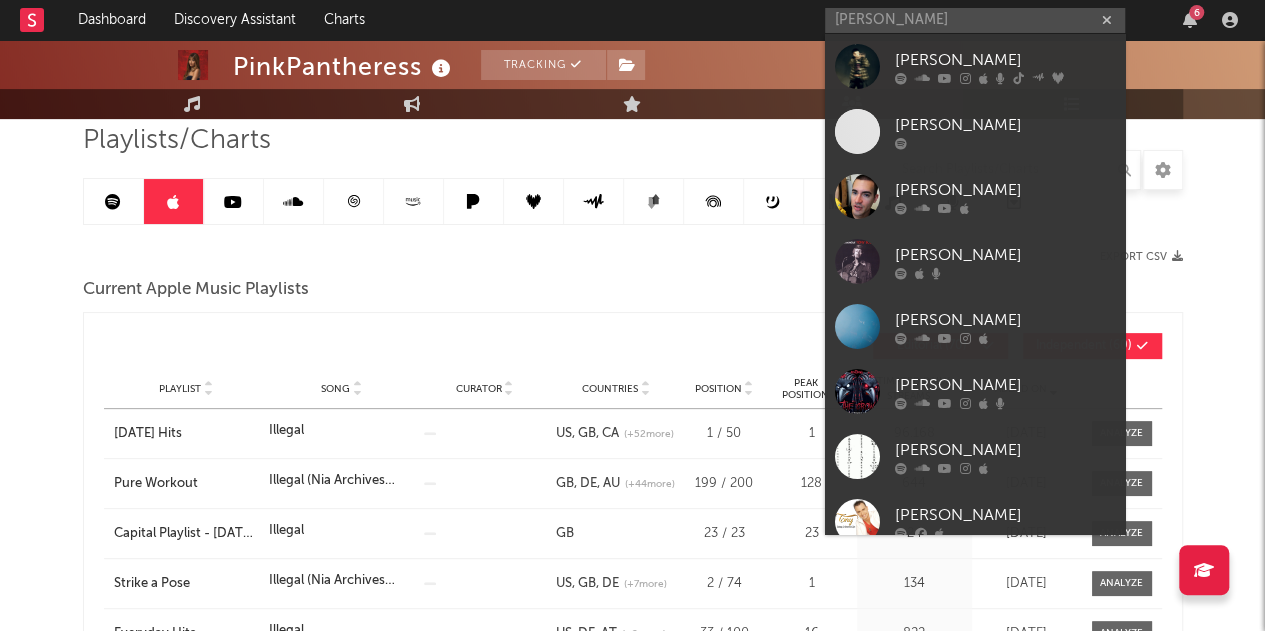 type 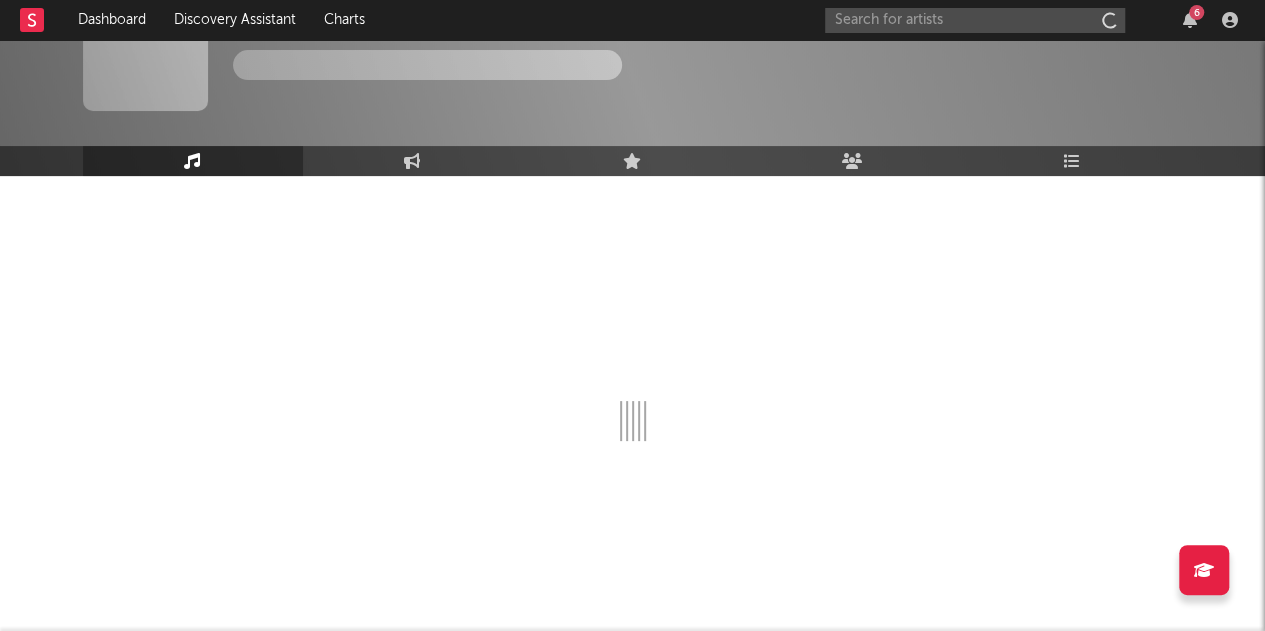 scroll, scrollTop: 64, scrollLeft: 0, axis: vertical 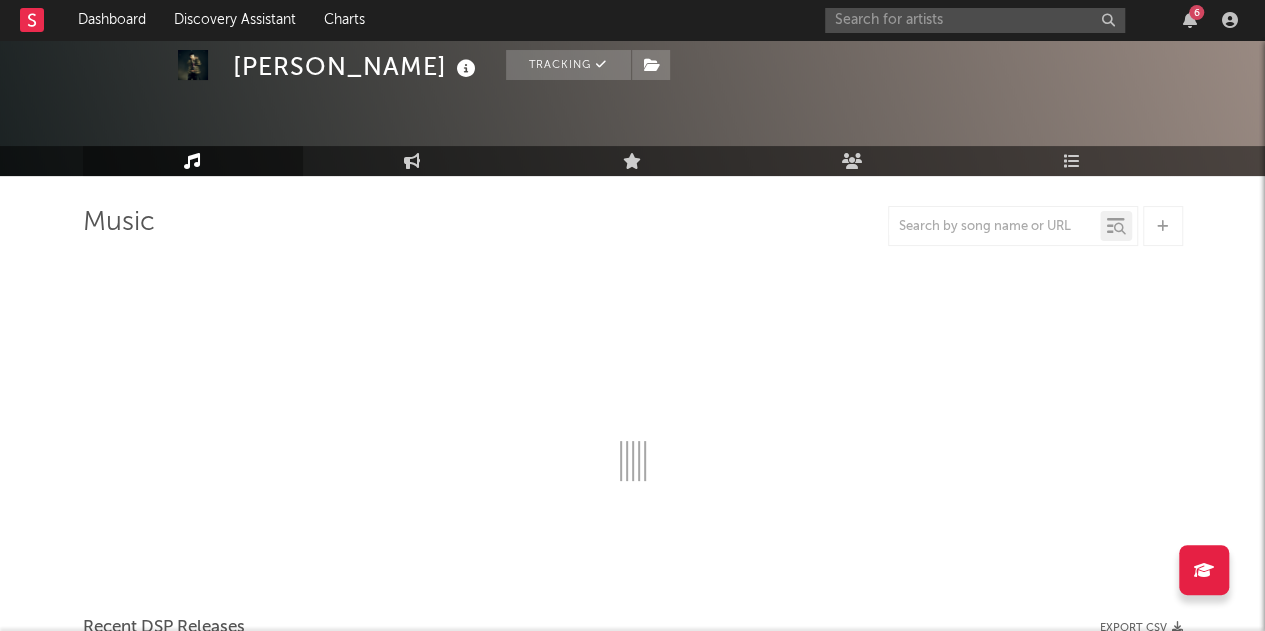 select on "6m" 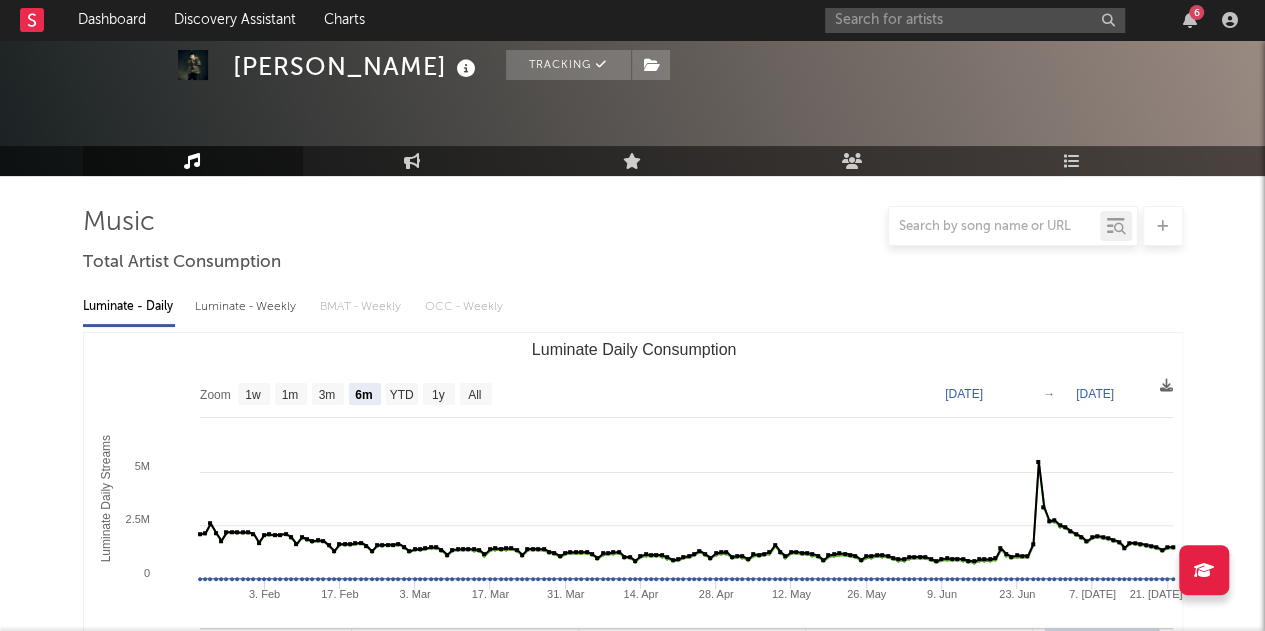 scroll, scrollTop: 146, scrollLeft: 0, axis: vertical 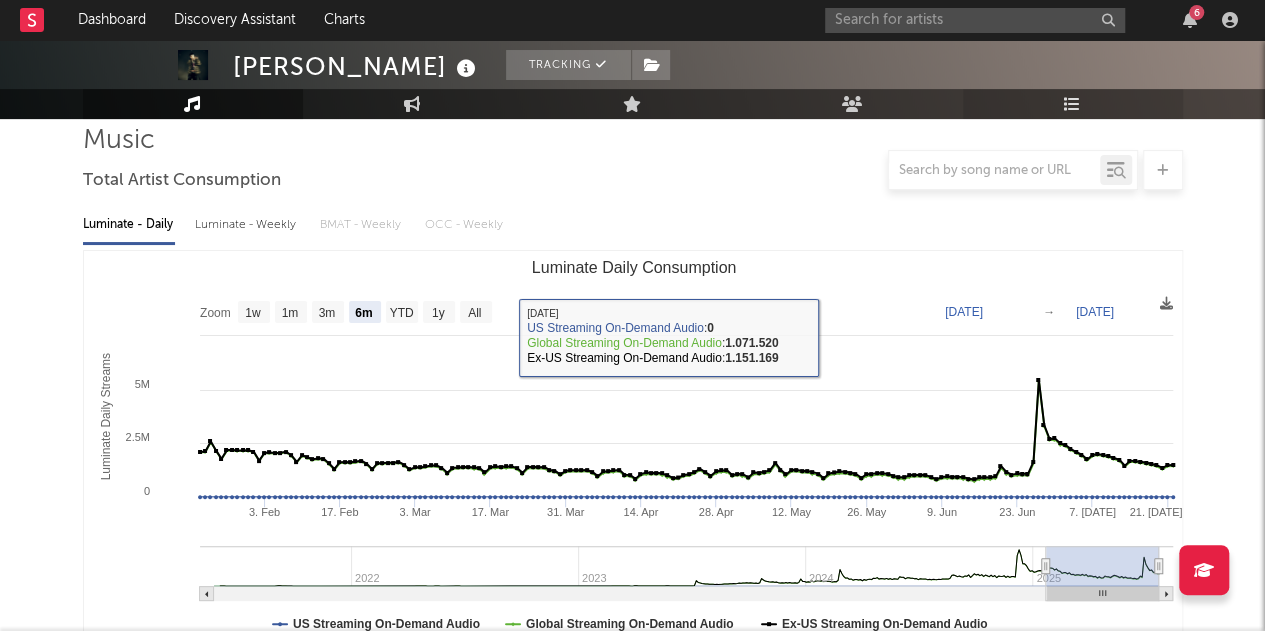 click on "Playlists/Charts" at bounding box center [1073, 104] 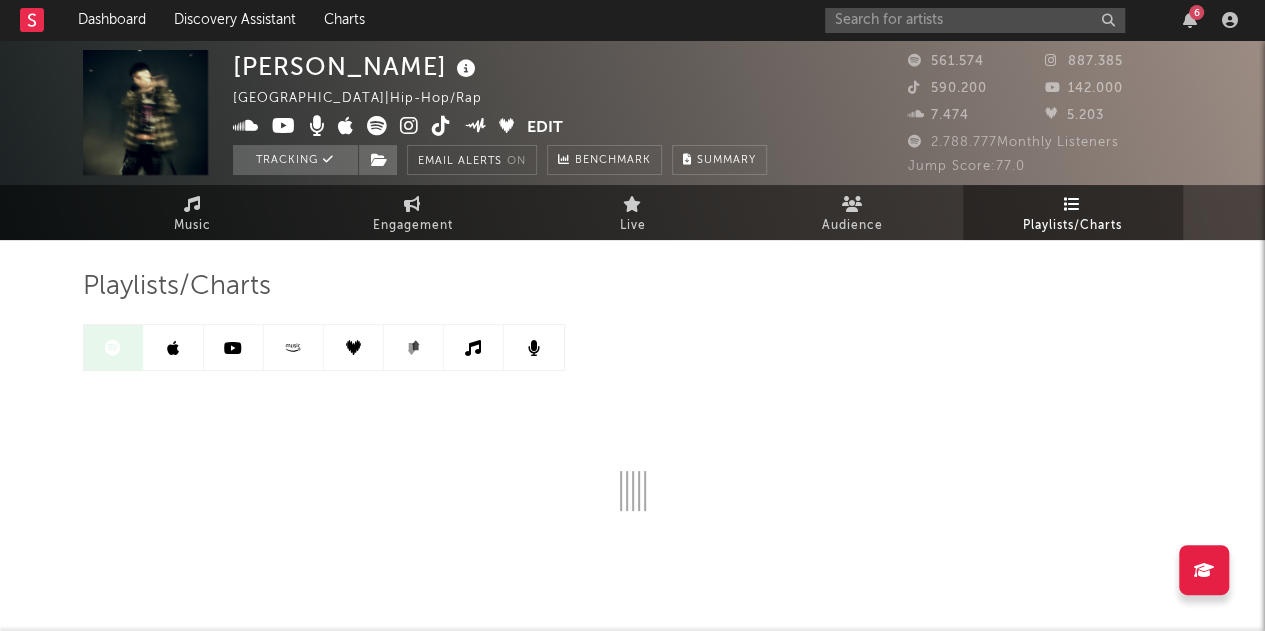 click 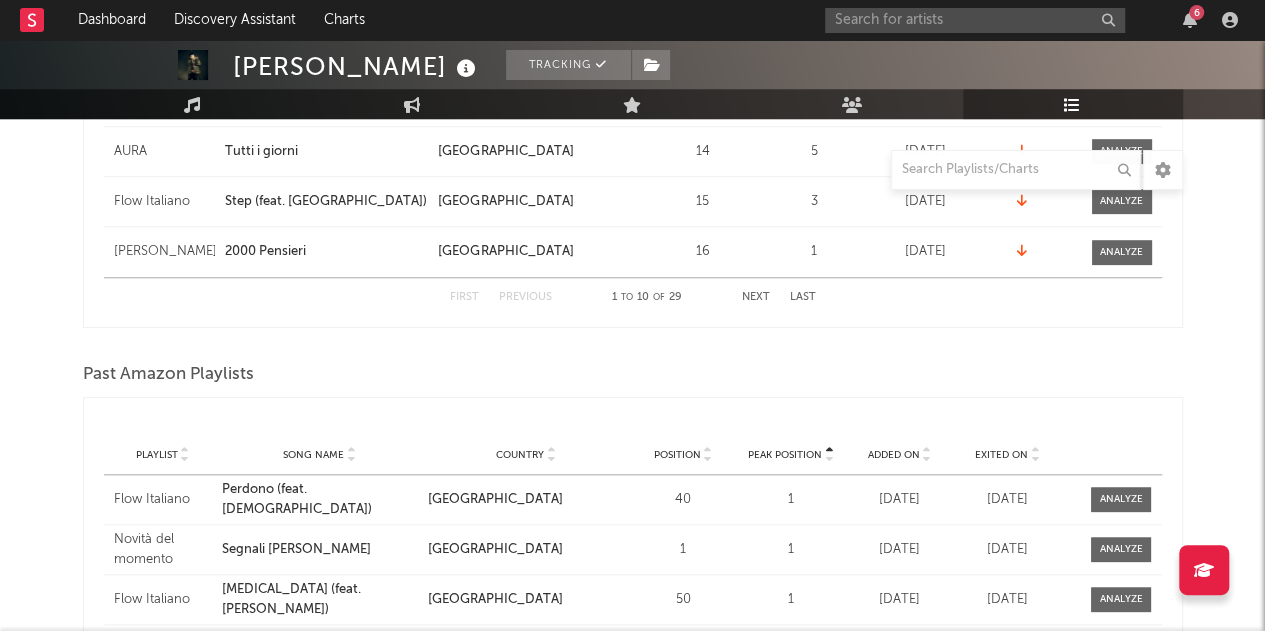 scroll, scrollTop: 20, scrollLeft: 0, axis: vertical 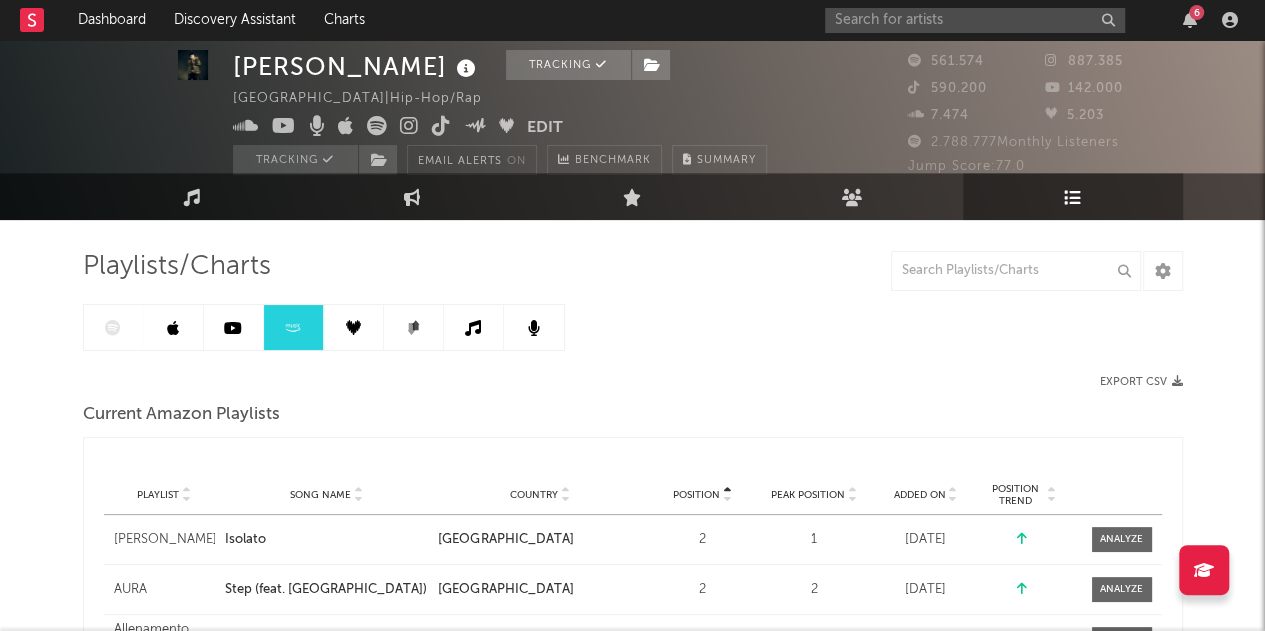 click on "Added On" at bounding box center [920, 495] 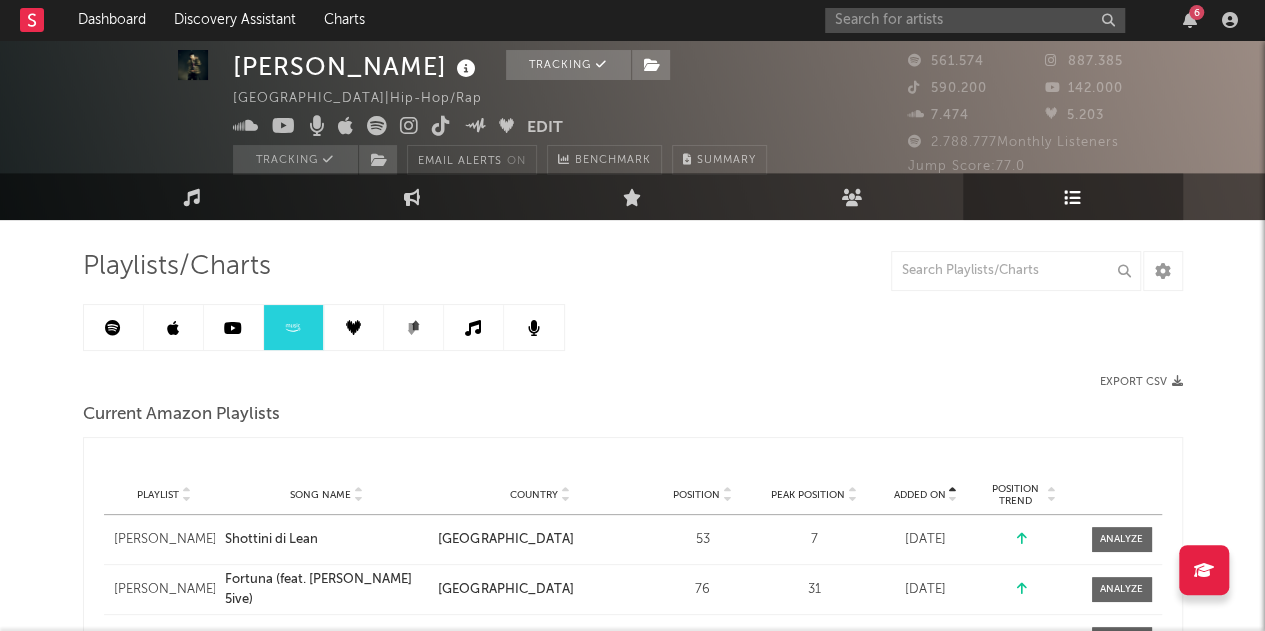 drag, startPoint x: 897, startPoint y: 497, endPoint x: 877, endPoint y: 451, distance: 50.159744 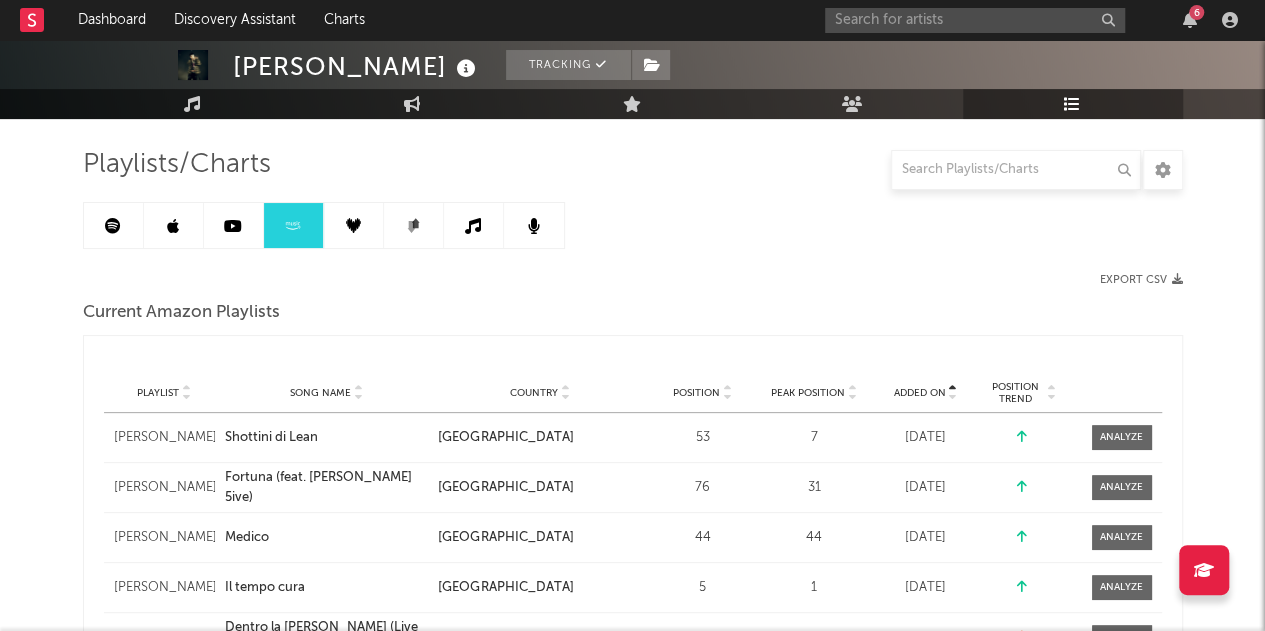 scroll, scrollTop: 214, scrollLeft: 0, axis: vertical 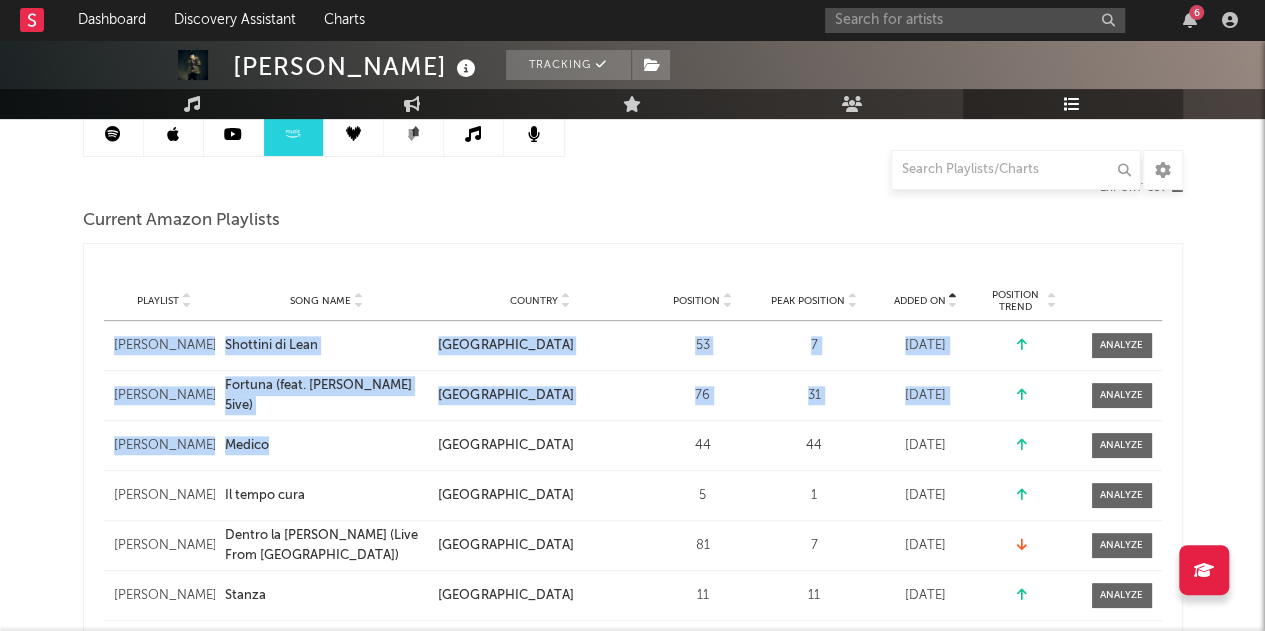 drag, startPoint x: 347, startPoint y: 460, endPoint x: 110, endPoint y: 333, distance: 268.88287 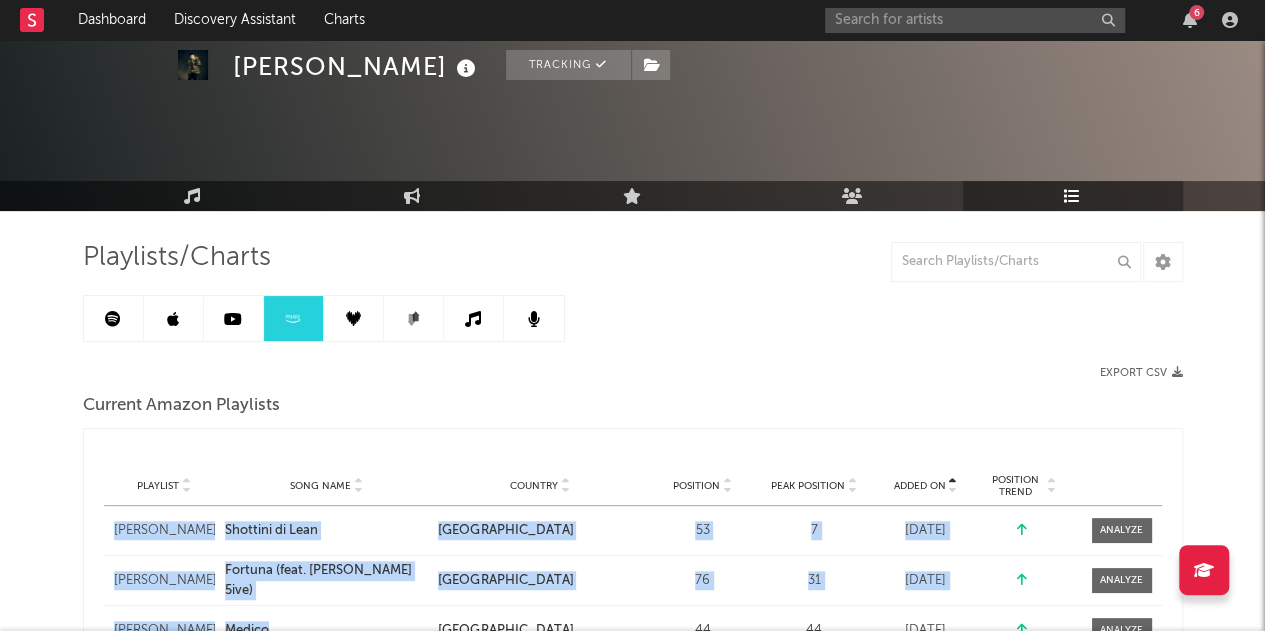 scroll, scrollTop: 0, scrollLeft: 0, axis: both 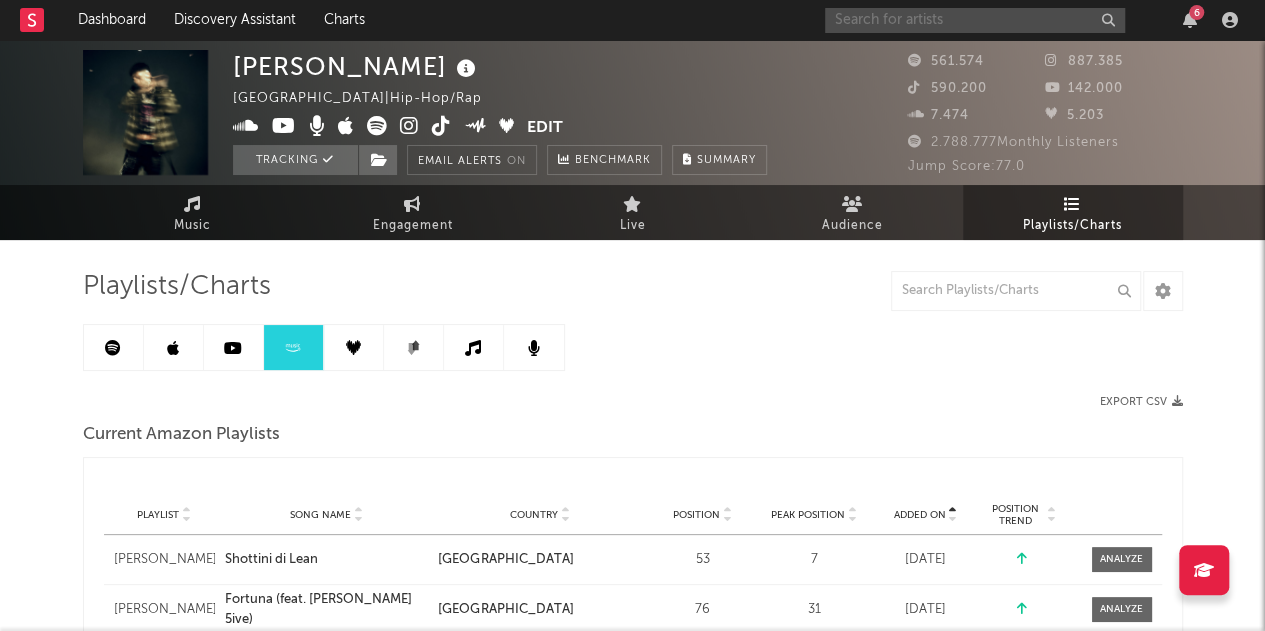 click at bounding box center (975, 20) 